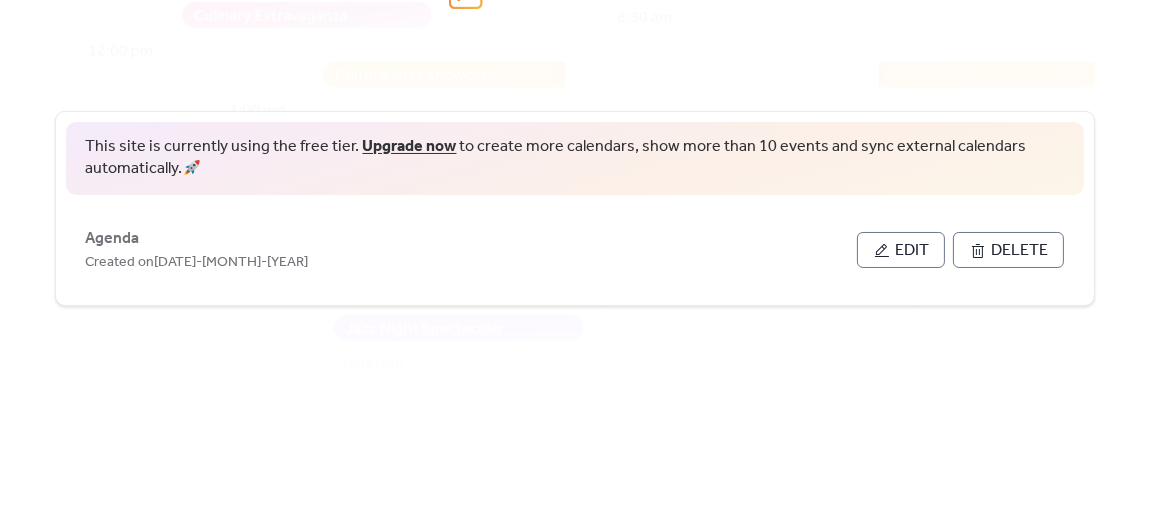 scroll, scrollTop: 128, scrollLeft: 0, axis: vertical 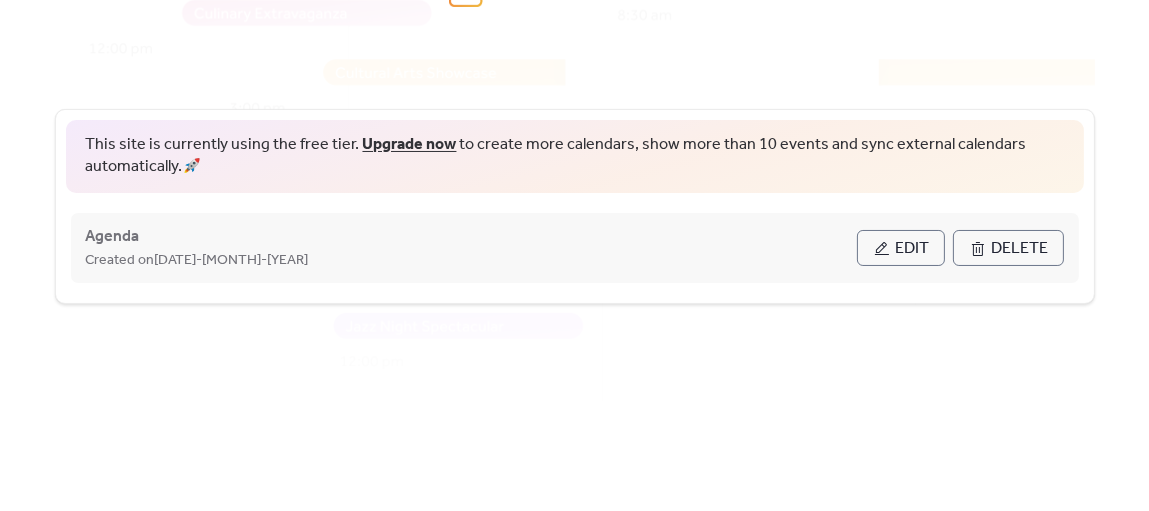 click on "Edit" at bounding box center (901, 248) 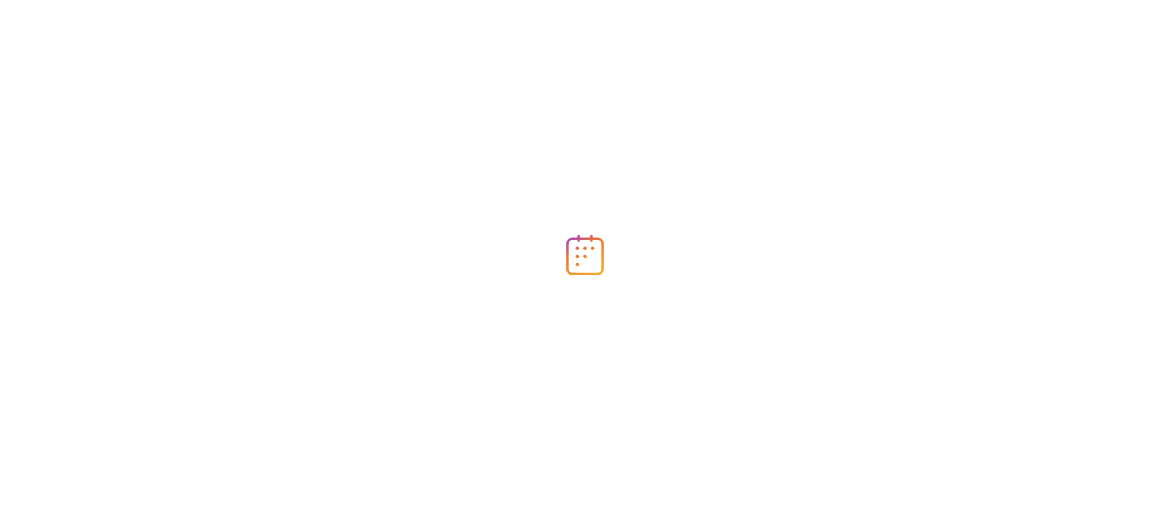 scroll, scrollTop: 0, scrollLeft: 0, axis: both 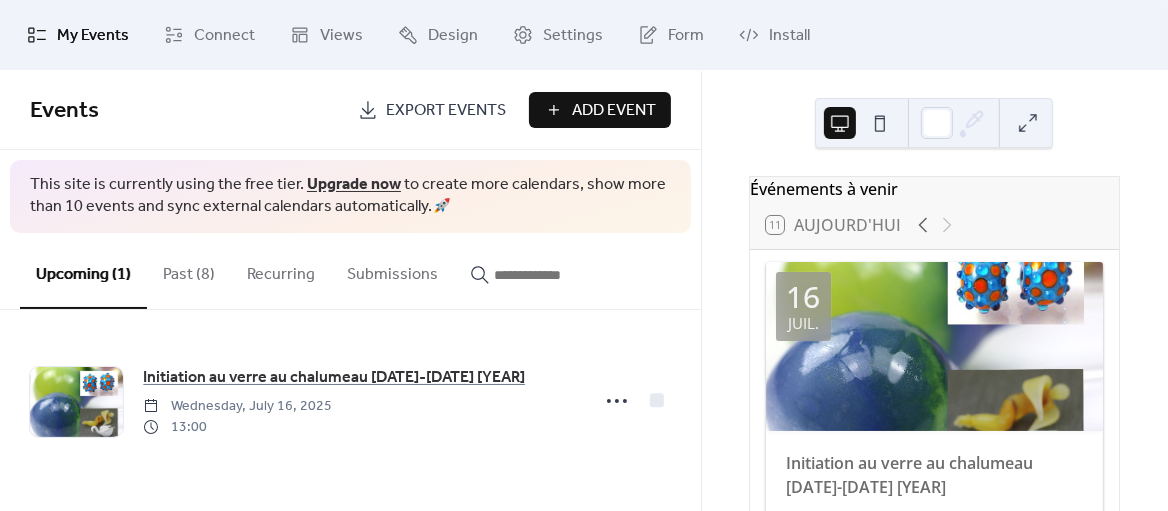 click on "Past  (8)" at bounding box center (189, 270) 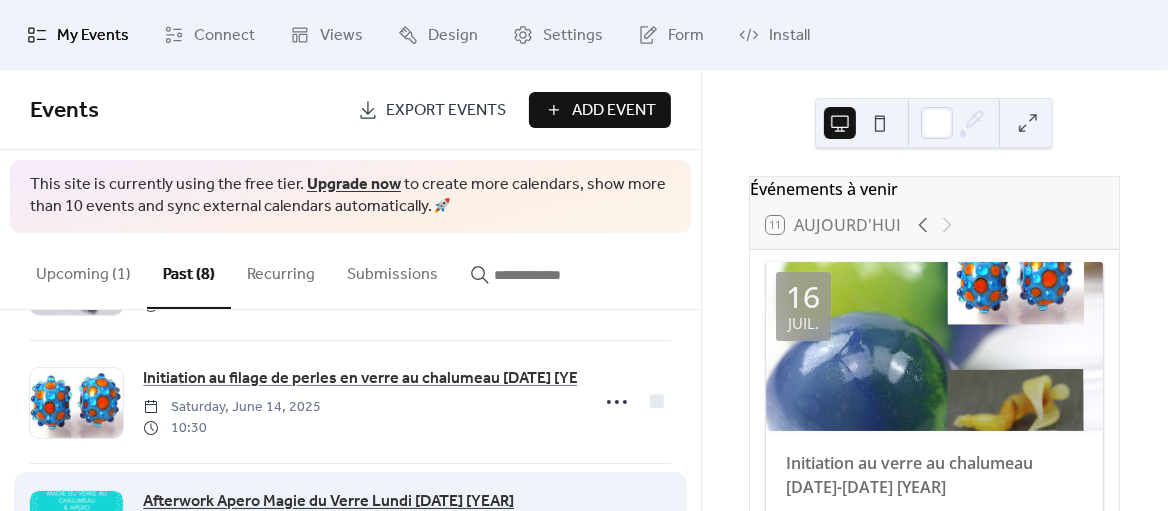 scroll, scrollTop: 70, scrollLeft: 0, axis: vertical 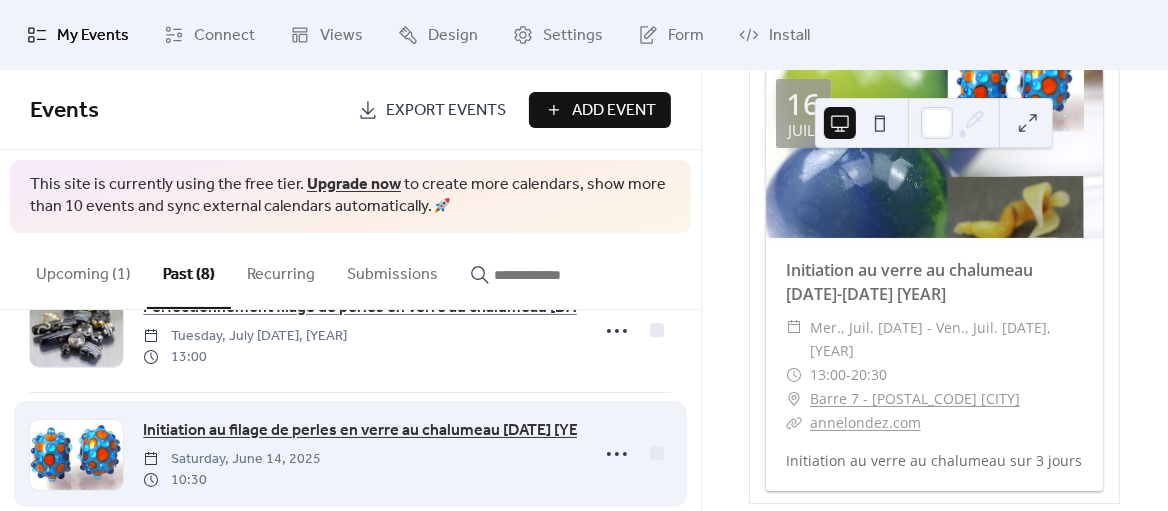 click on "Initiation au filage de perles en verre au chalumeau  [DATE] [YEAR]" at bounding box center [372, 431] 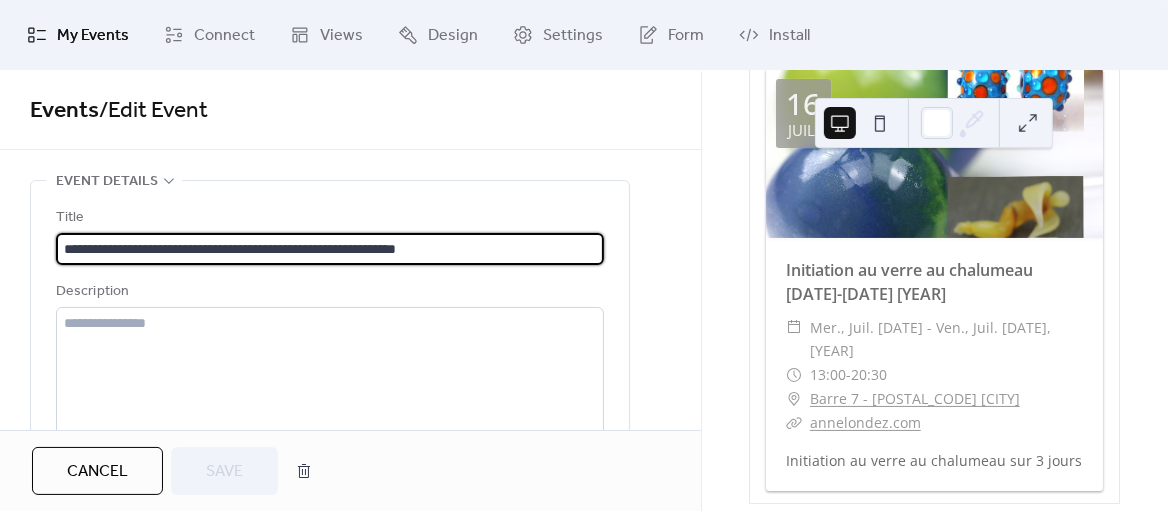 drag, startPoint x: 368, startPoint y: 244, endPoint x: 408, endPoint y: 257, distance: 42.059483 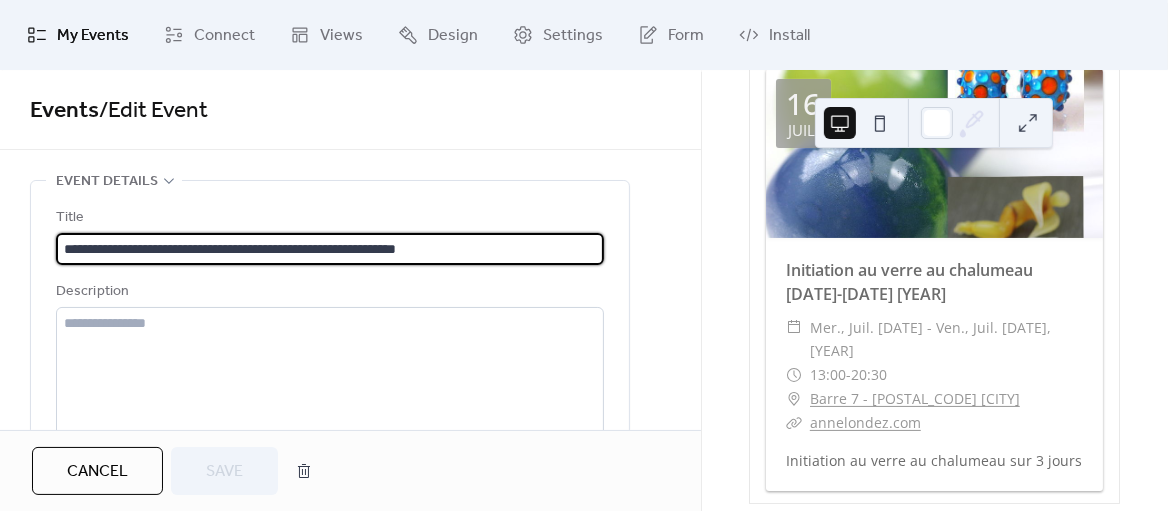 click on "**********" at bounding box center (330, 249) 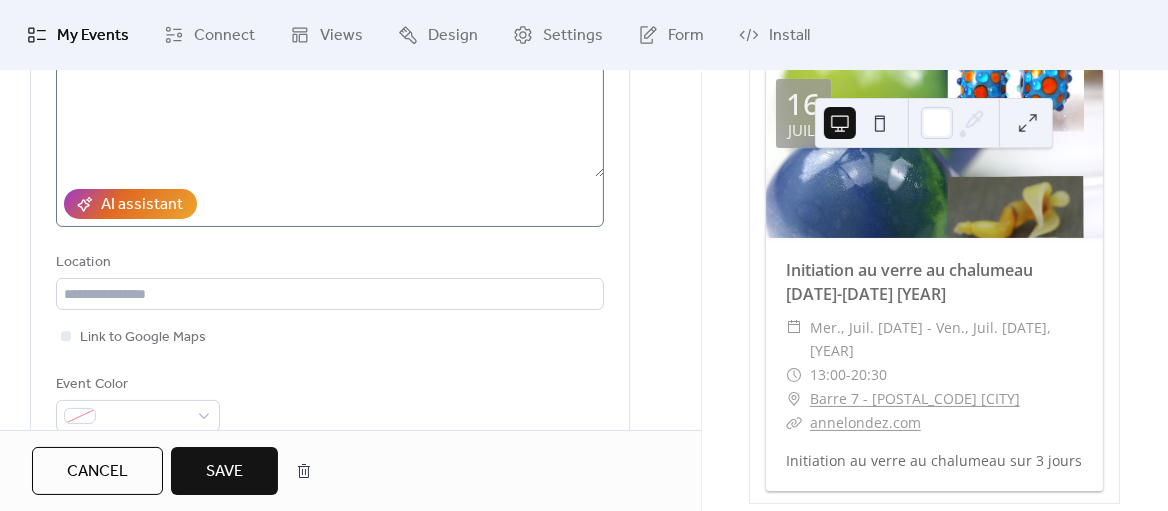 scroll, scrollTop: 493, scrollLeft: 0, axis: vertical 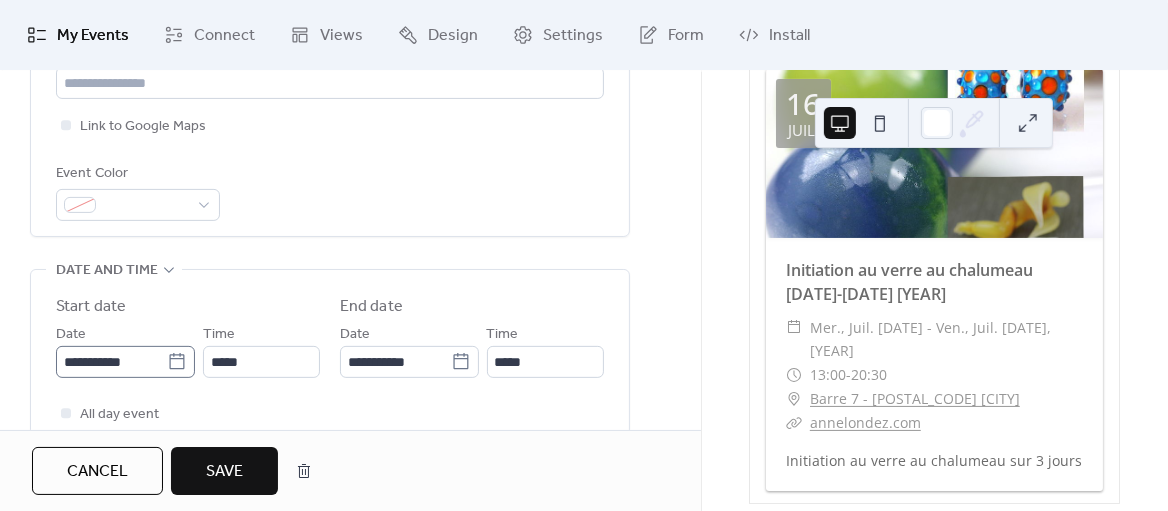 type on "**********" 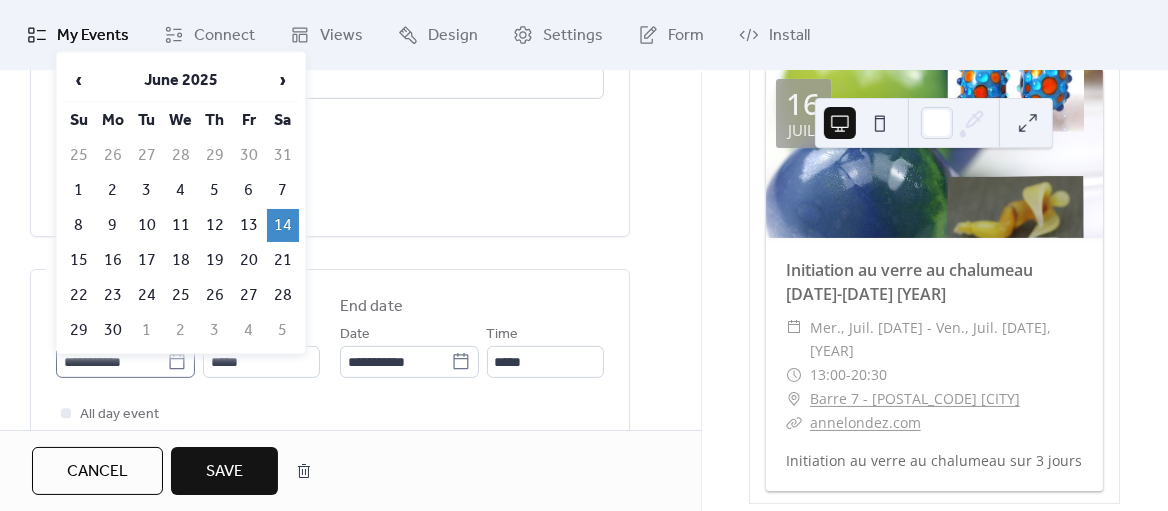 click 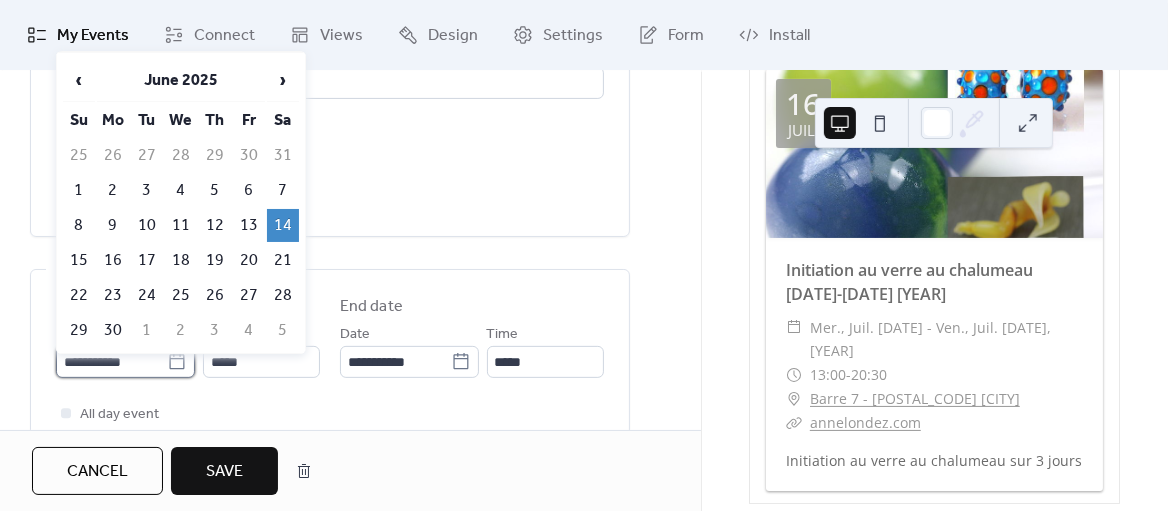 click on "**********" at bounding box center [111, 362] 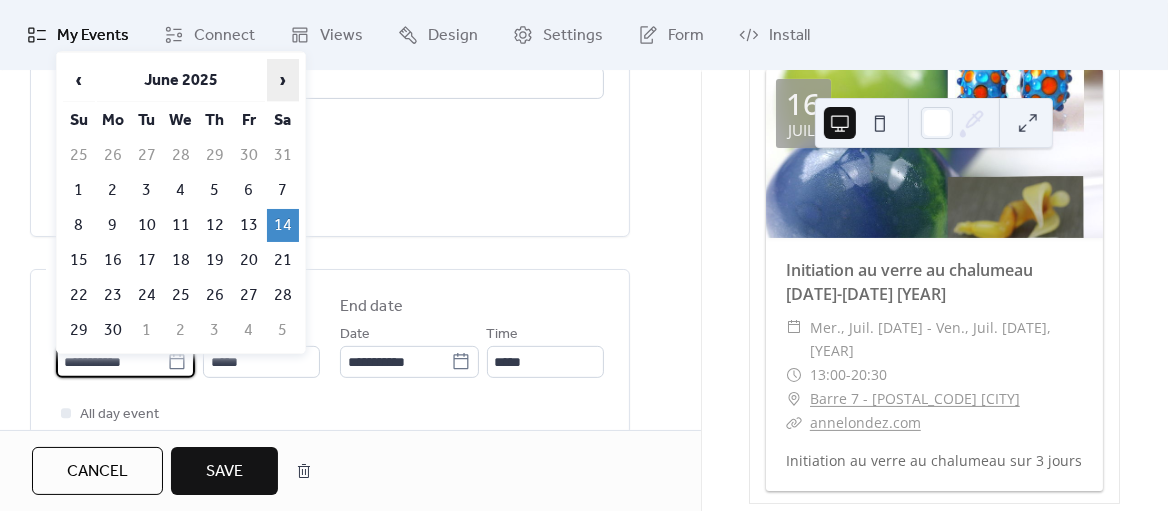 click on "›" at bounding box center [283, 80] 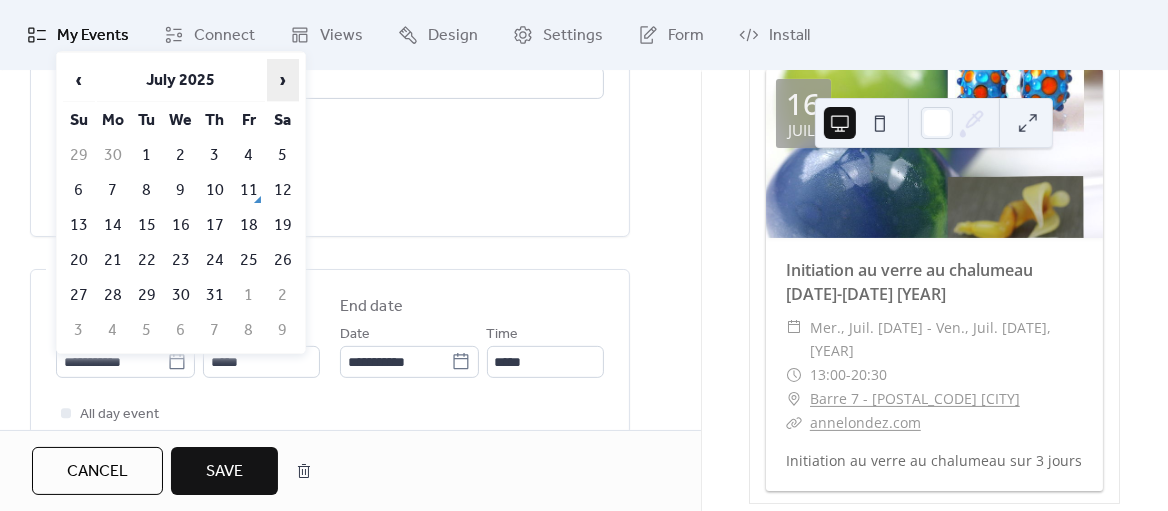 click on "›" at bounding box center [283, 80] 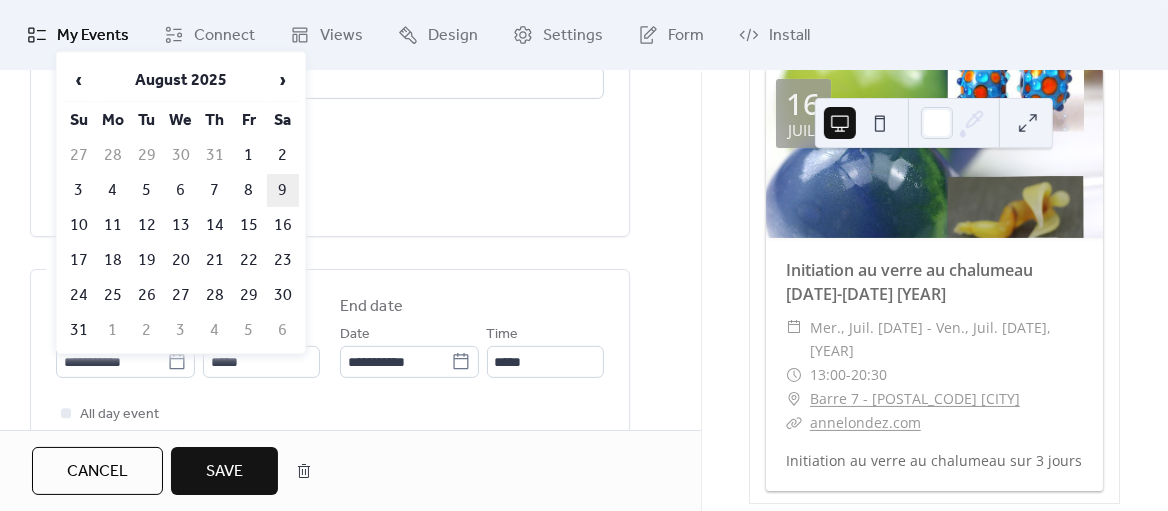 click on "9" at bounding box center [283, 190] 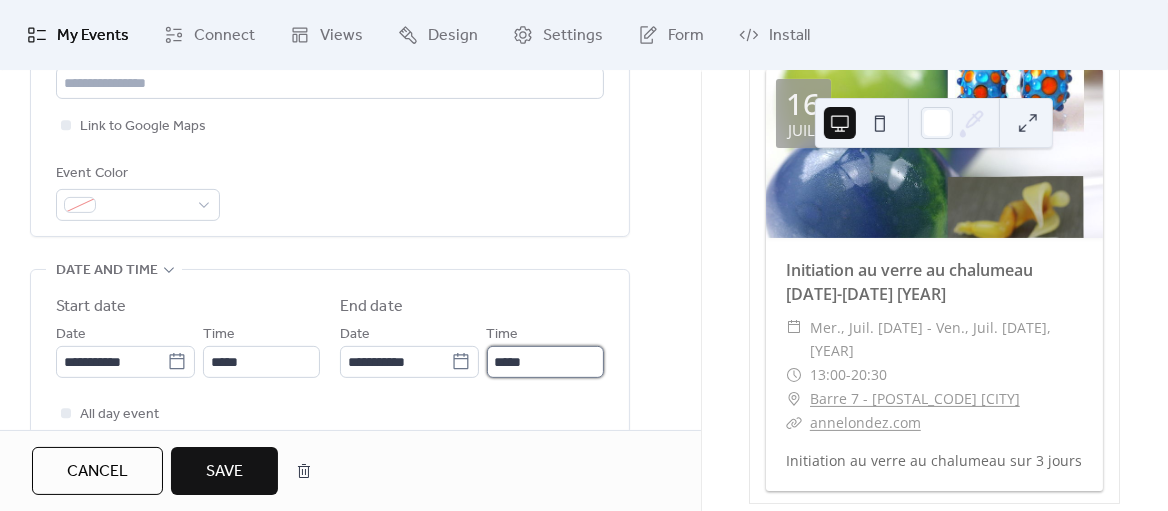 click on "*****" at bounding box center (545, 362) 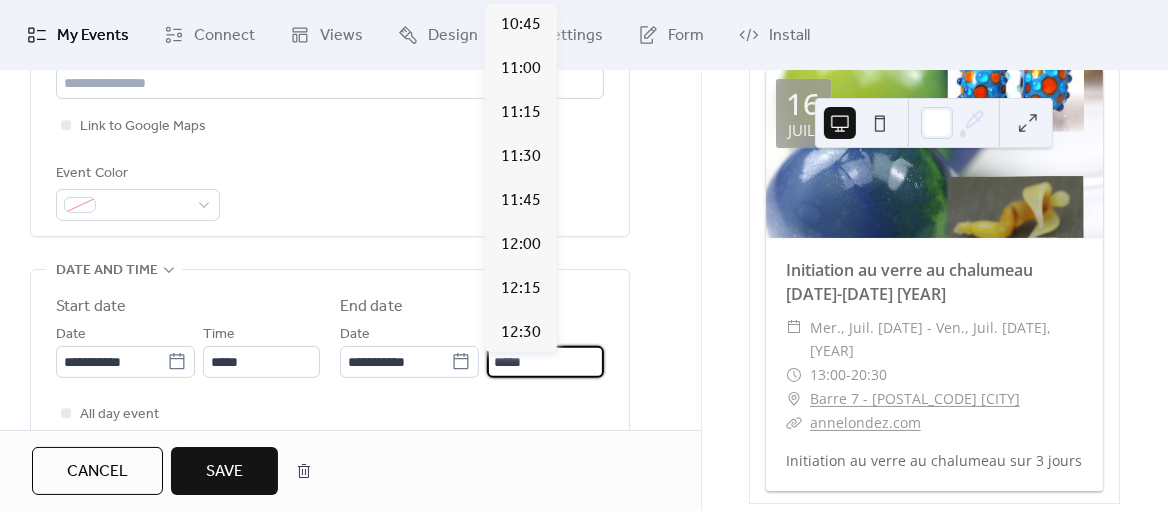 scroll, scrollTop: 917, scrollLeft: 0, axis: vertical 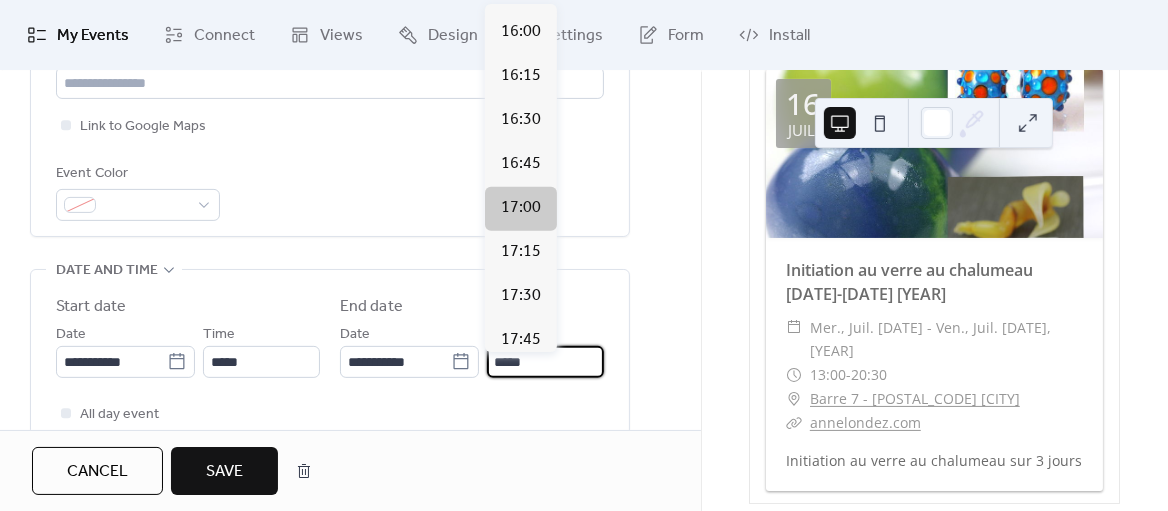 type on "*****" 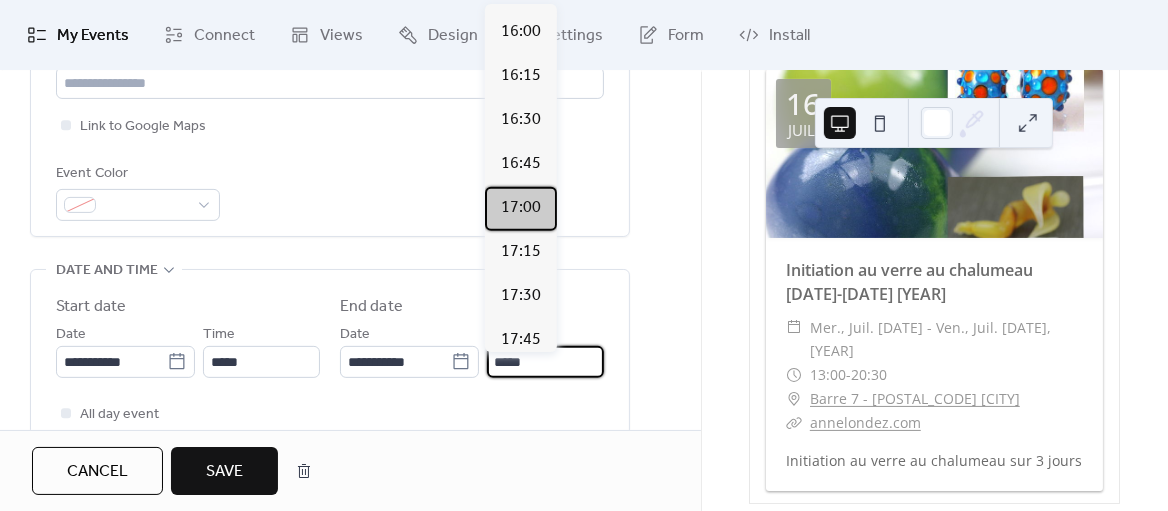 click on "17:00" at bounding box center [521, 208] 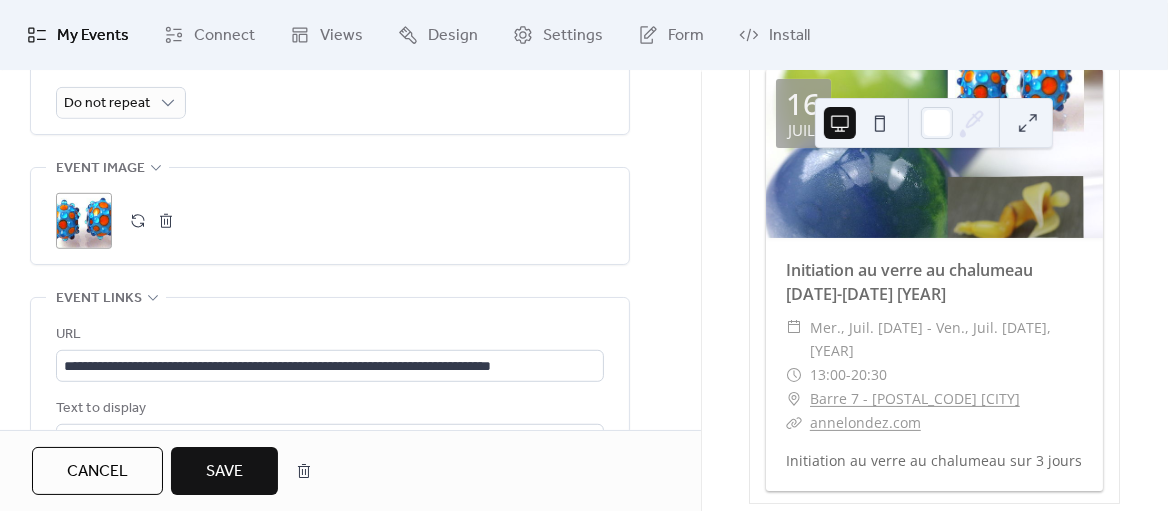scroll, scrollTop: 1056, scrollLeft: 0, axis: vertical 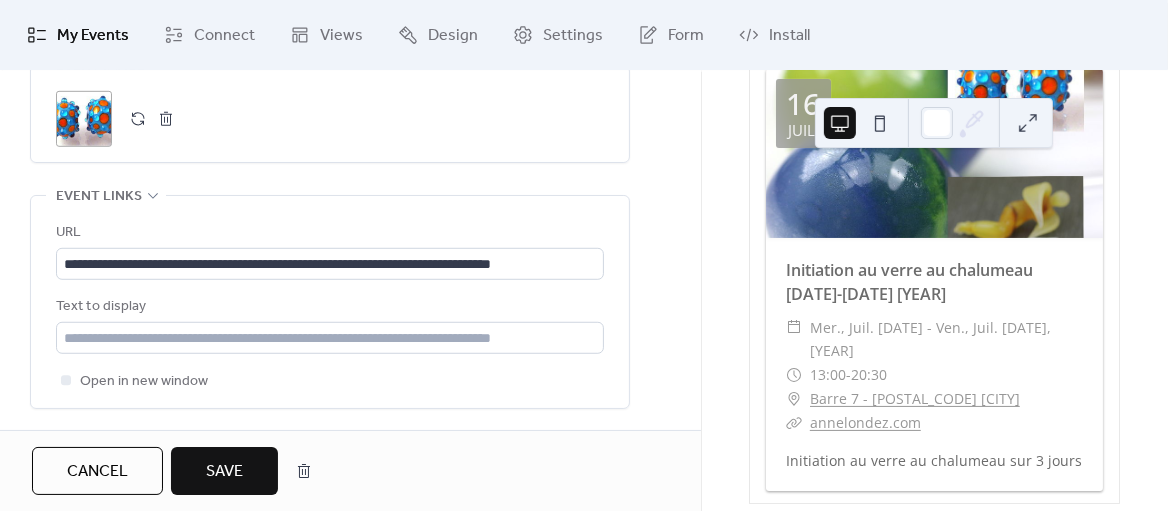 click on "Save" at bounding box center [224, 471] 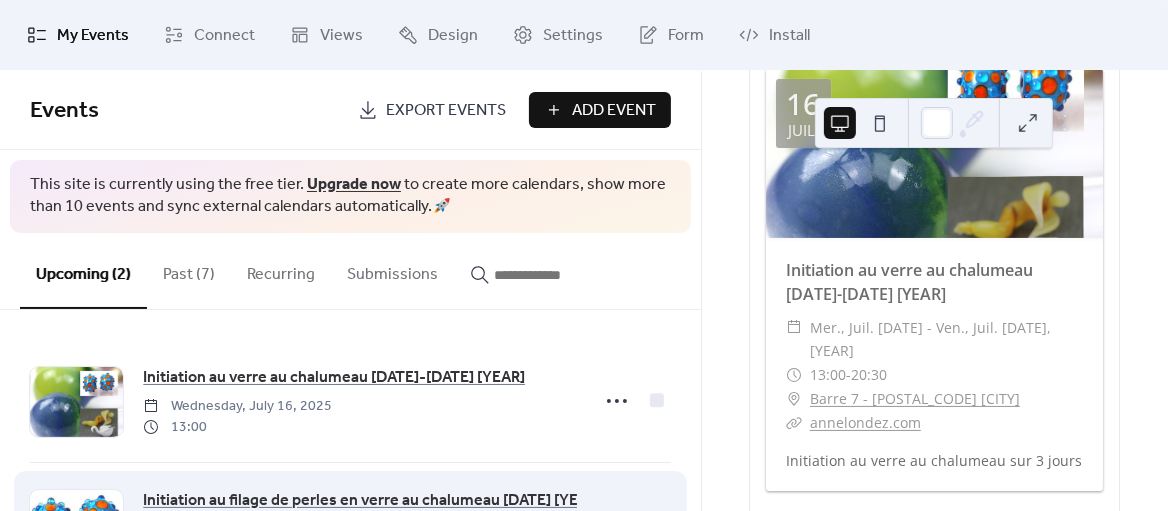 scroll, scrollTop: 104, scrollLeft: 0, axis: vertical 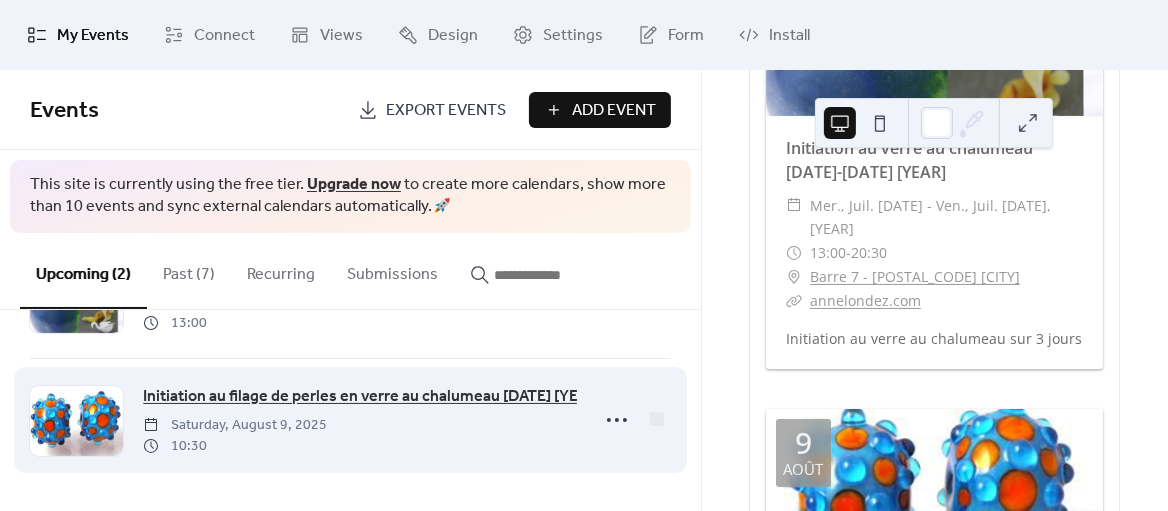 click on "Initiation au filage de perles en verre au chalumeau [DATE] [YEAR]" at bounding box center (372, 397) 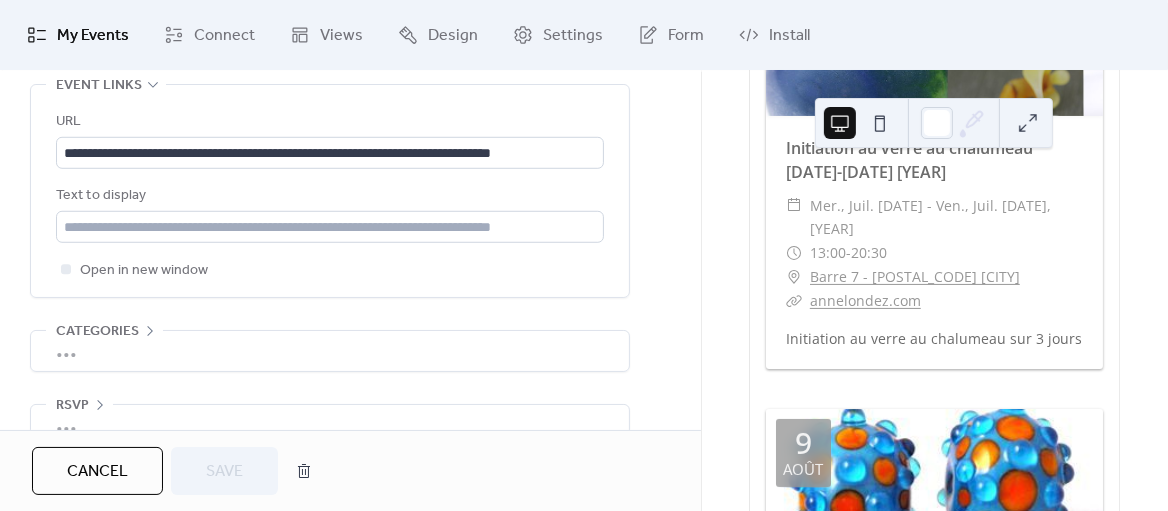 scroll, scrollTop: 1170, scrollLeft: 0, axis: vertical 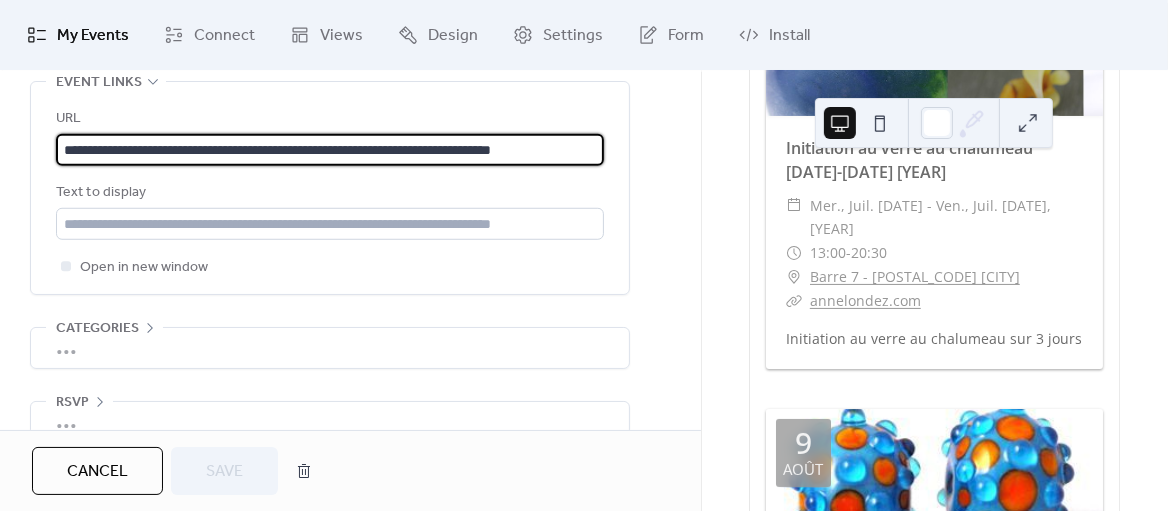 click on "**********" at bounding box center (330, 150) 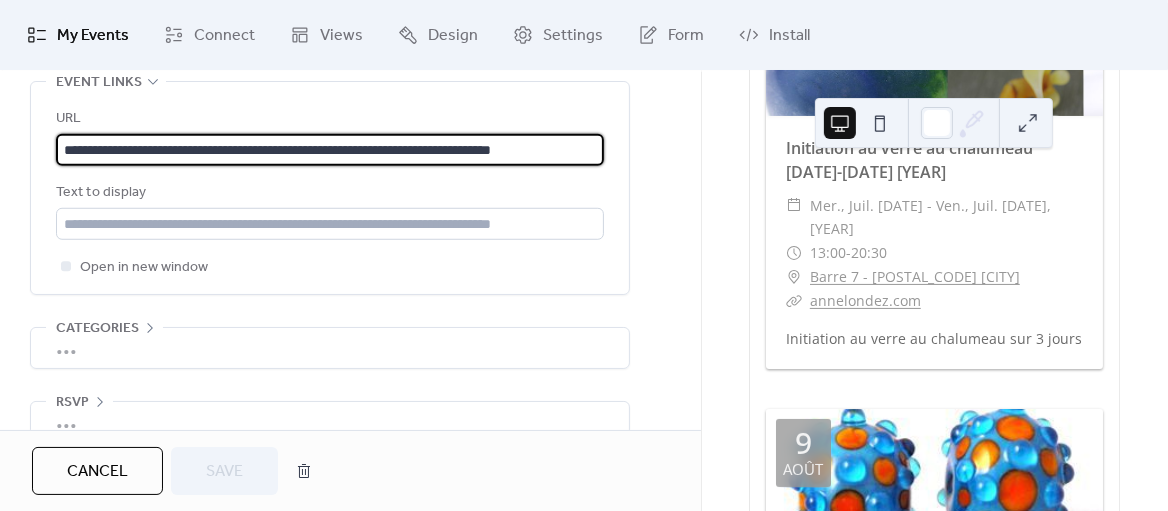 scroll, scrollTop: 0, scrollLeft: 1, axis: horizontal 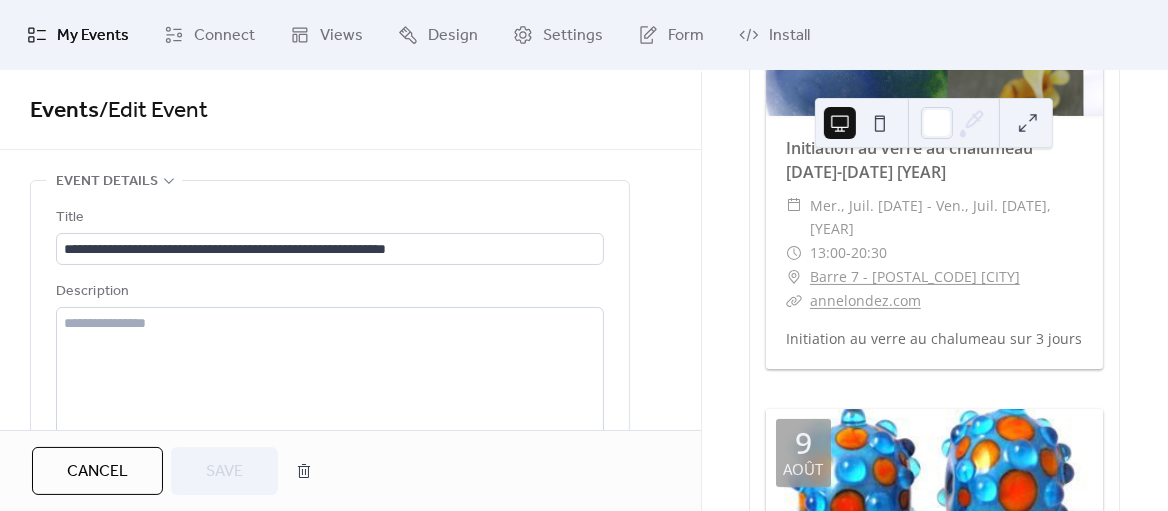 click on "Events" at bounding box center [64, 111] 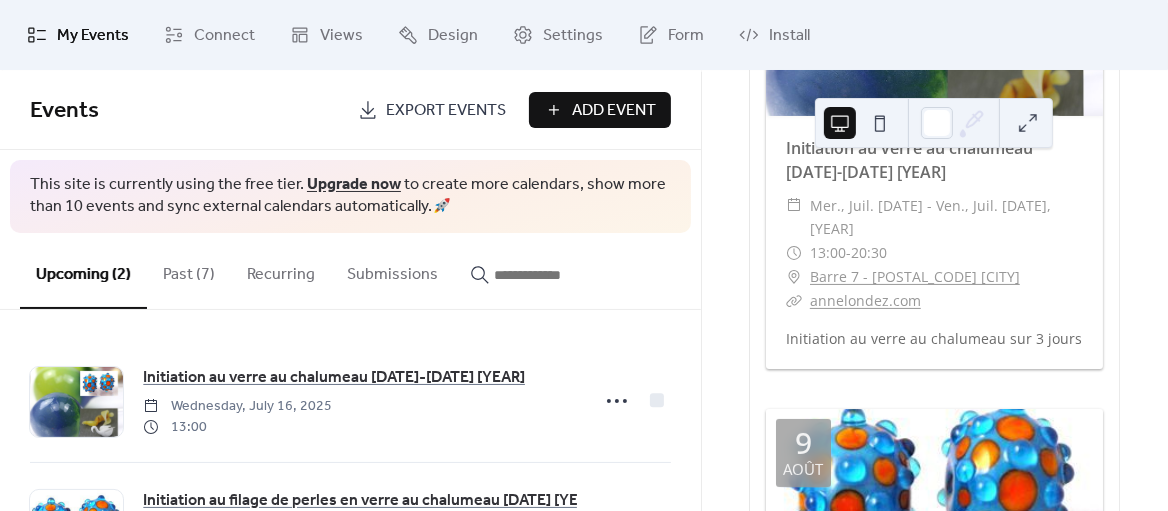 click on "Past  (7)" at bounding box center (189, 270) 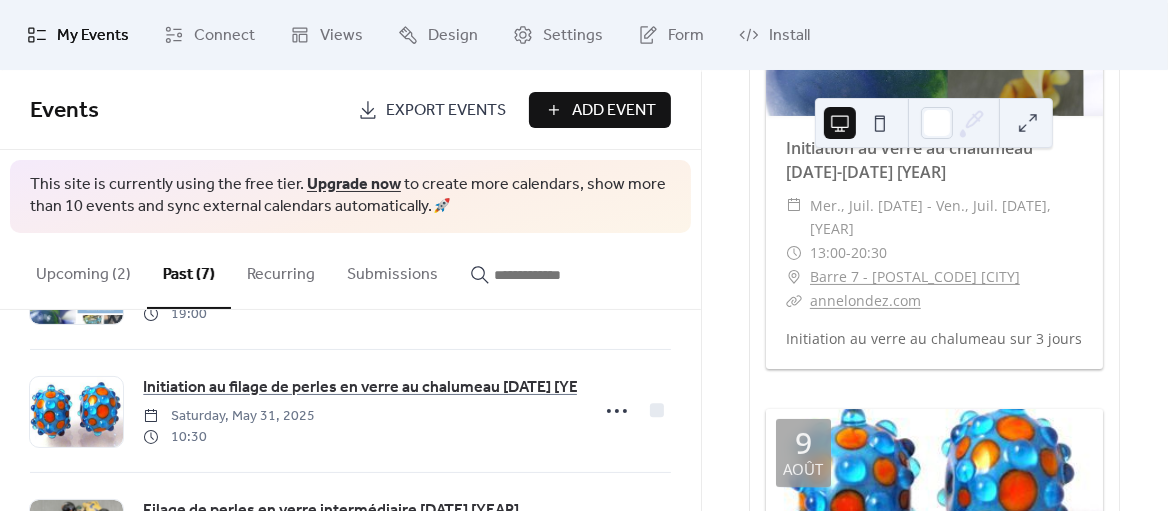 scroll, scrollTop: 268, scrollLeft: 0, axis: vertical 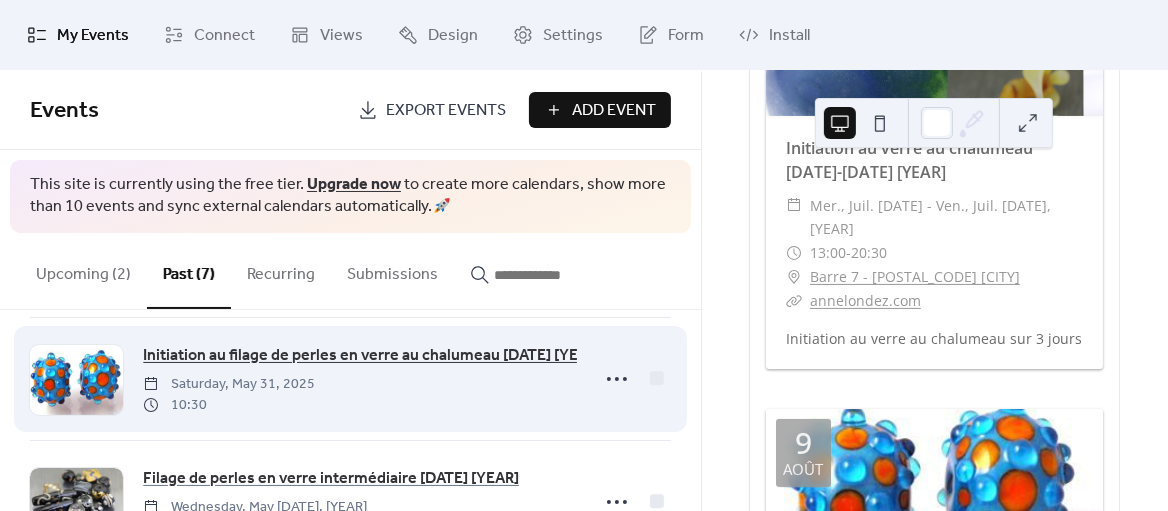 click on "Initiation au filage de perles en verre au chalumeau  [DATE]  [YEAR]" at bounding box center (372, 356) 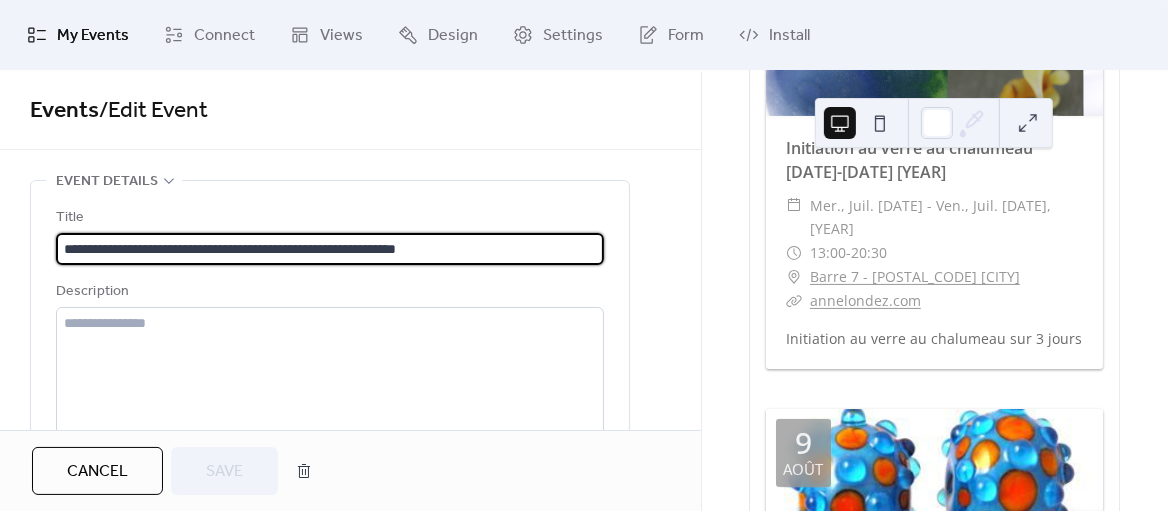 drag, startPoint x: 367, startPoint y: 254, endPoint x: 407, endPoint y: 239, distance: 42.72002 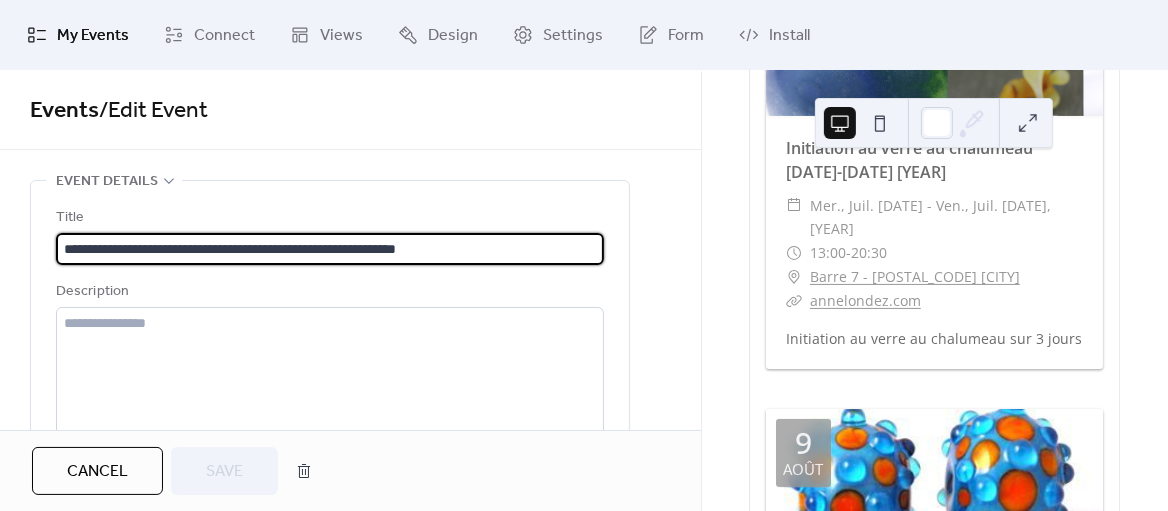 click on "**********" at bounding box center (330, 249) 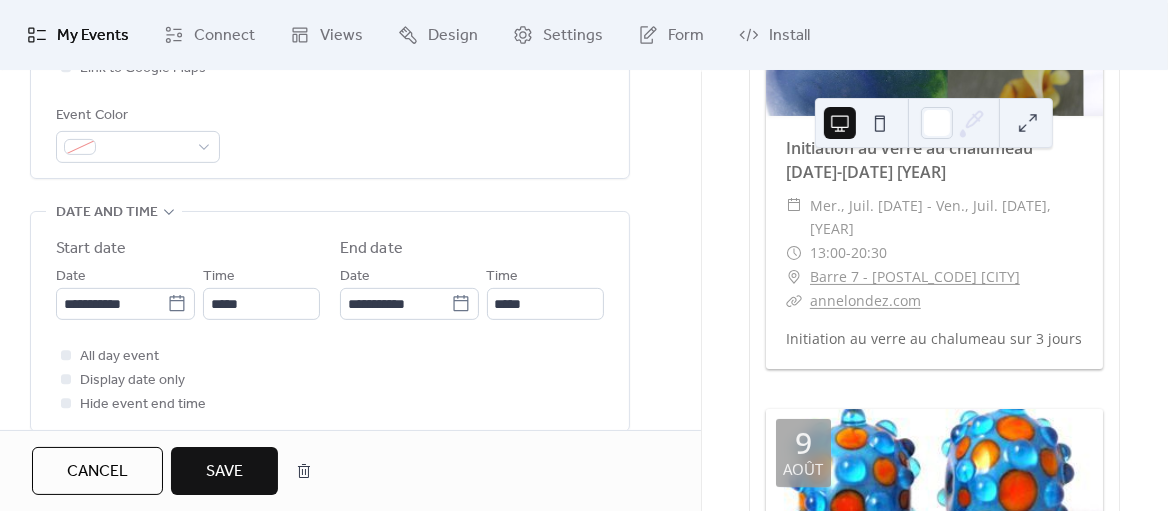 scroll, scrollTop: 563, scrollLeft: 0, axis: vertical 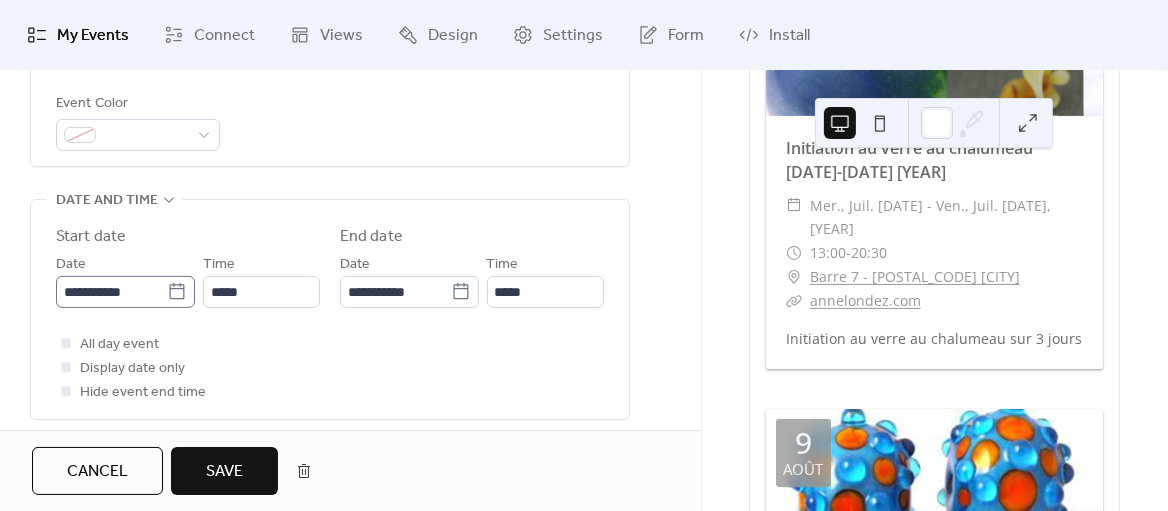 type on "**********" 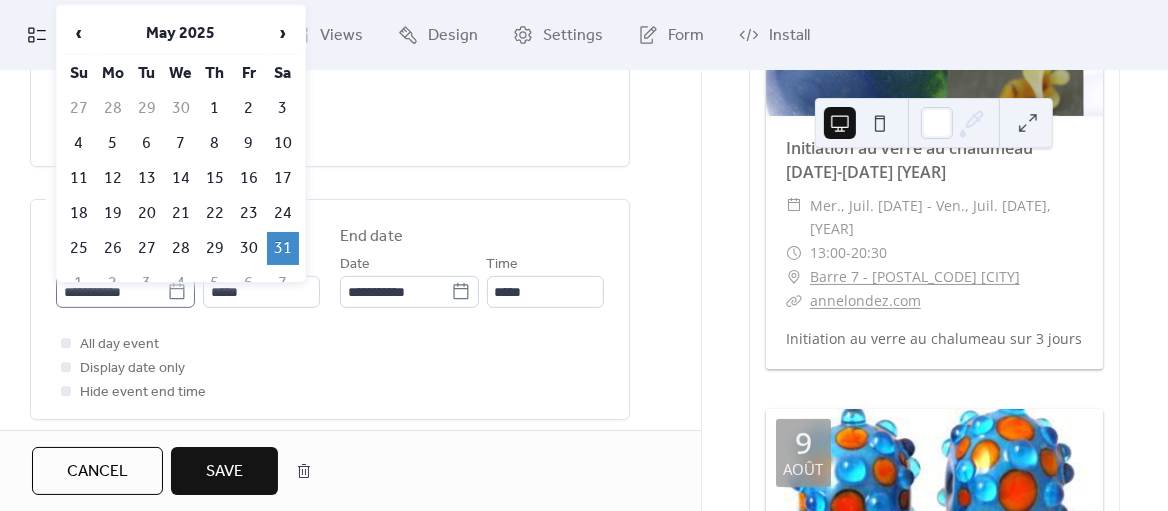 click 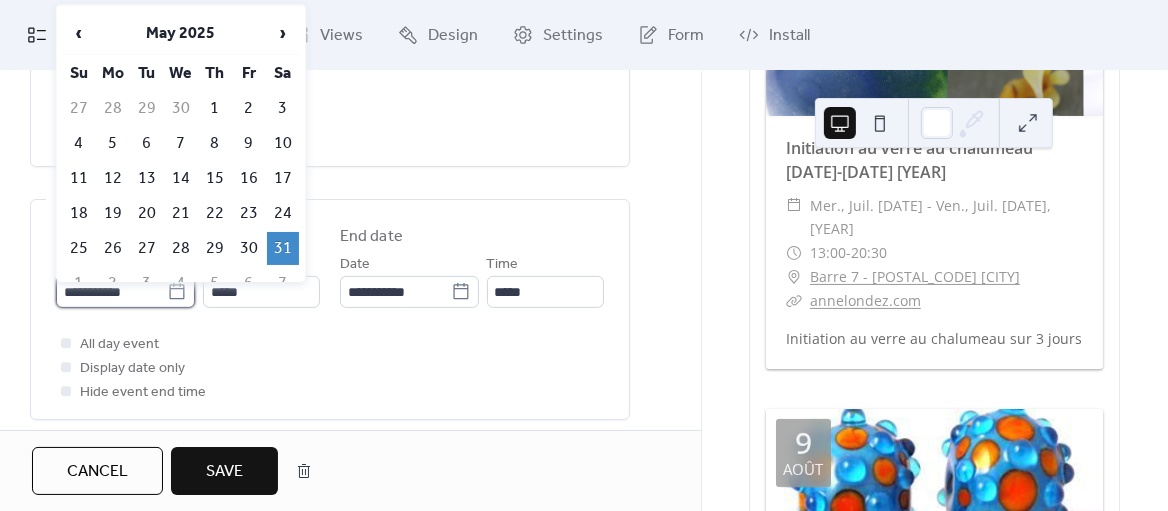 click on "**********" at bounding box center (111, 292) 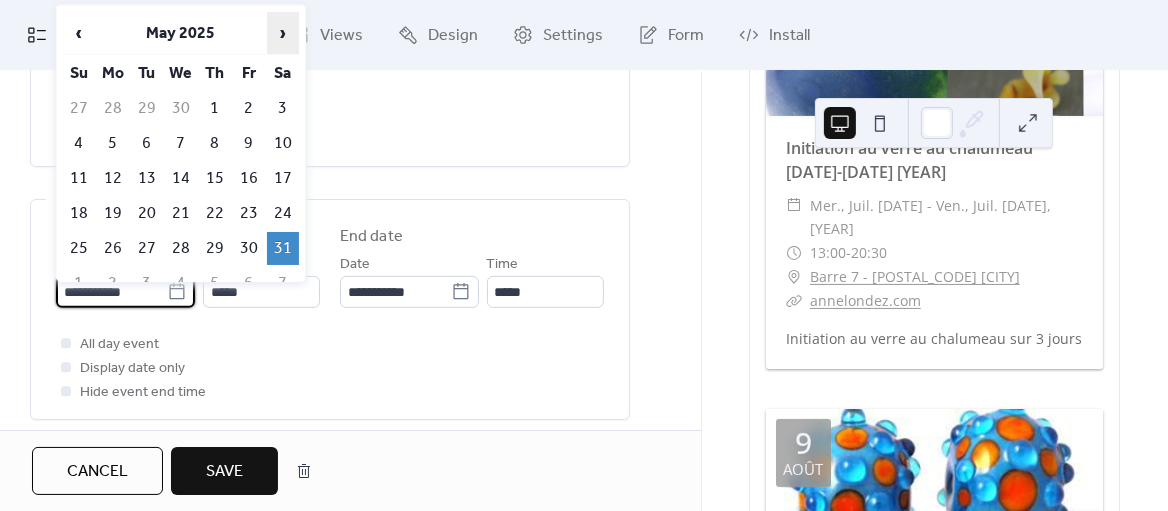 click on "›" at bounding box center (283, 33) 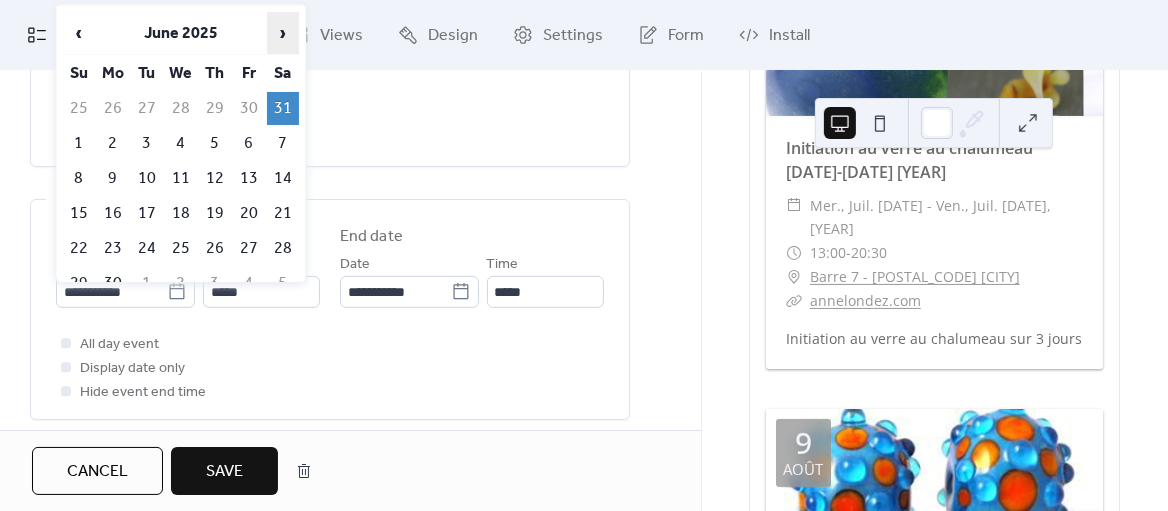 click on "›" at bounding box center (283, 33) 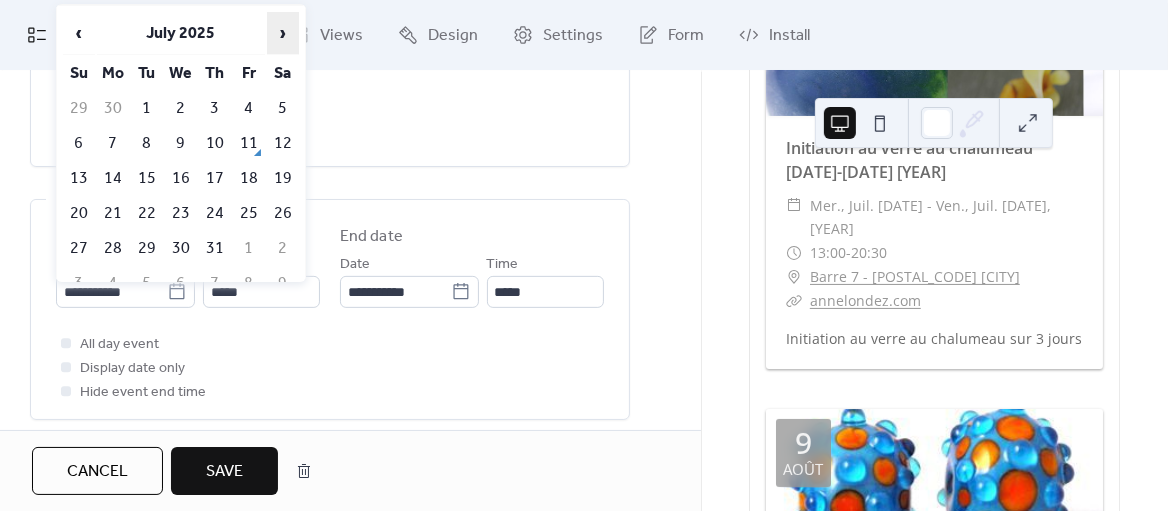 click on "›" at bounding box center (283, 33) 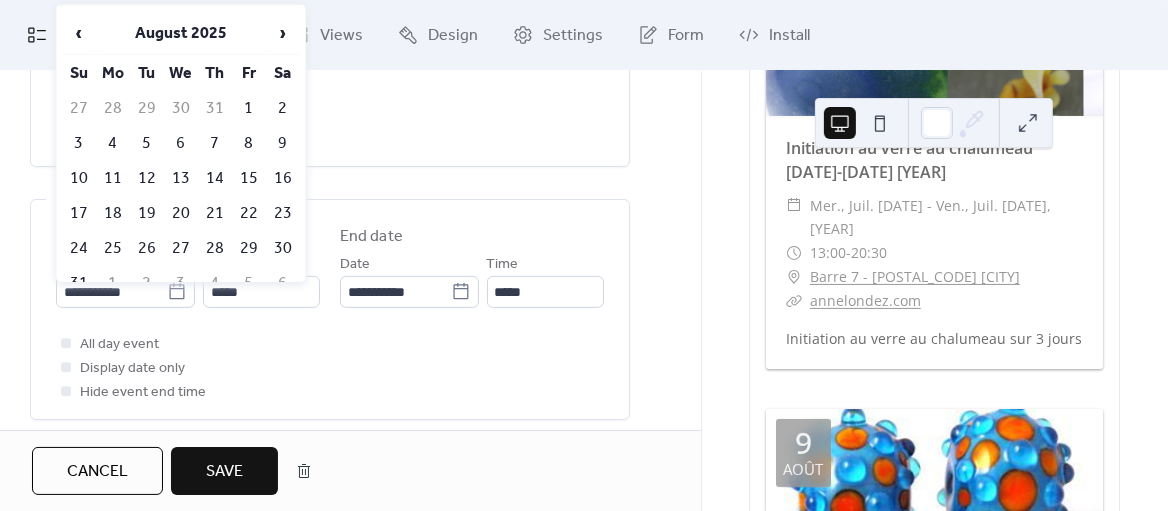 click on "16" at bounding box center [283, 178] 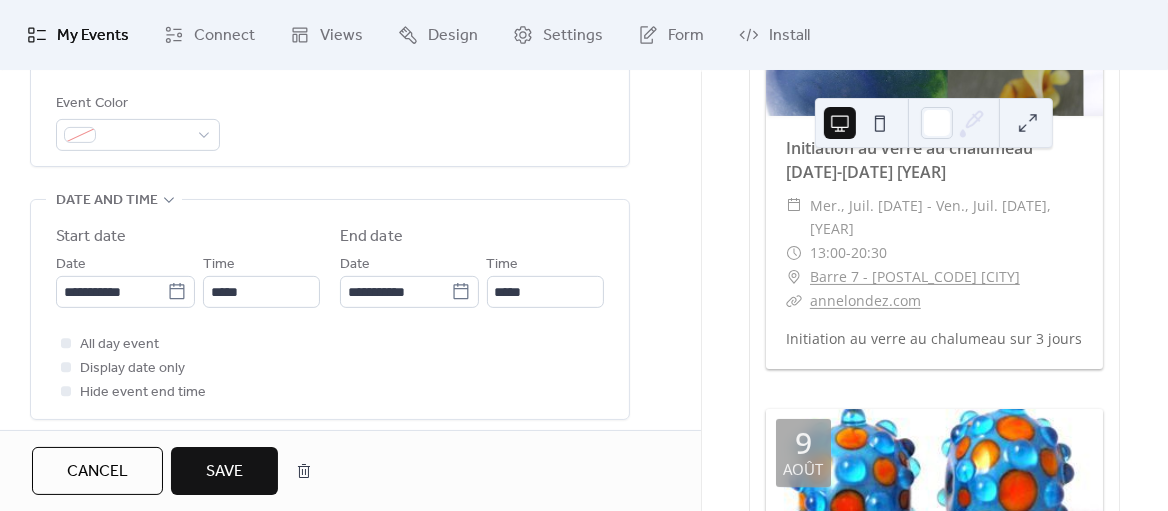 type on "**********" 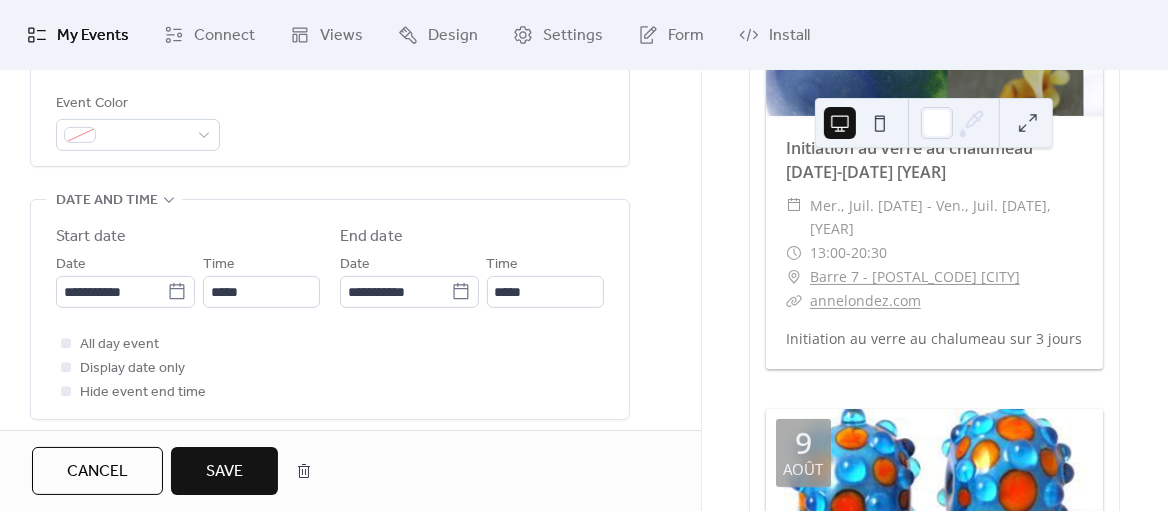 type on "**********" 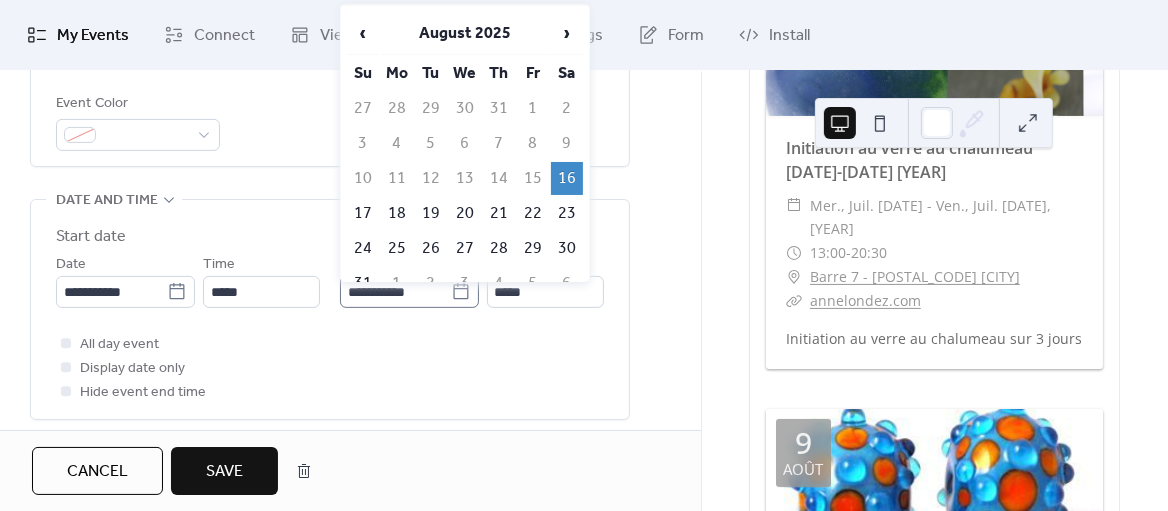 click 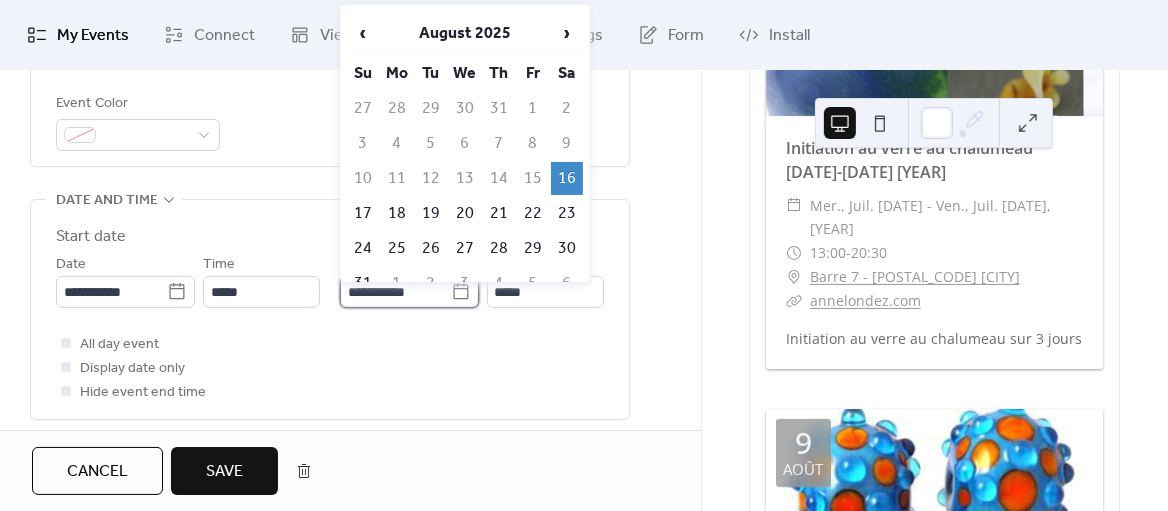 click on "**********" at bounding box center (395, 292) 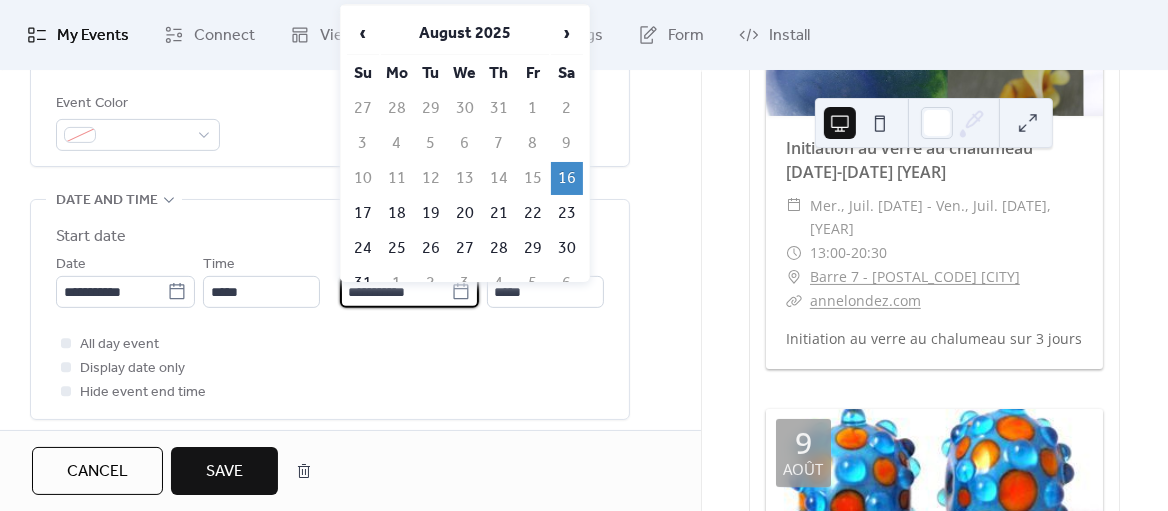 click 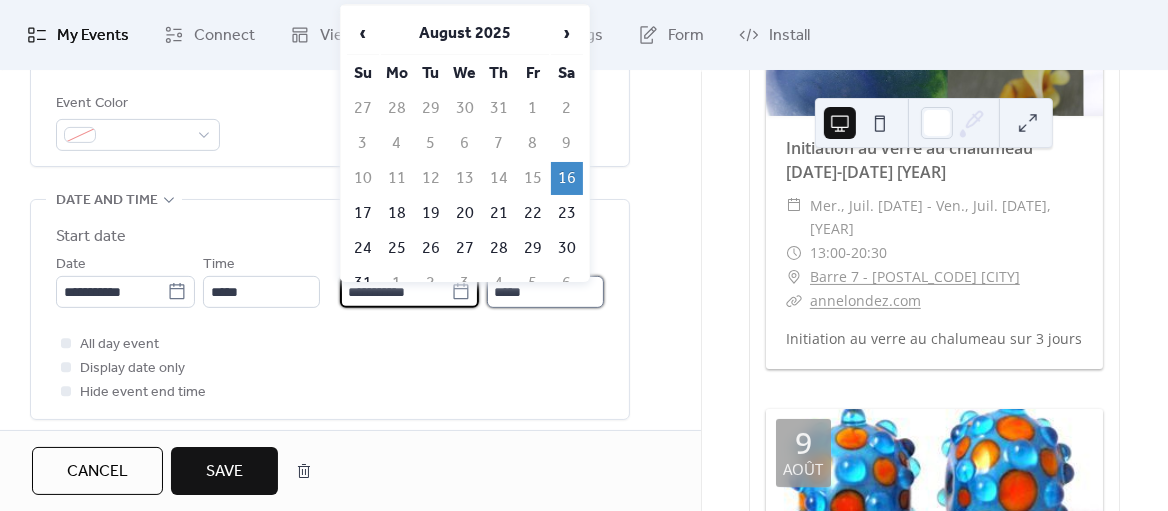 click on "*****" at bounding box center [545, 292] 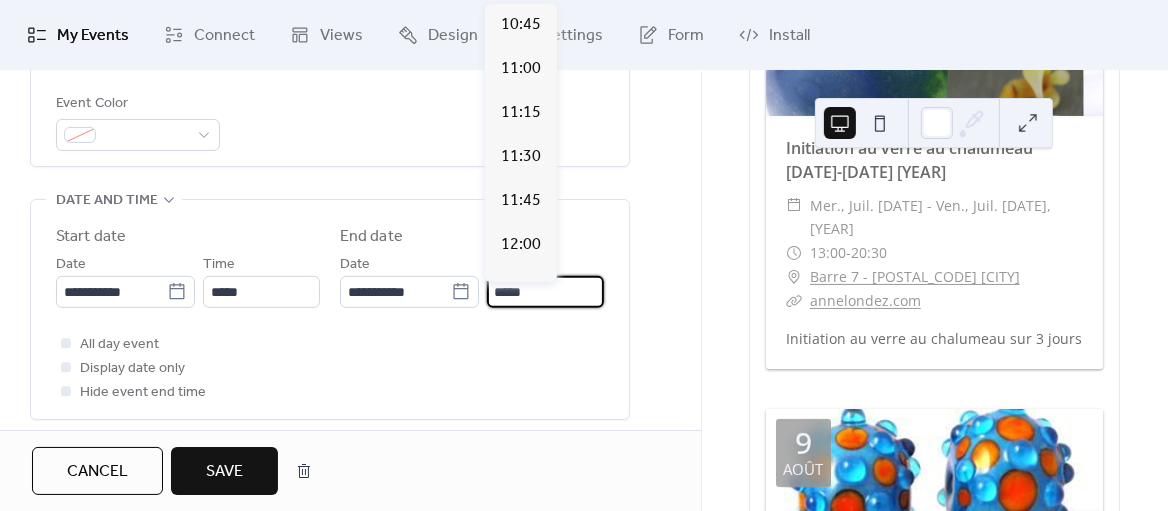 scroll, scrollTop: 917, scrollLeft: 0, axis: vertical 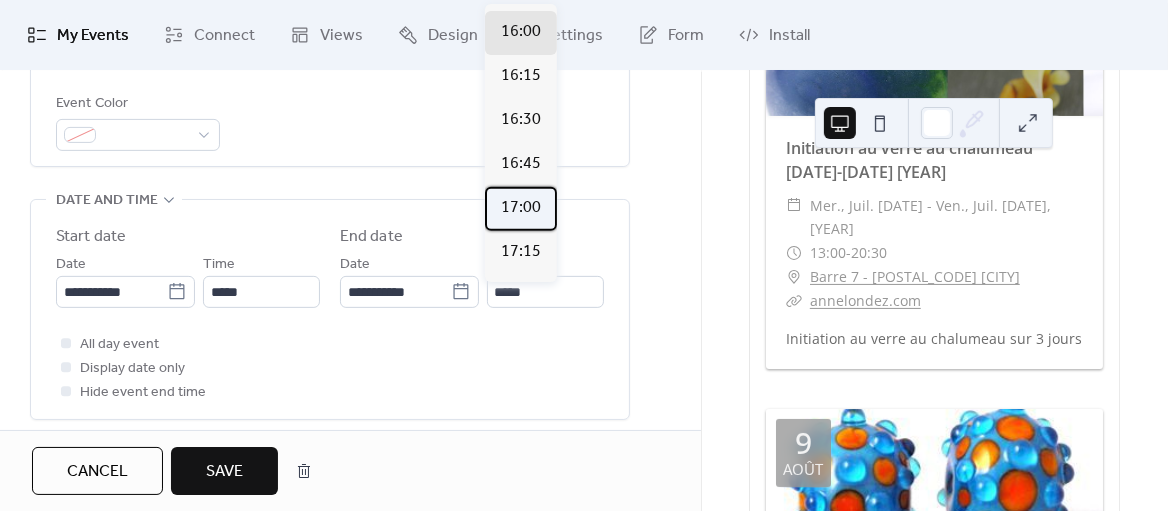 click on "17:00" at bounding box center (521, 208) 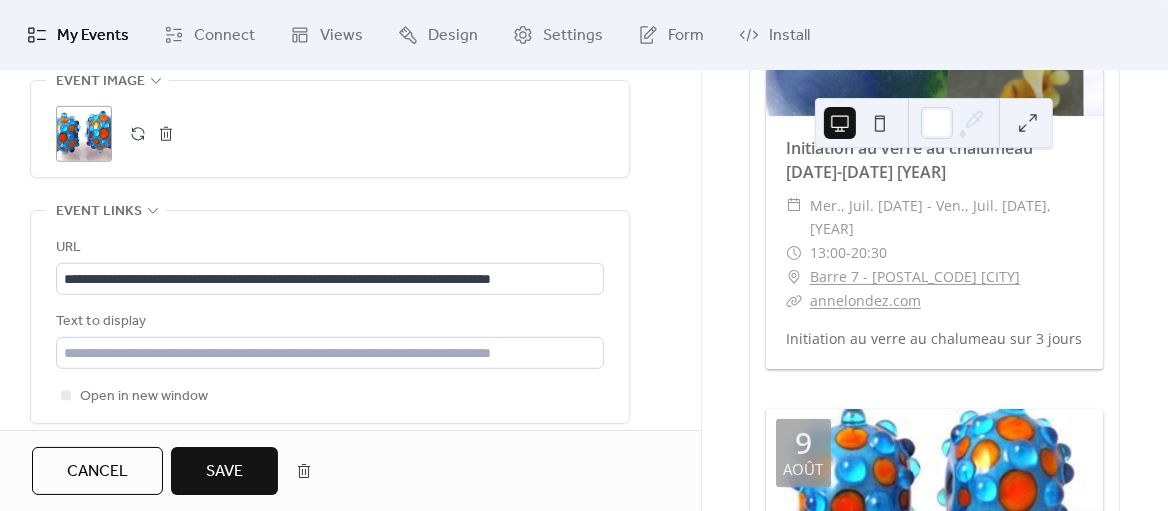 scroll, scrollTop: 1056, scrollLeft: 0, axis: vertical 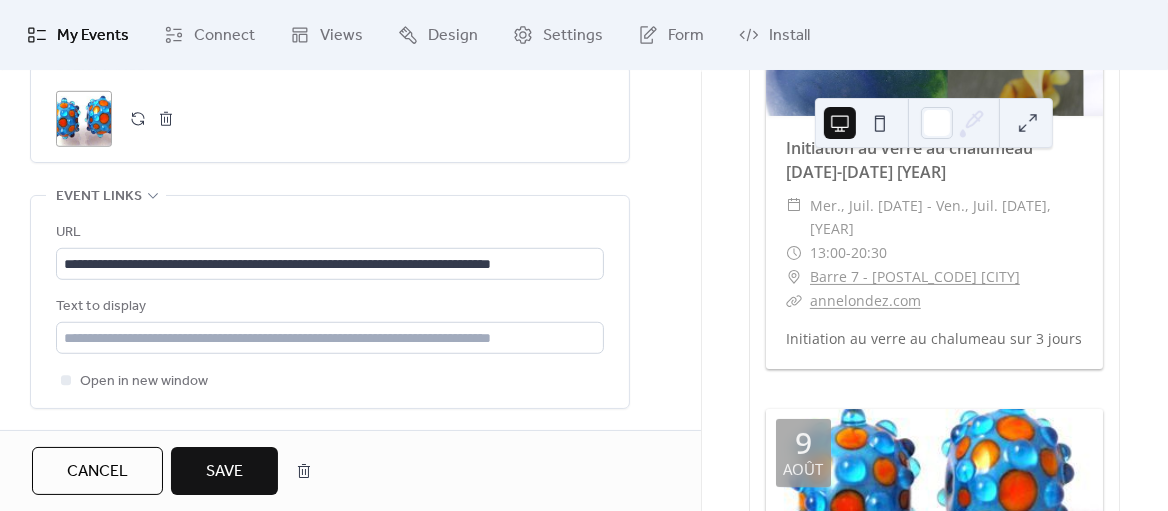 click on "Save" at bounding box center (224, 472) 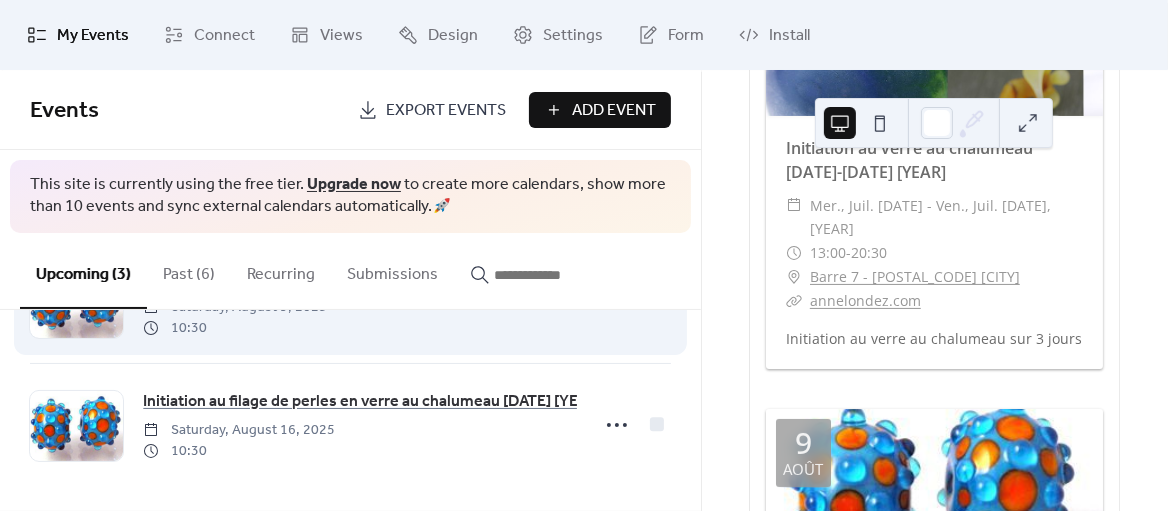 scroll, scrollTop: 227, scrollLeft: 0, axis: vertical 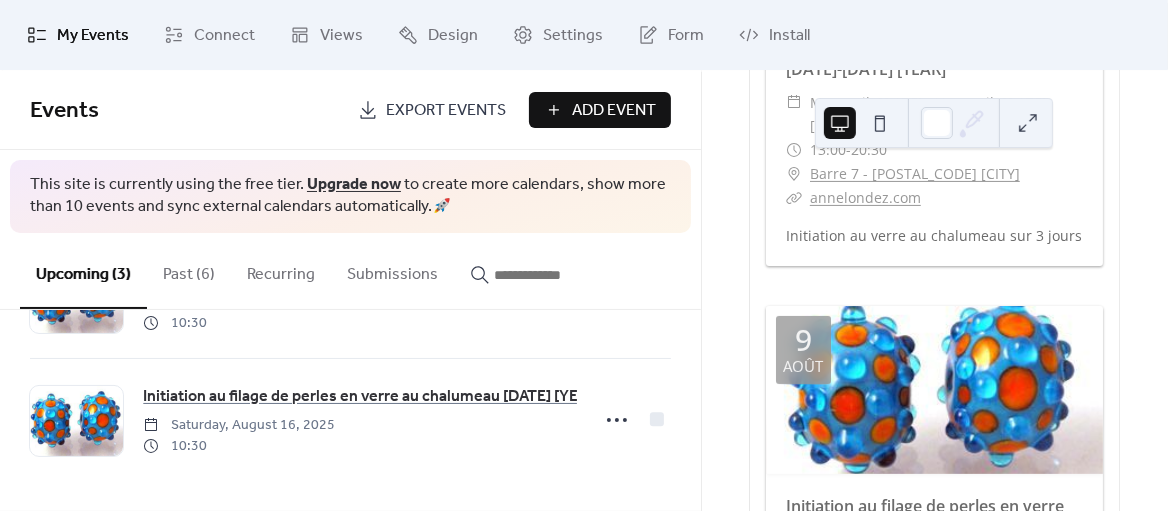 click on "Past  (6)" at bounding box center (189, 270) 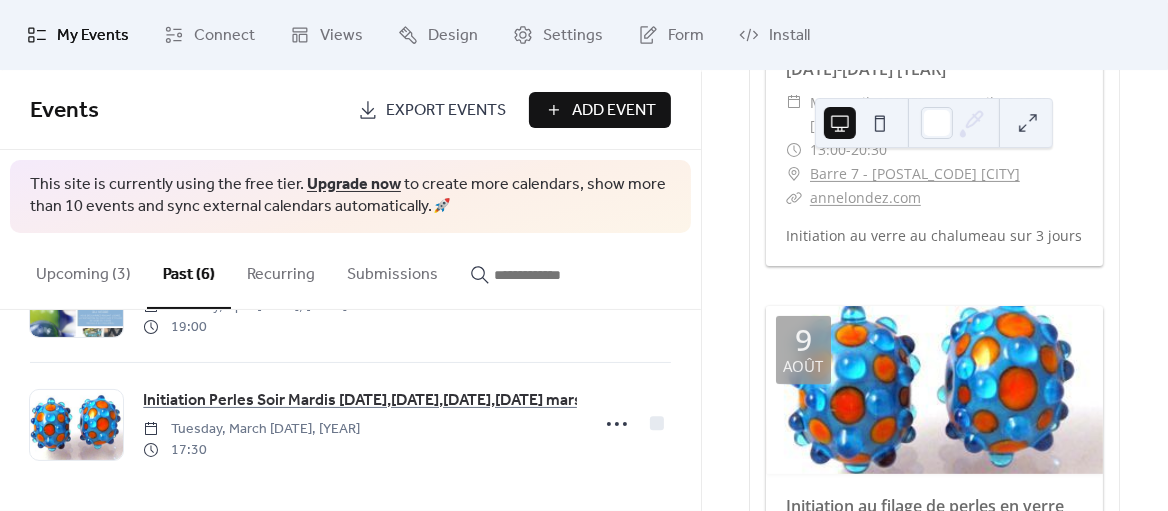 scroll, scrollTop: 595, scrollLeft: 0, axis: vertical 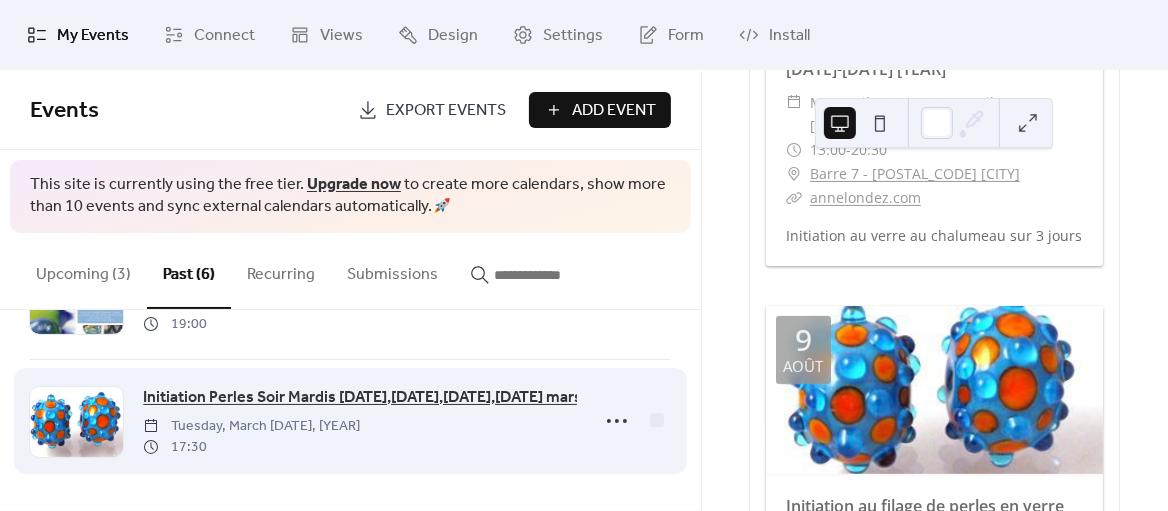 click on "Initiation Perles Soir Mardis [DATE],[DATE],[DATE],[DATE] mars [YEAR]" at bounding box center (388, 398) 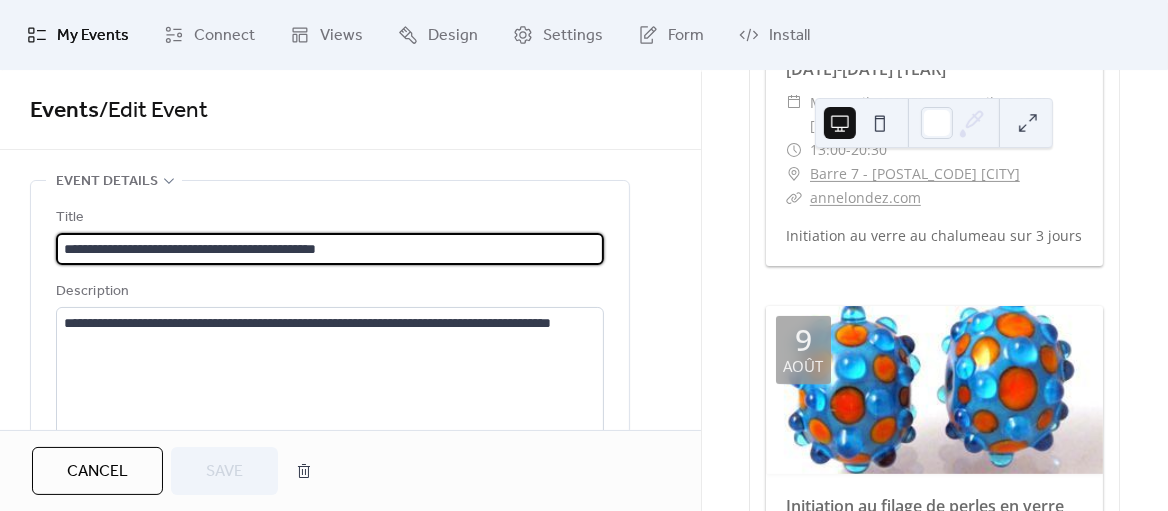 drag, startPoint x: 227, startPoint y: 257, endPoint x: 329, endPoint y: 245, distance: 102.70345 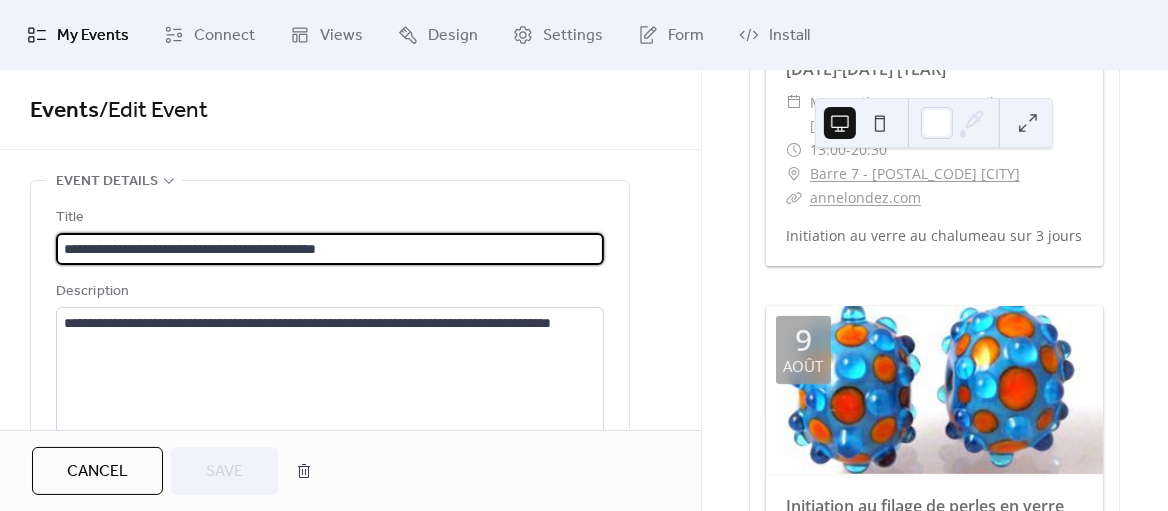 click on "**********" at bounding box center (330, 249) 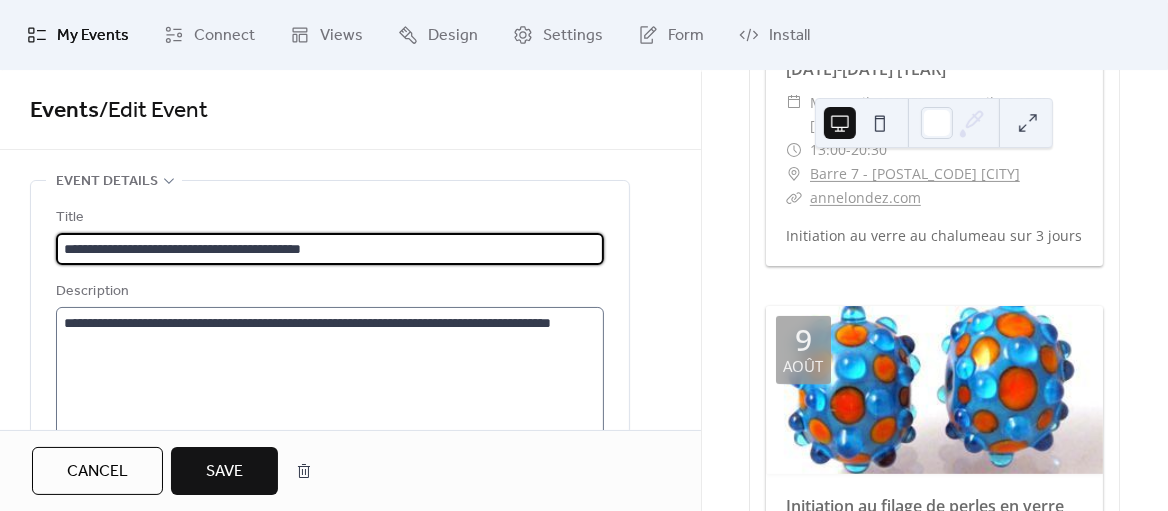 type on "**********" 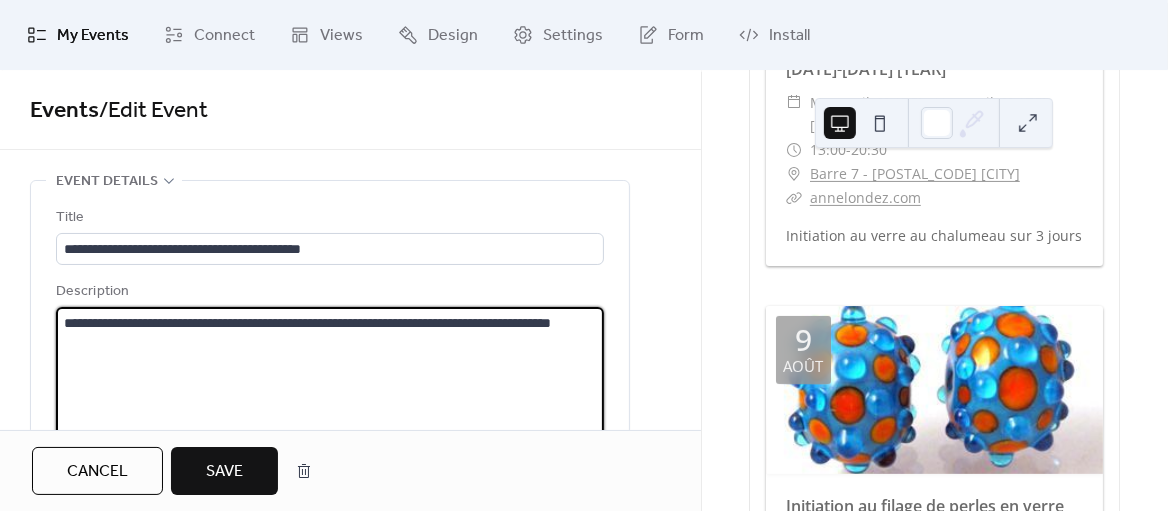 click on "**********" at bounding box center (330, 383) 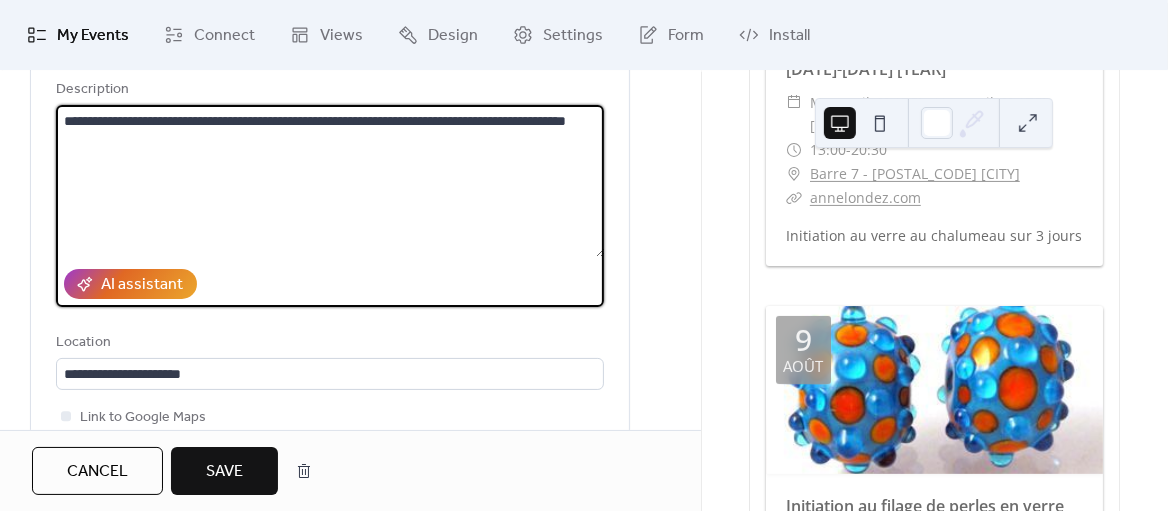 scroll, scrollTop: 141, scrollLeft: 0, axis: vertical 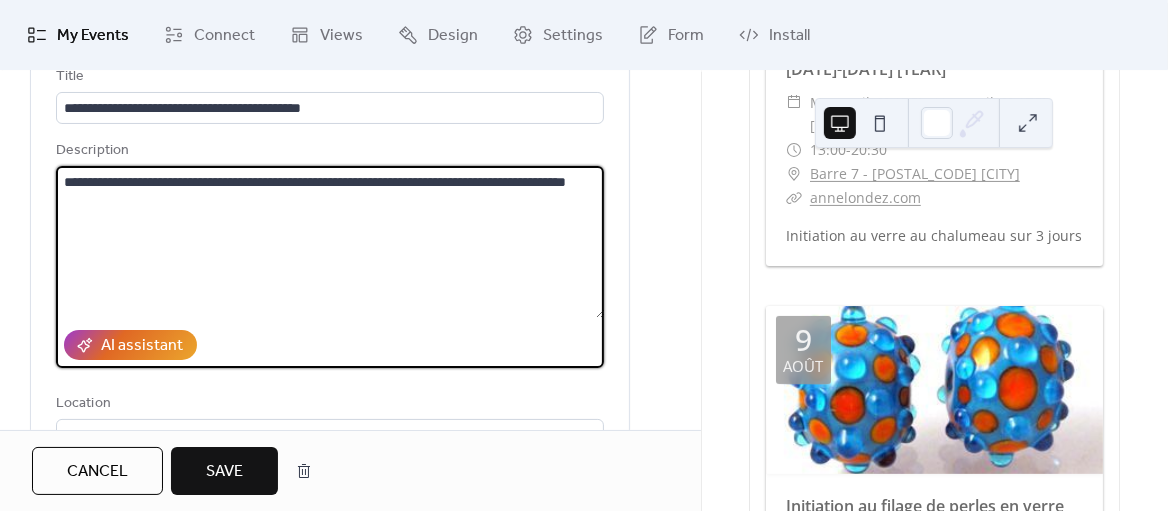 click on "**********" at bounding box center [330, 242] 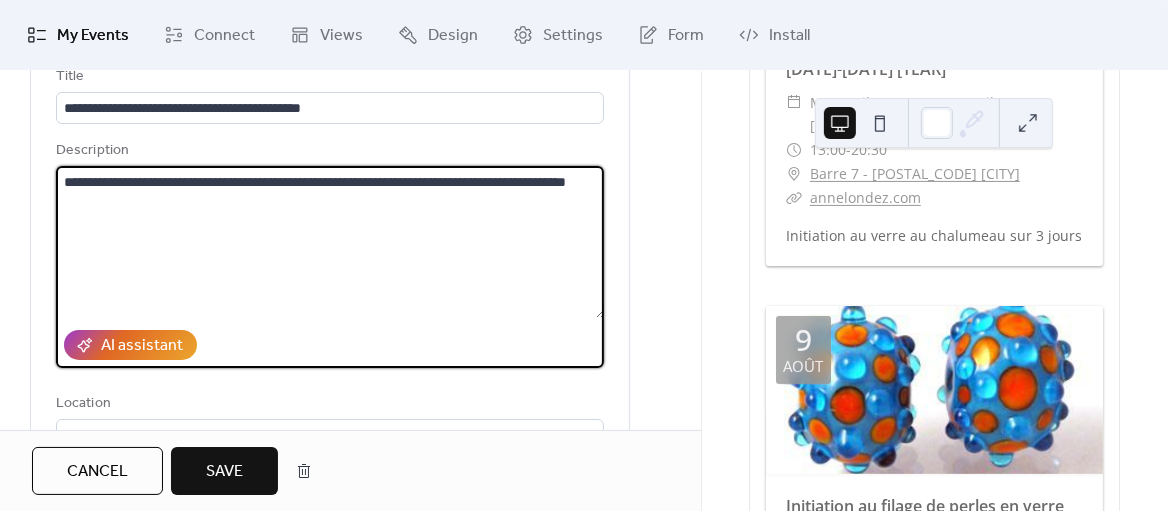 drag, startPoint x: 343, startPoint y: 186, endPoint x: 280, endPoint y: 185, distance: 63.007935 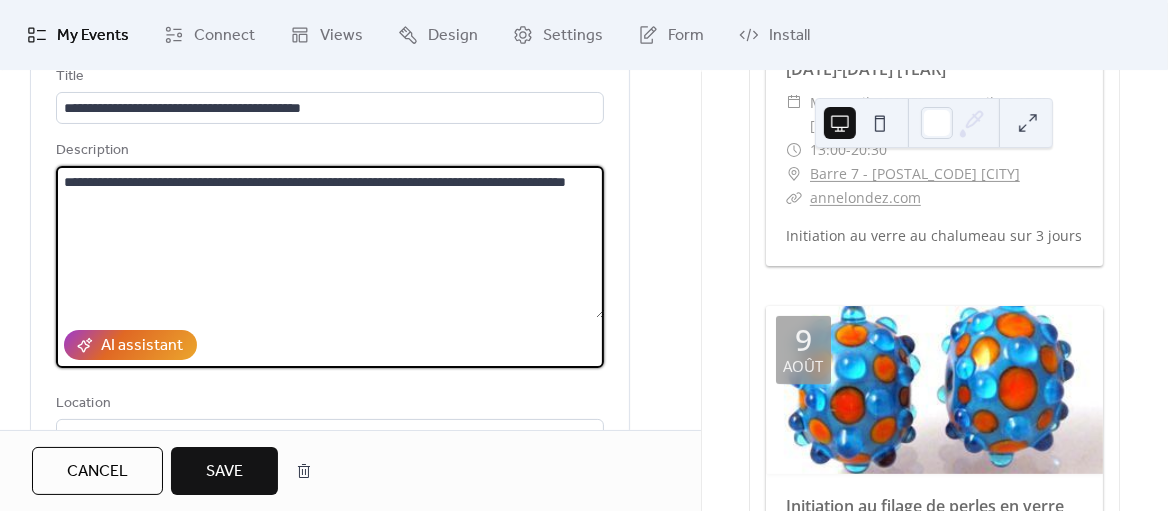 click on "**********" at bounding box center (330, 242) 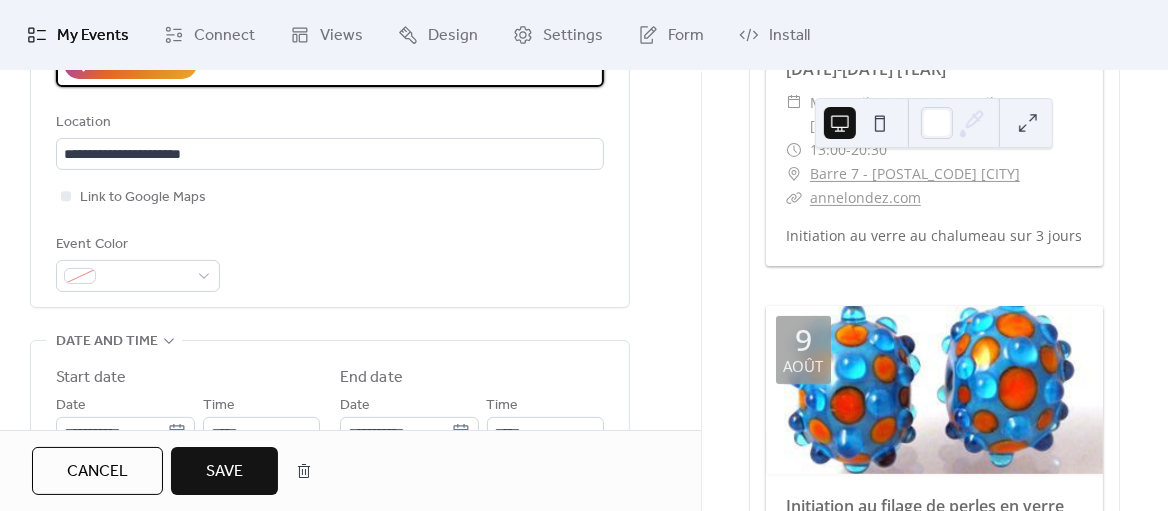 scroll, scrollTop: 634, scrollLeft: 0, axis: vertical 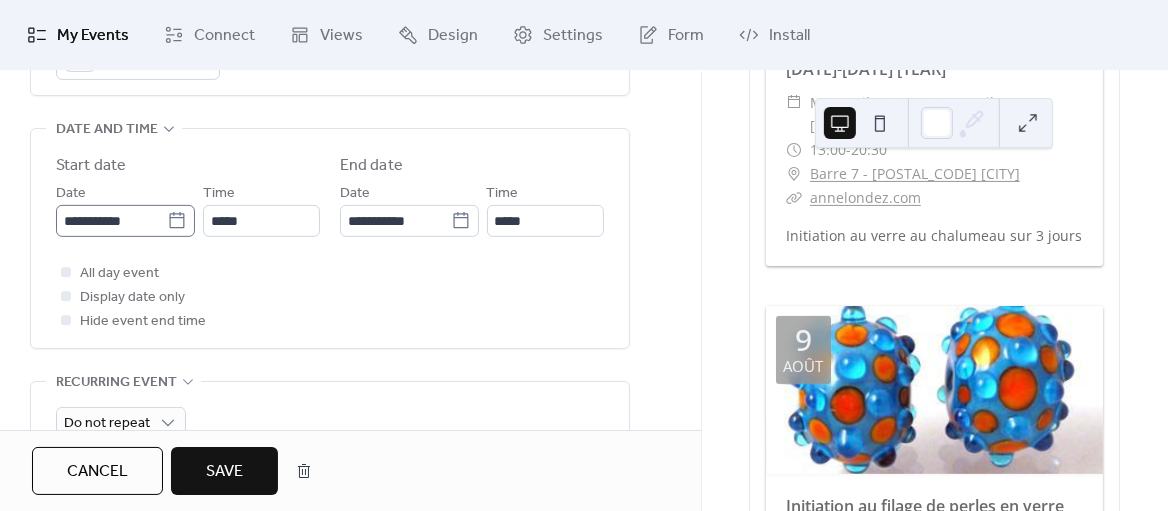 type on "**********" 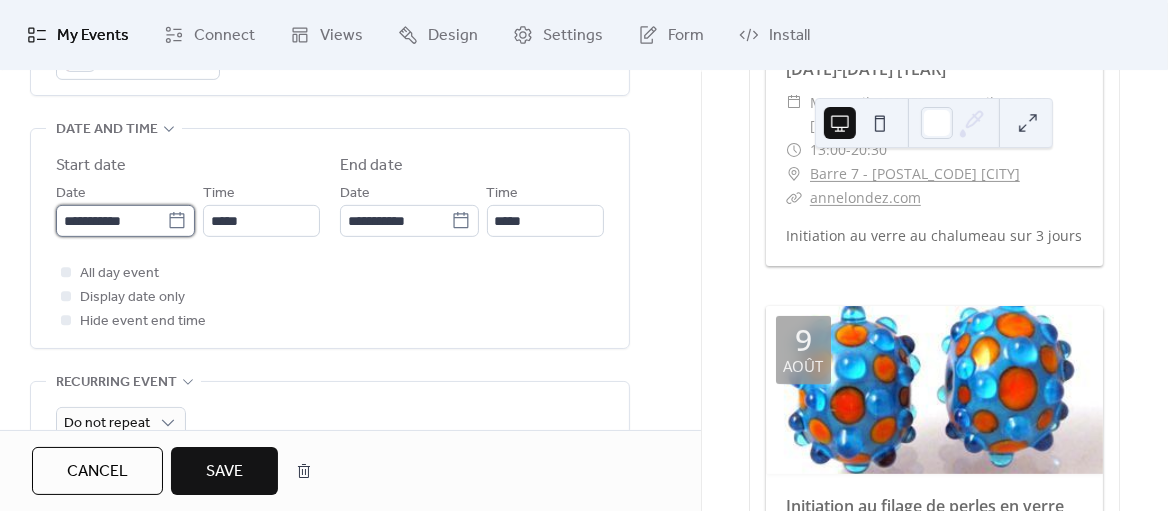 click on "**********" at bounding box center (111, 221) 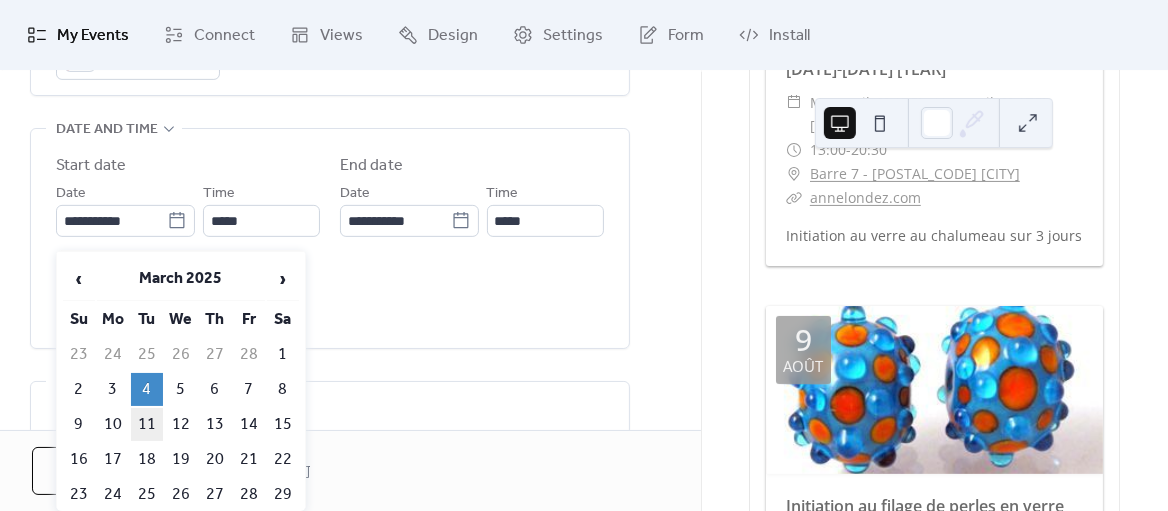 click on "11" at bounding box center (147, 424) 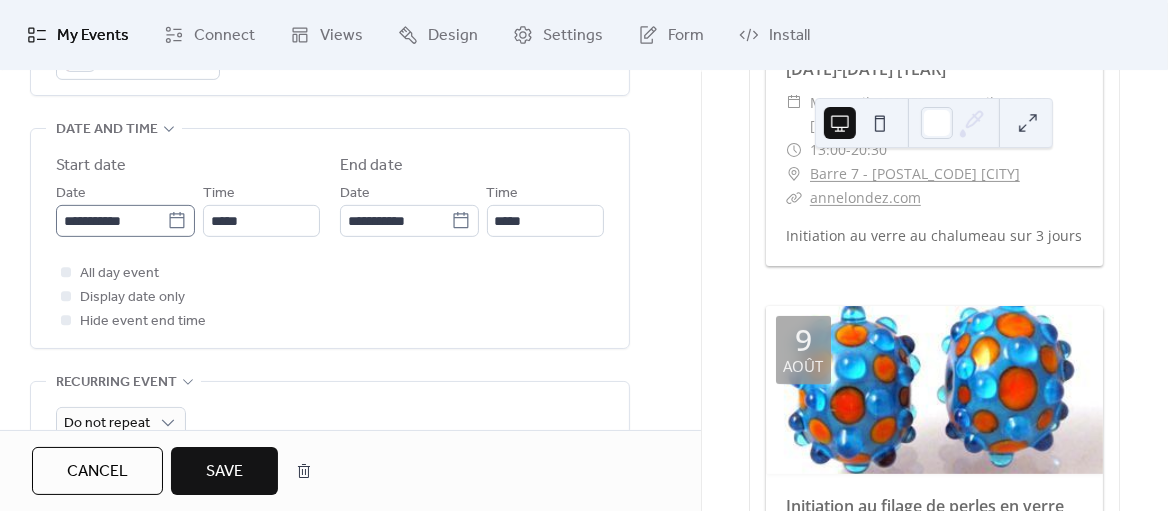 click 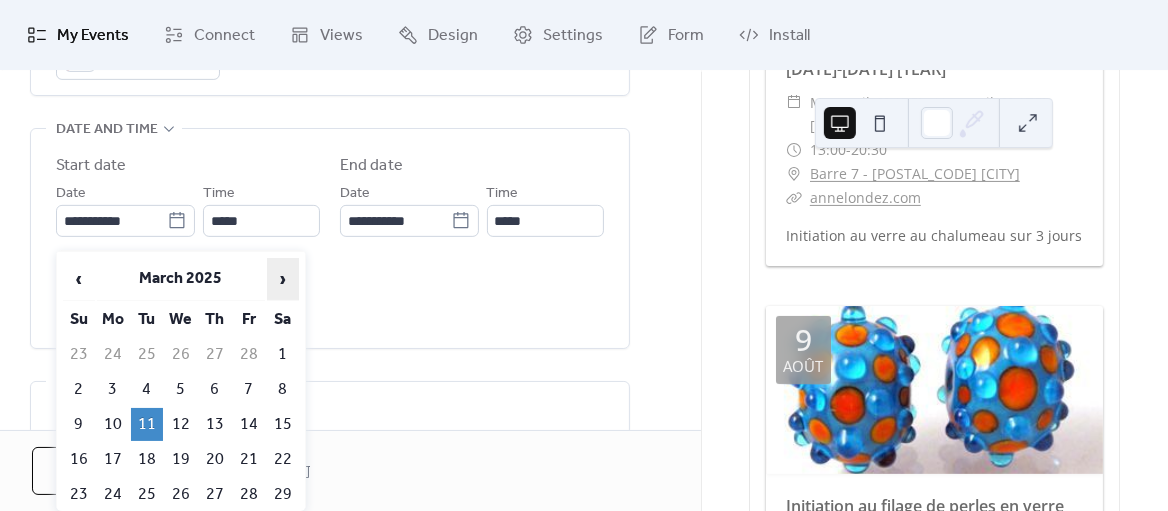 click on "›" at bounding box center (283, 279) 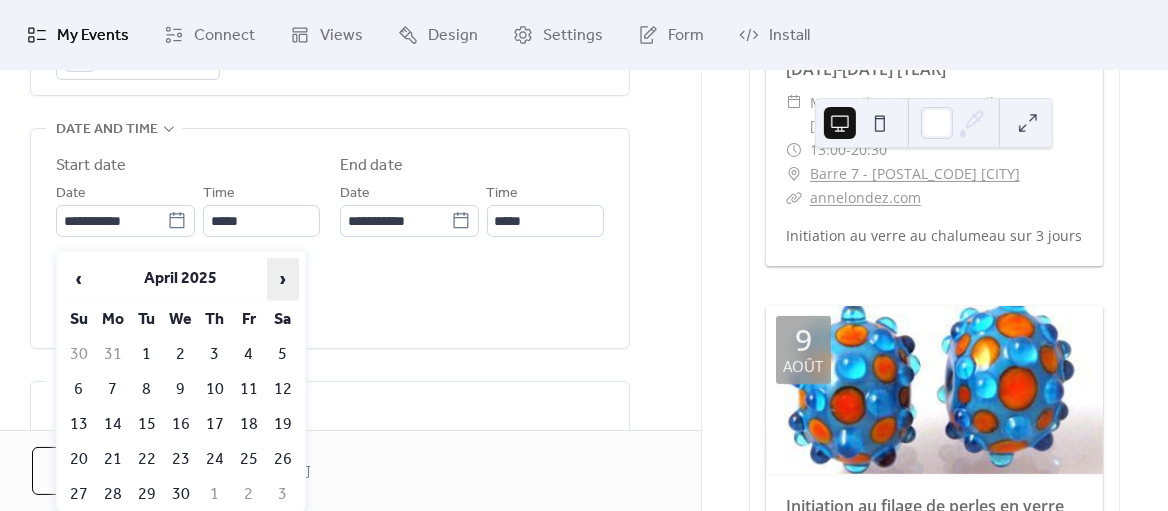 click on "›" at bounding box center [283, 279] 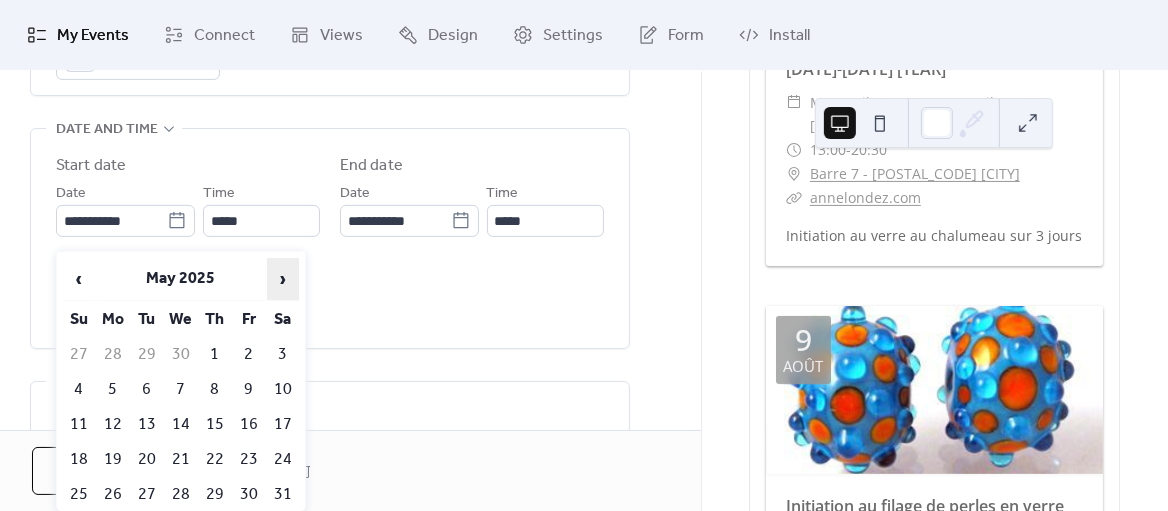 click on "›" at bounding box center (283, 279) 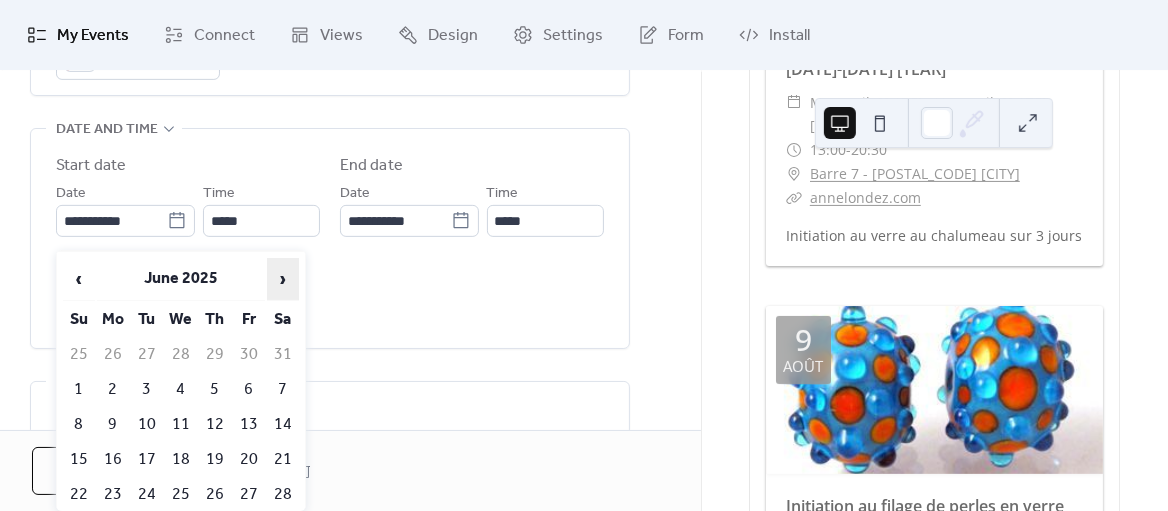click on "›" at bounding box center (283, 279) 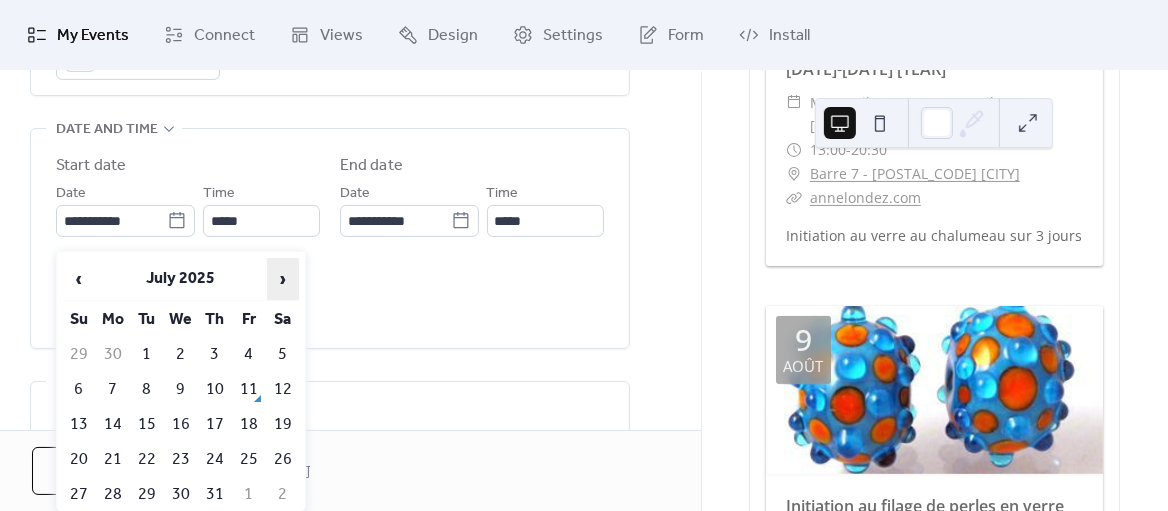 click on "›" at bounding box center (283, 279) 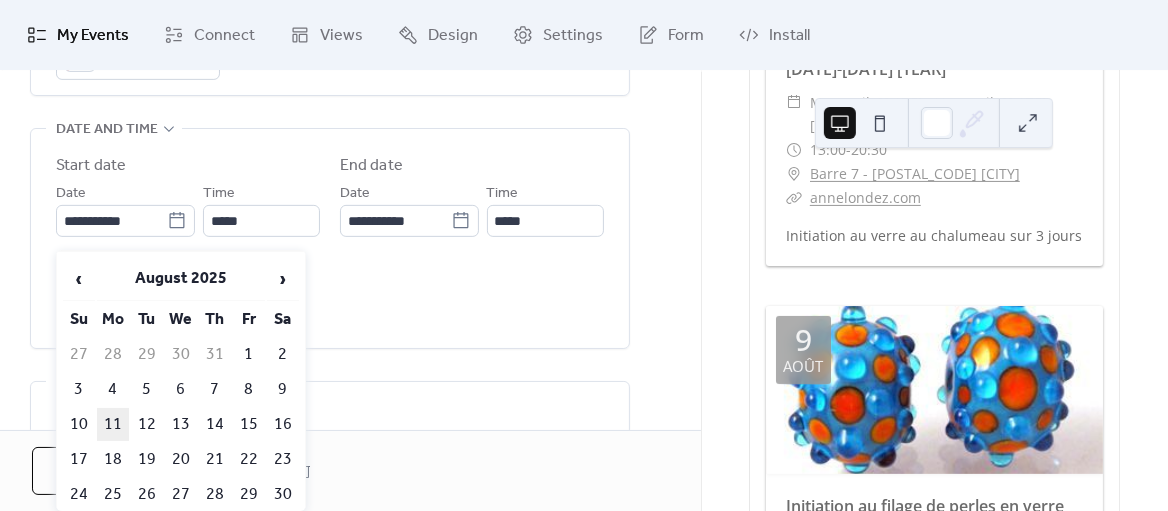 click on "11" at bounding box center (113, 424) 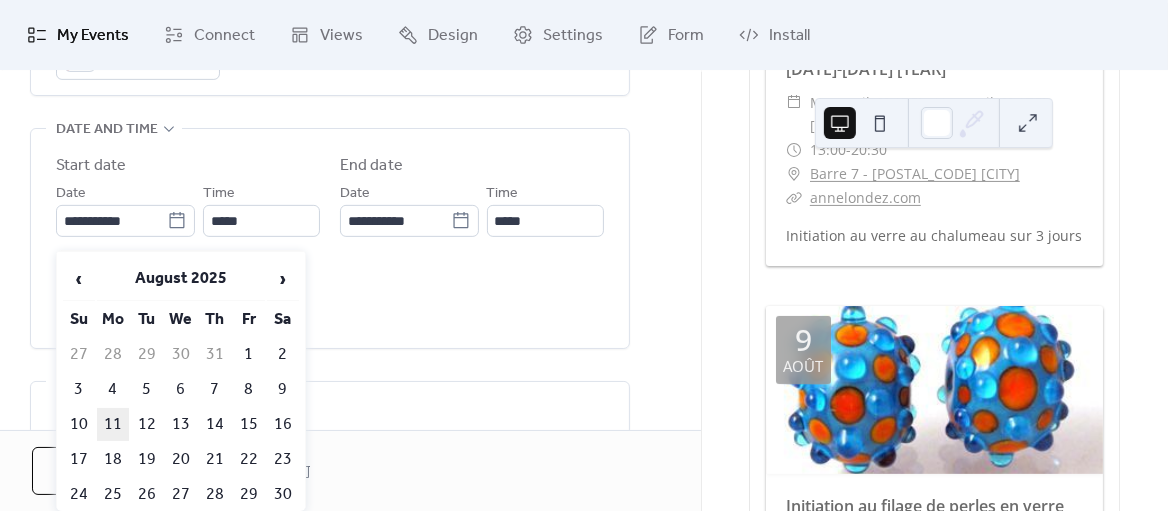 type on "**********" 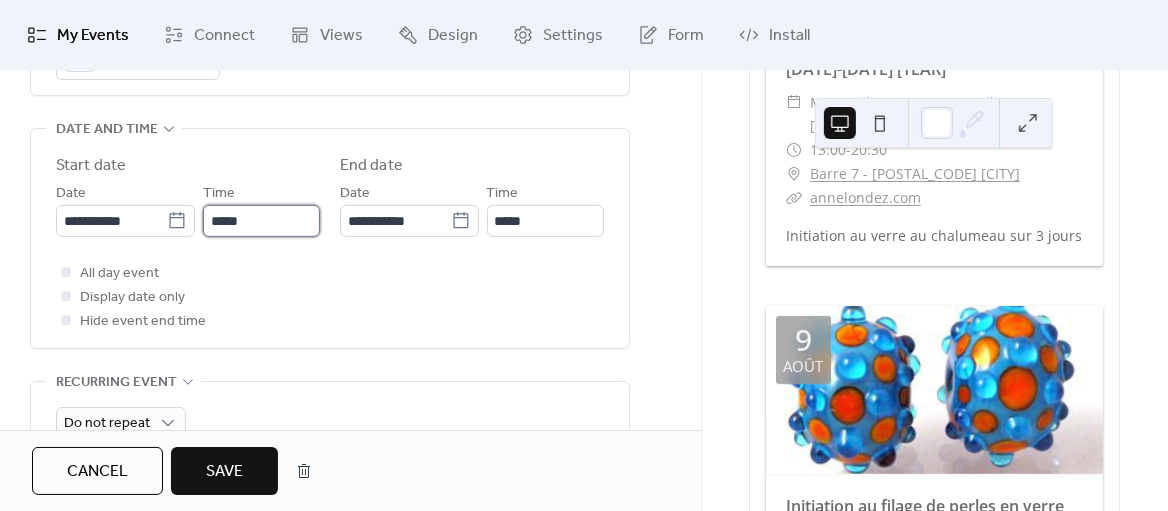 click on "*****" at bounding box center [261, 221] 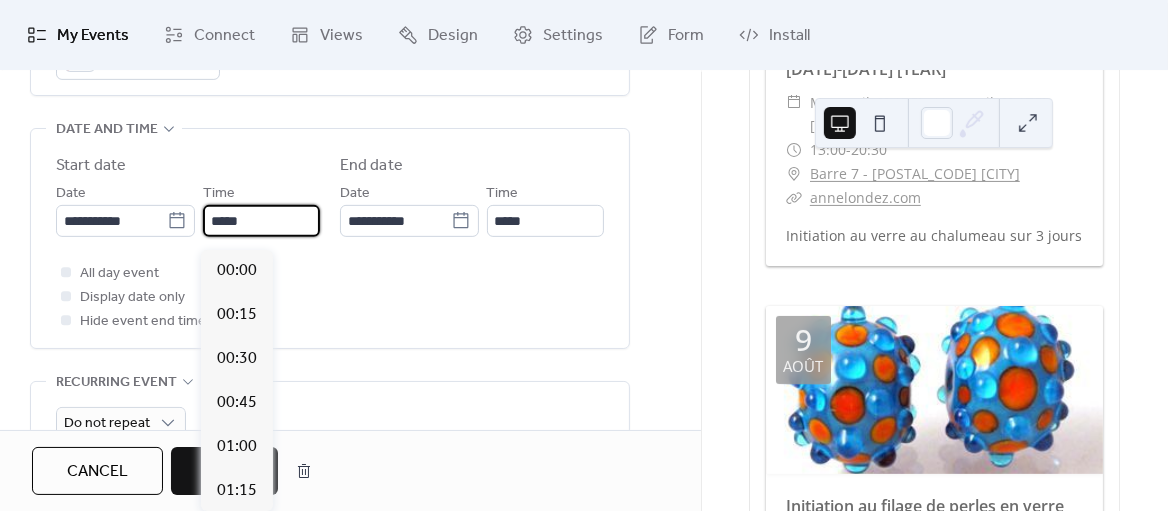scroll, scrollTop: 3056, scrollLeft: 0, axis: vertical 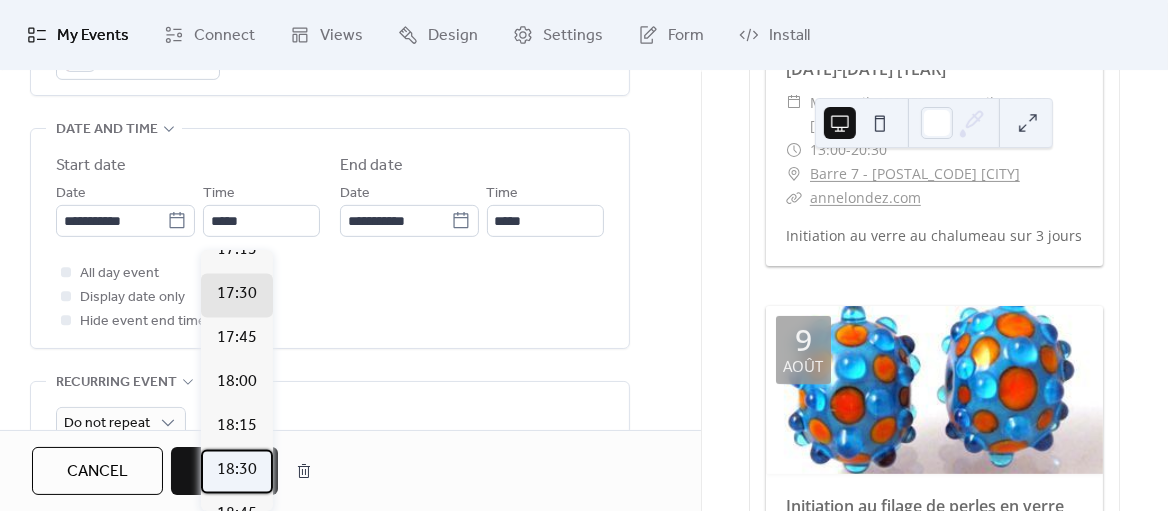 click on "18:30" at bounding box center [237, 471] 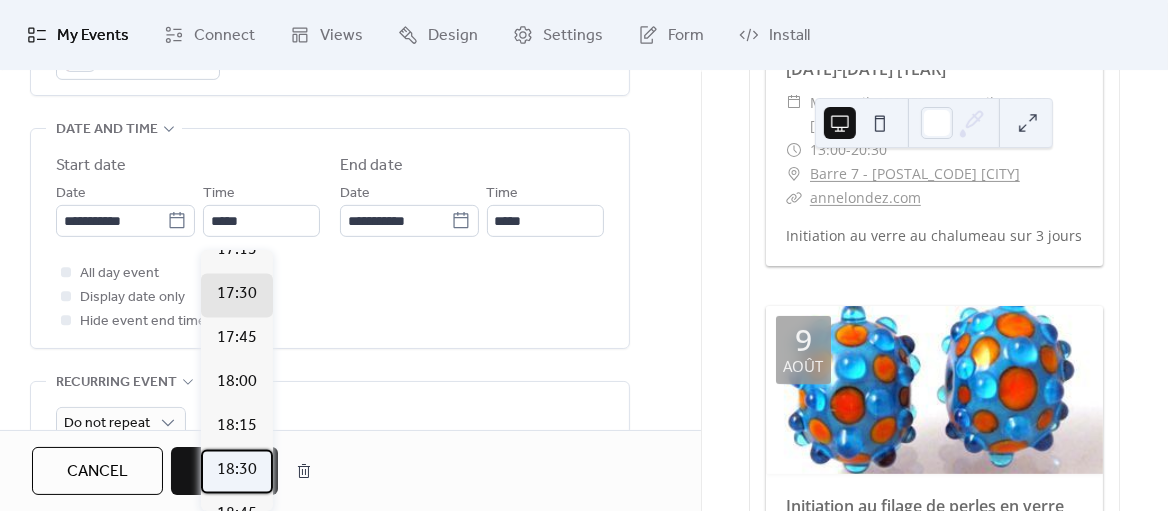 type on "*****" 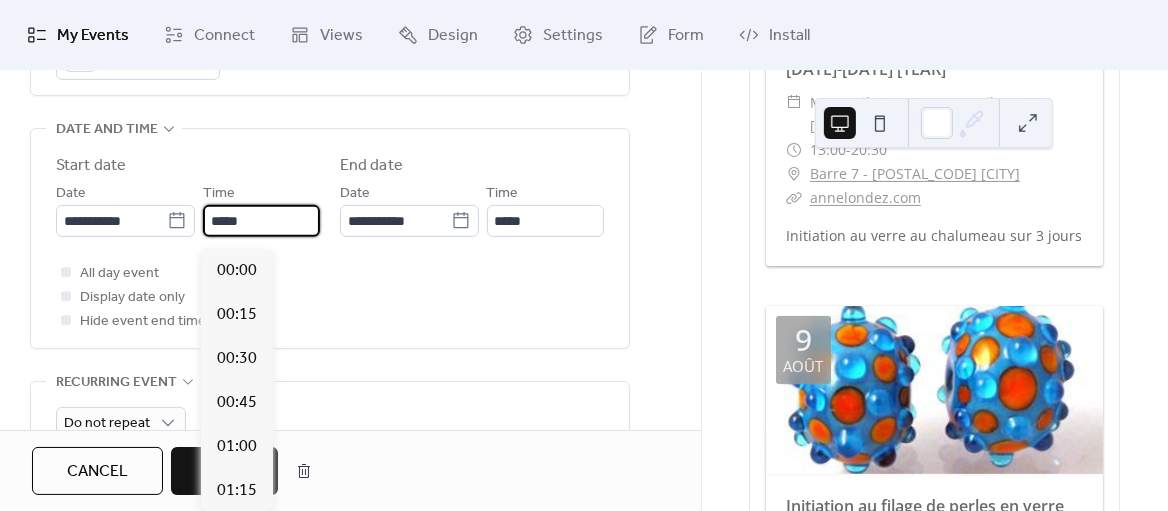 click on "*****" at bounding box center (261, 221) 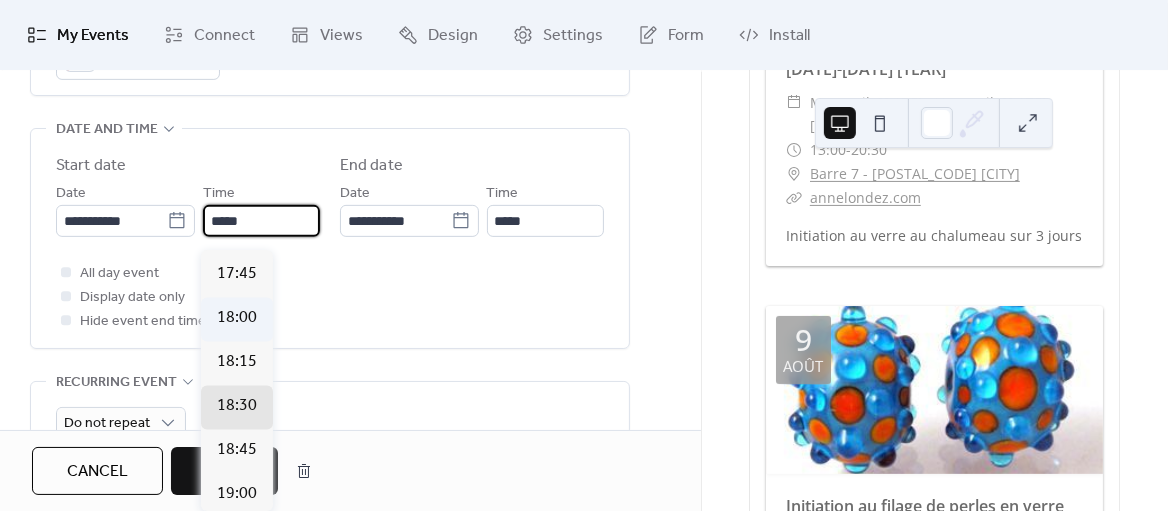scroll, scrollTop: 3117, scrollLeft: 0, axis: vertical 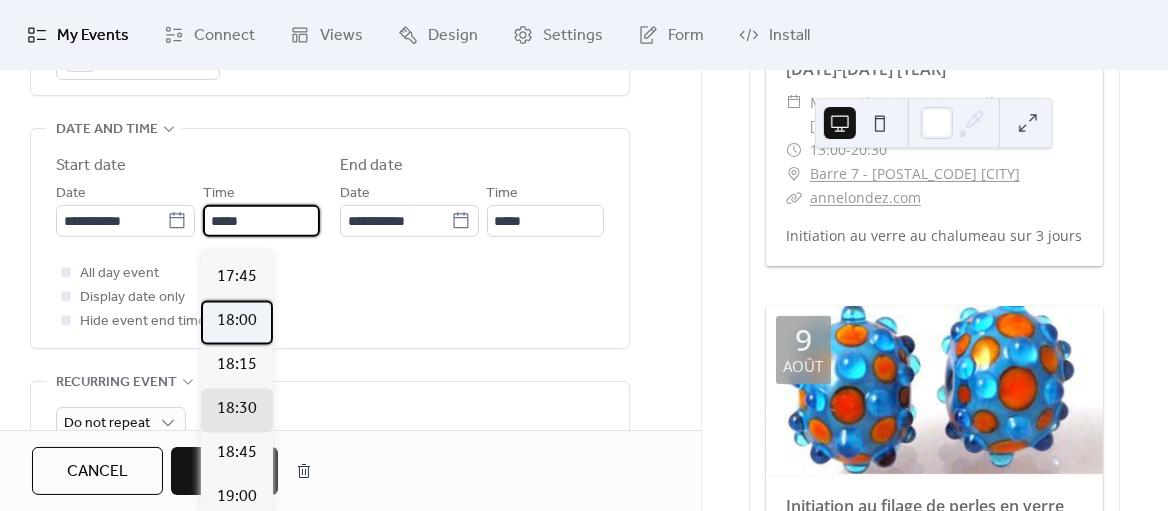 click on "18:00" at bounding box center (237, 322) 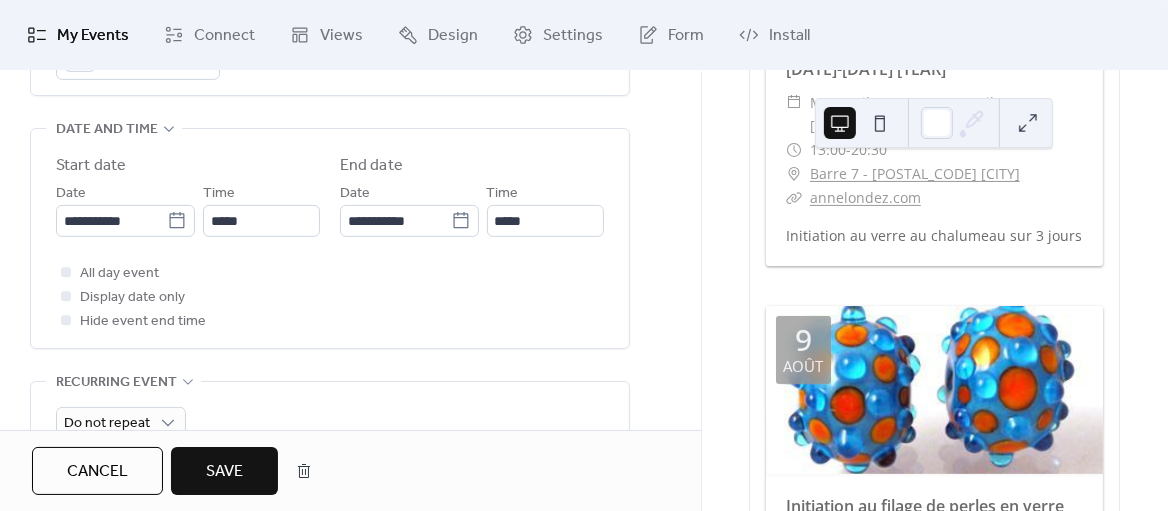 type on "*****" 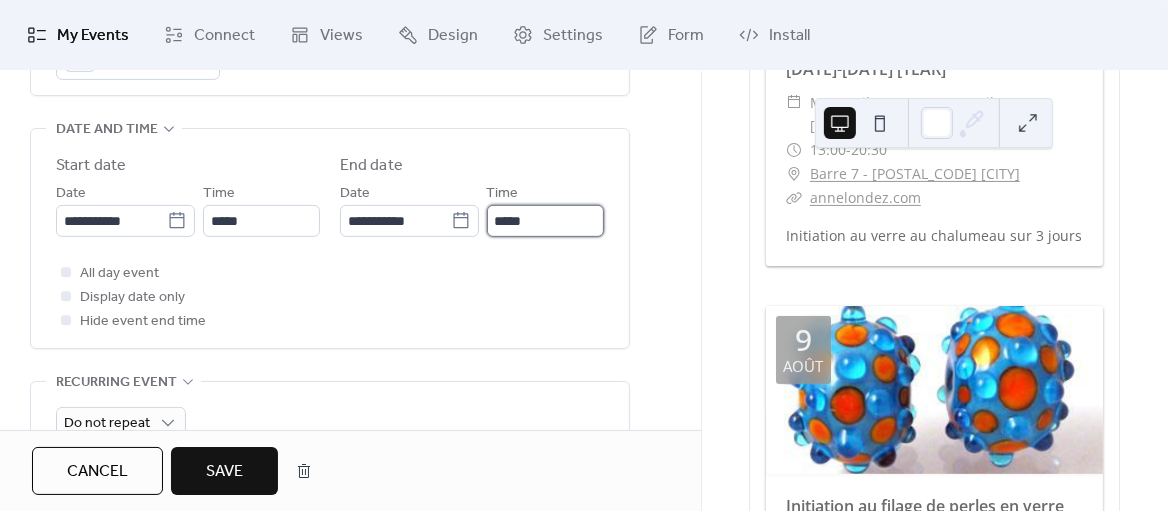 click on "*****" at bounding box center (545, 221) 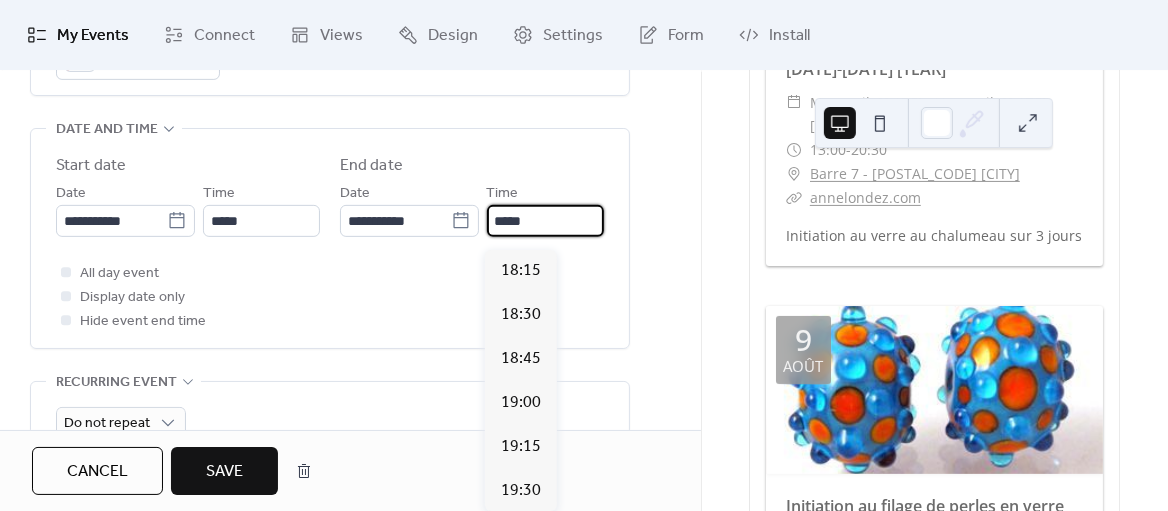scroll, scrollTop: 480, scrollLeft: 0, axis: vertical 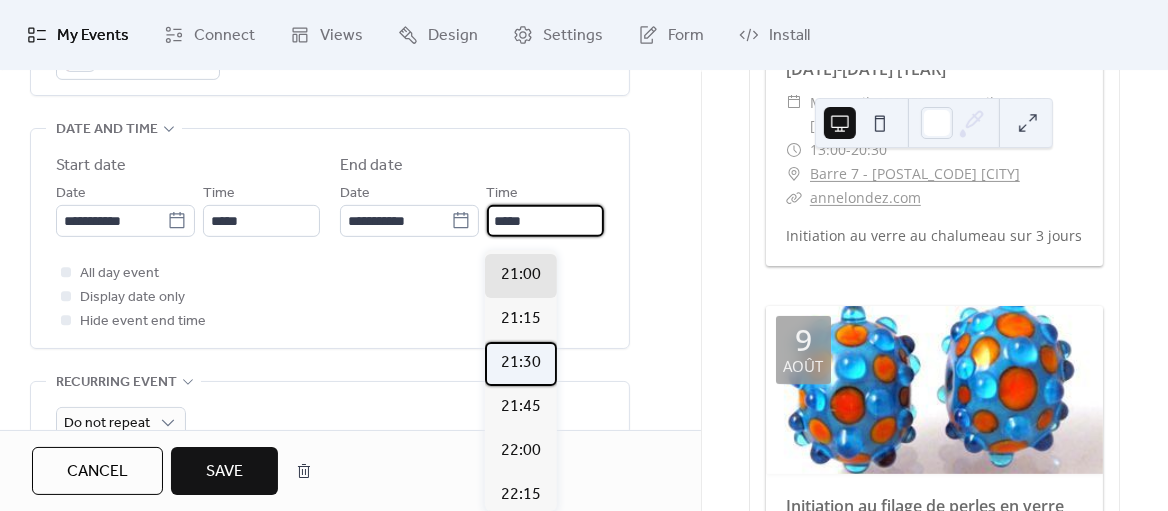 click on "21:30" at bounding box center [521, 363] 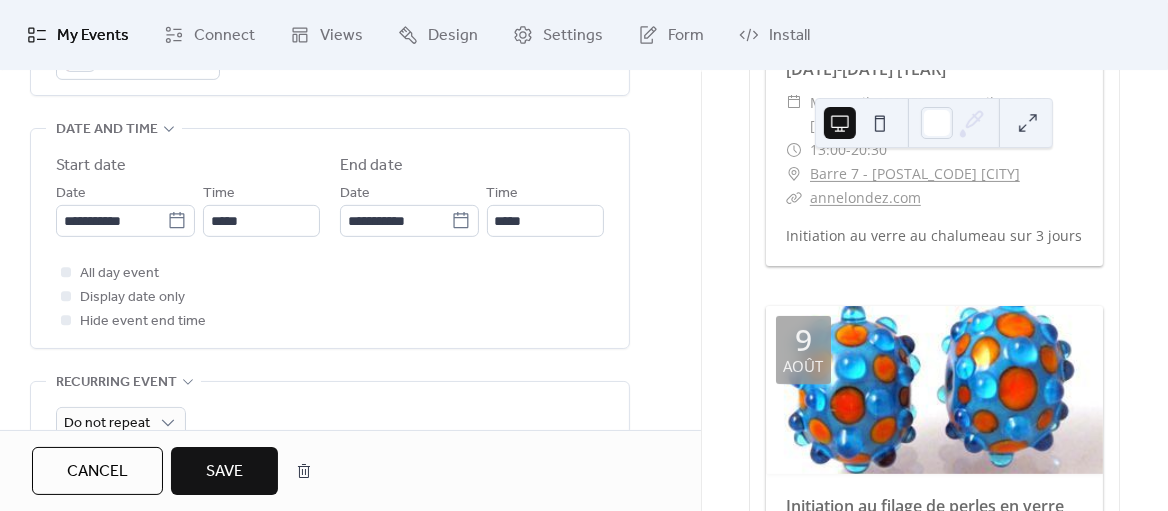 scroll, scrollTop: 704, scrollLeft: 0, axis: vertical 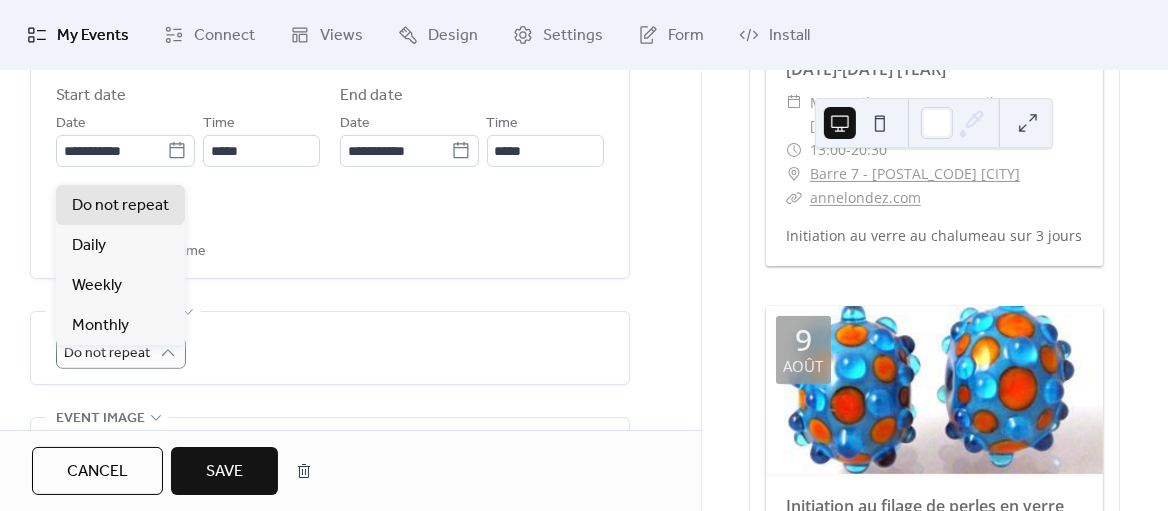 click on "**********" at bounding box center [330, 168] 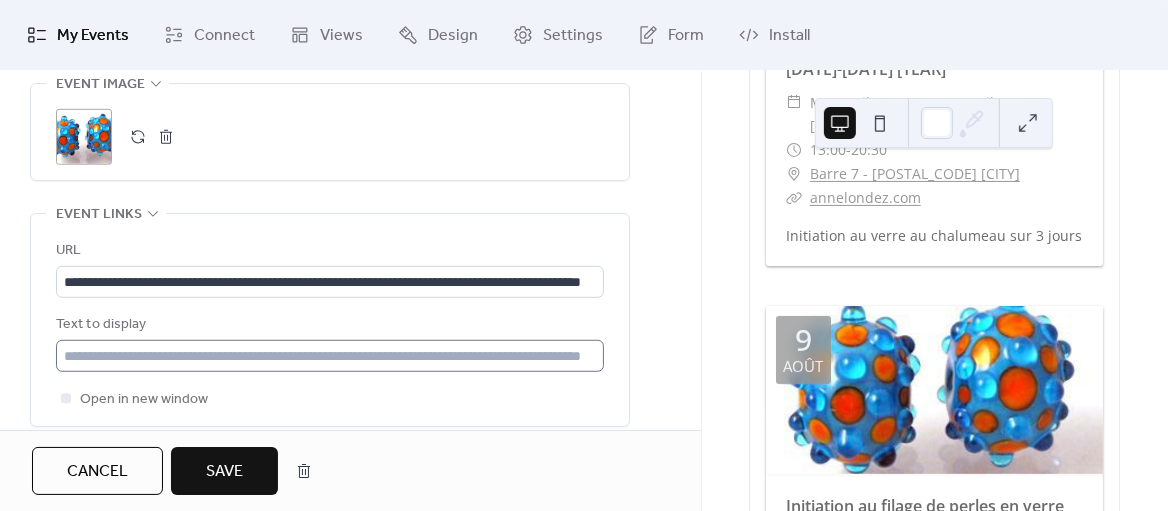 scroll, scrollTop: 1056, scrollLeft: 0, axis: vertical 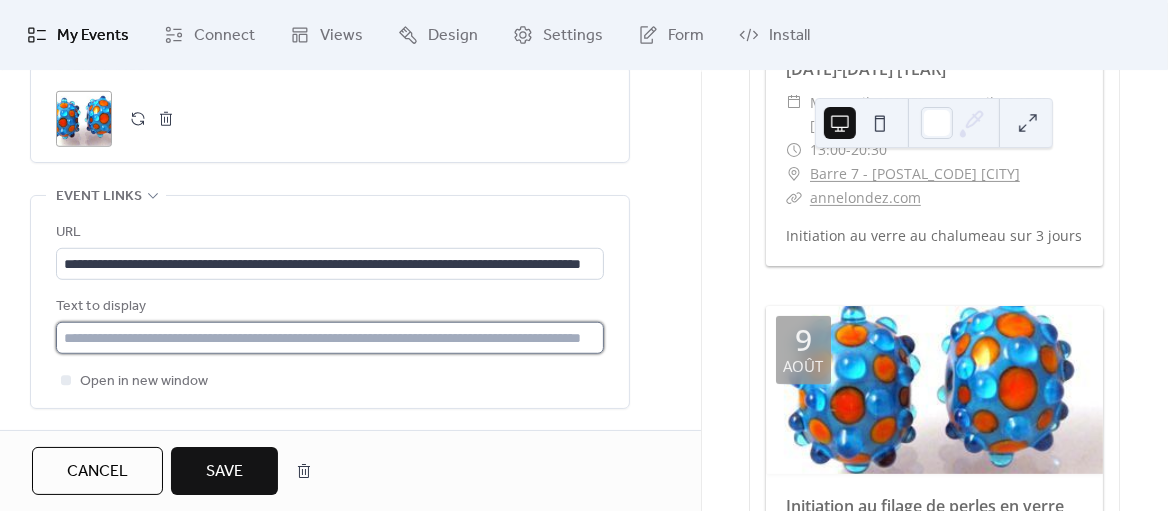 click at bounding box center (330, 338) 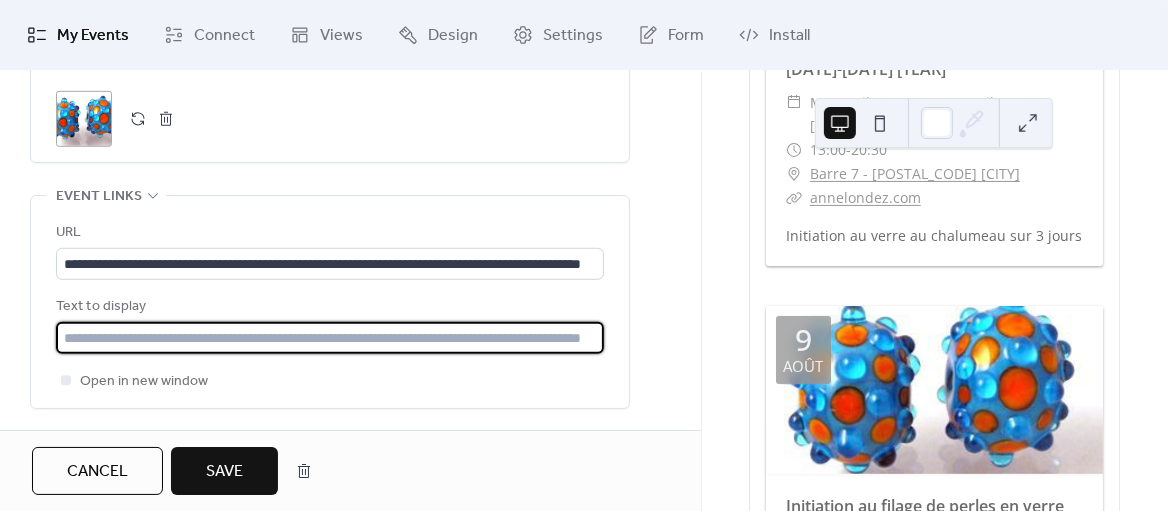 click at bounding box center [330, 338] 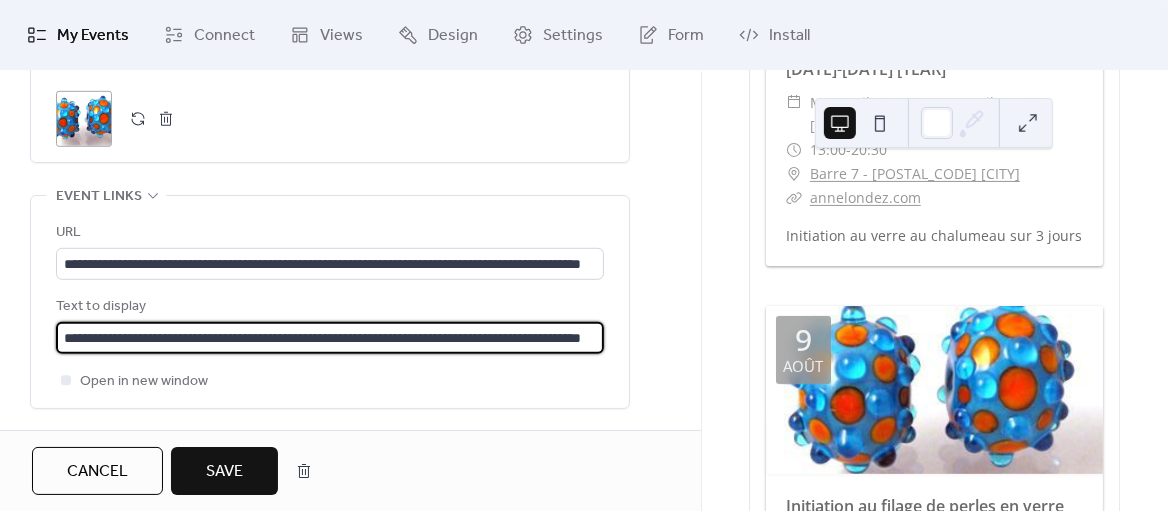 scroll, scrollTop: 0, scrollLeft: 132, axis: horizontal 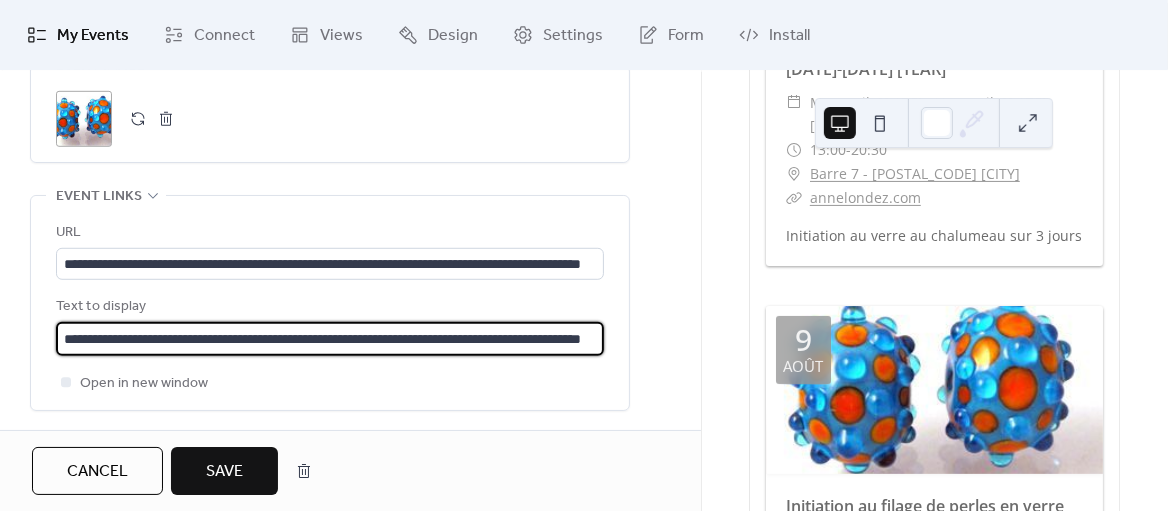 click on "**********" at bounding box center (330, 339) 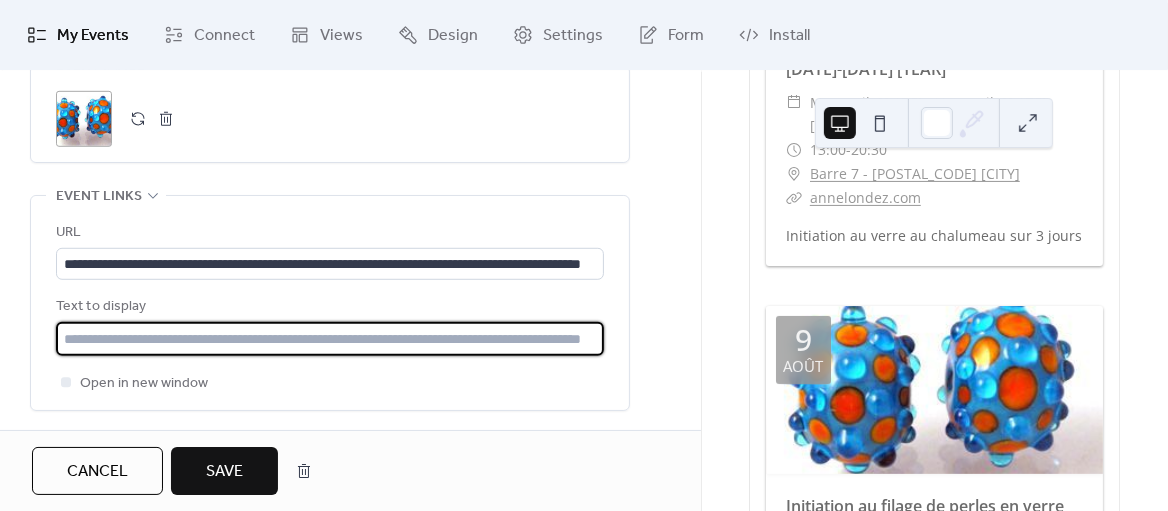 scroll, scrollTop: 0, scrollLeft: 0, axis: both 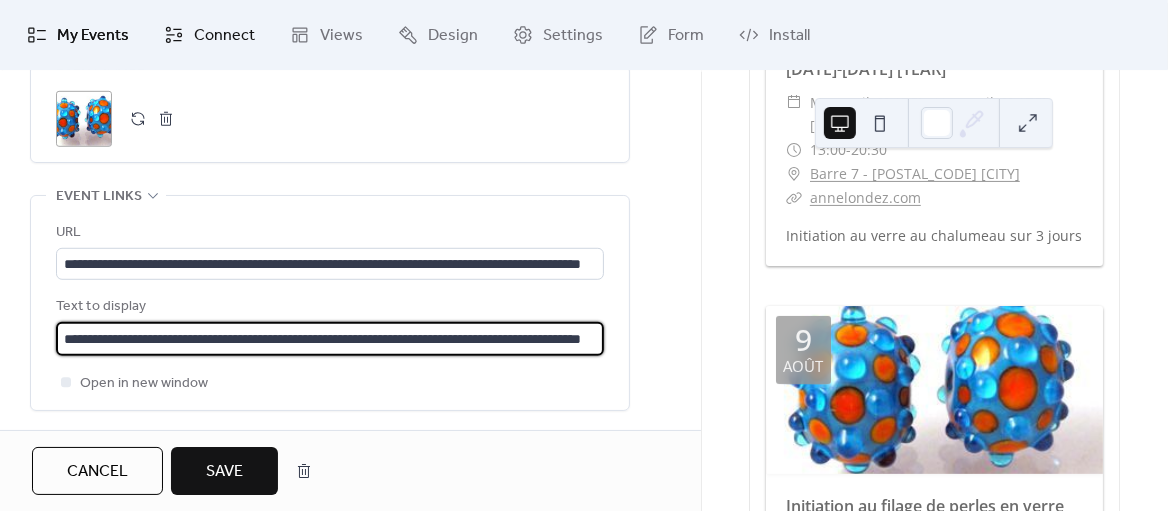type on "**********" 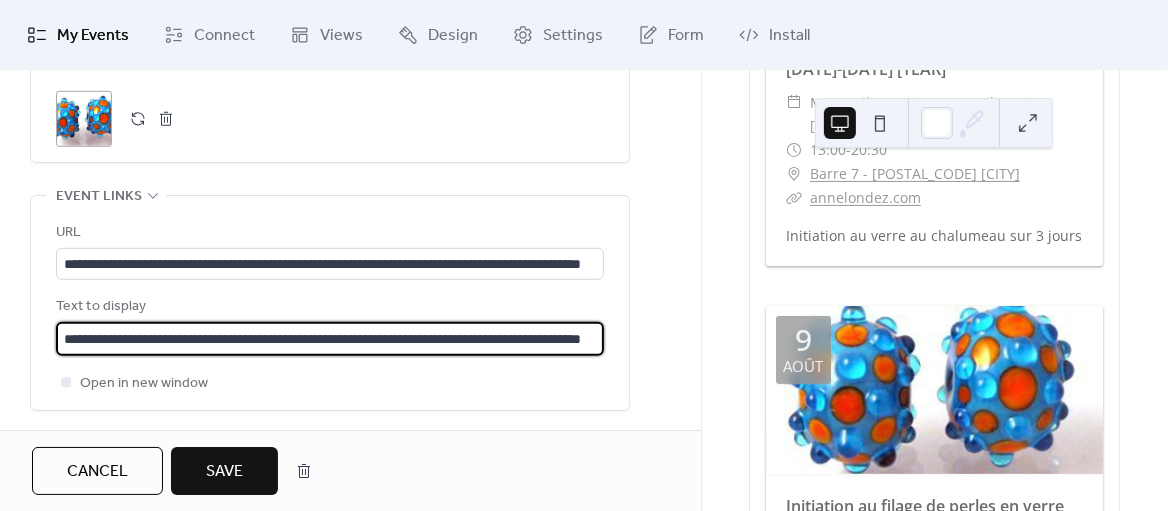 click on "Save" at bounding box center [224, 471] 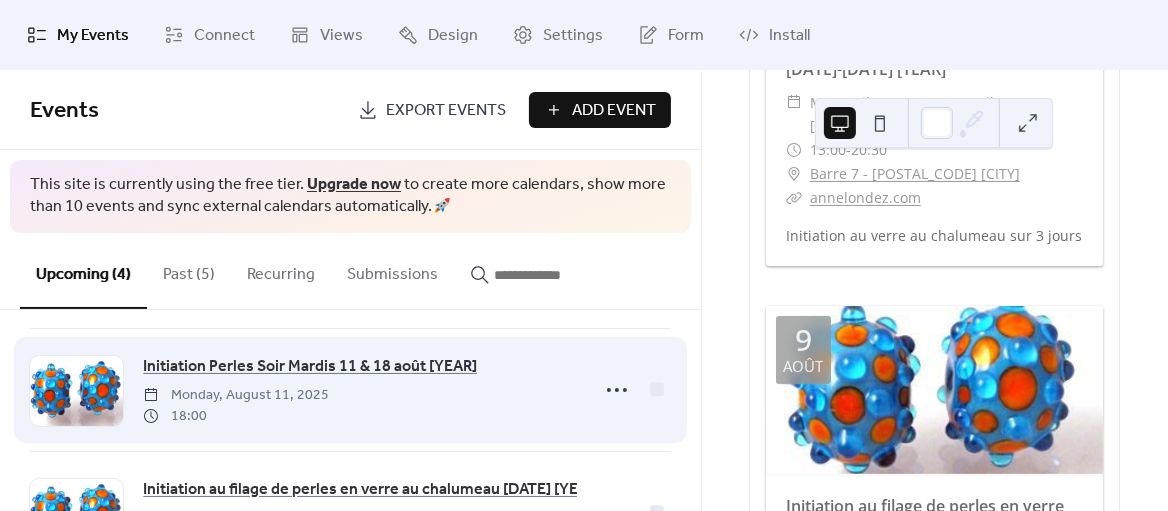 scroll, scrollTop: 0, scrollLeft: 0, axis: both 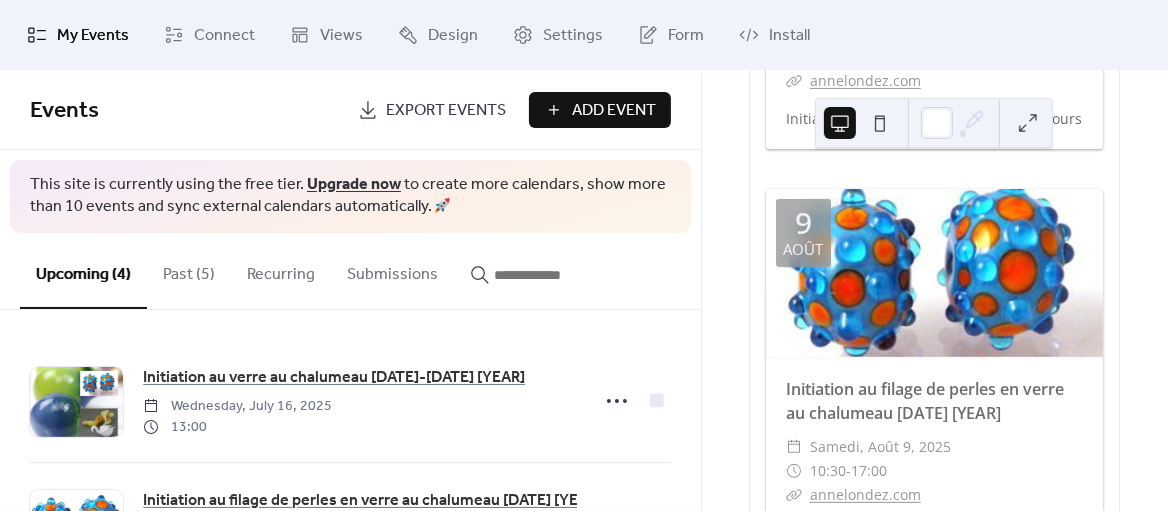 click on "Past  (5)" at bounding box center [189, 270] 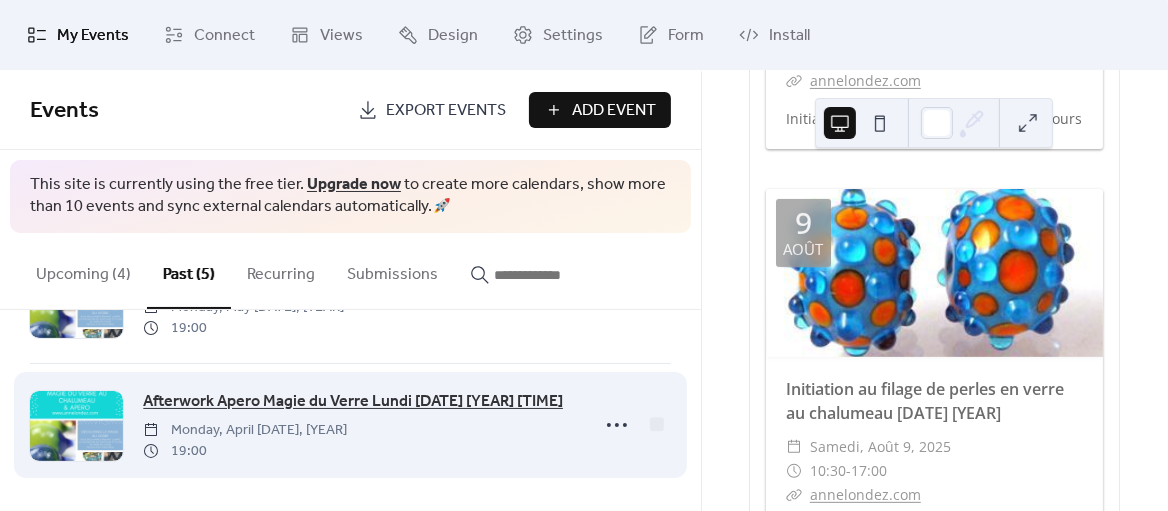 scroll, scrollTop: 473, scrollLeft: 0, axis: vertical 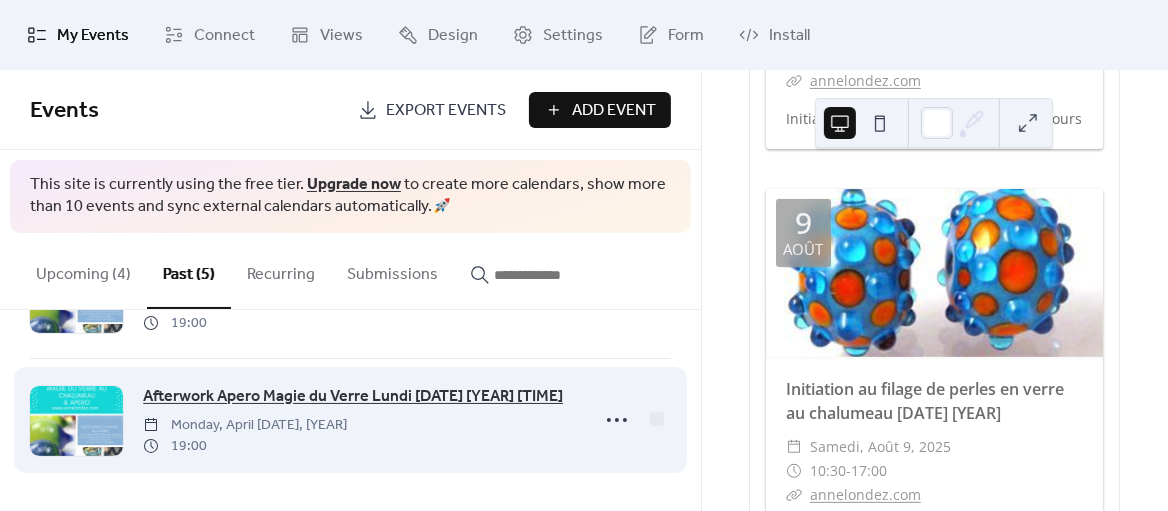 click on "Afterwork Apero Magie du Verre  Lundi  [DATE] [YEAR] [TIME]" at bounding box center [353, 397] 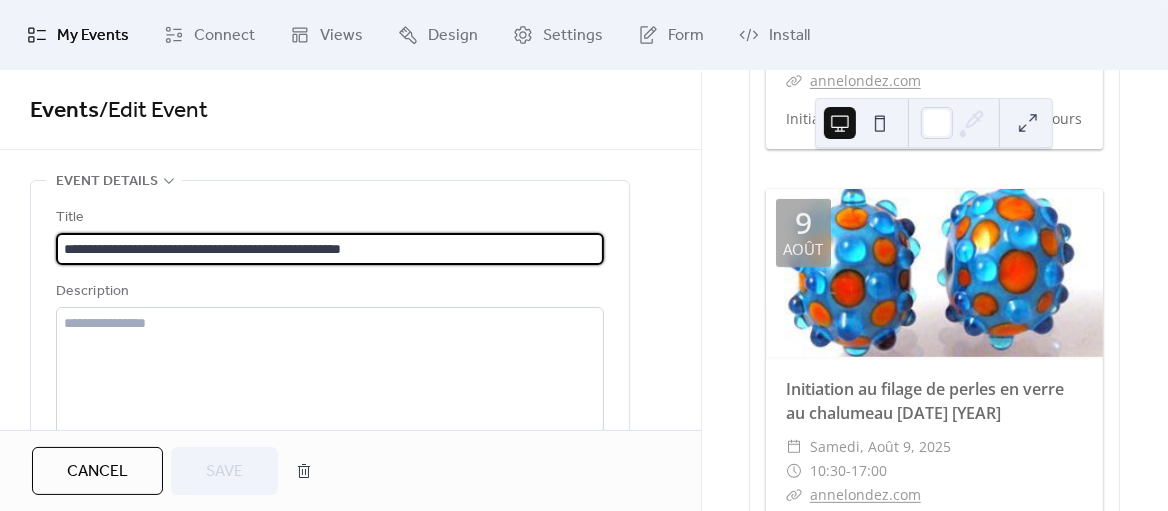 drag, startPoint x: 432, startPoint y: 247, endPoint x: 8, endPoint y: 247, distance: 424 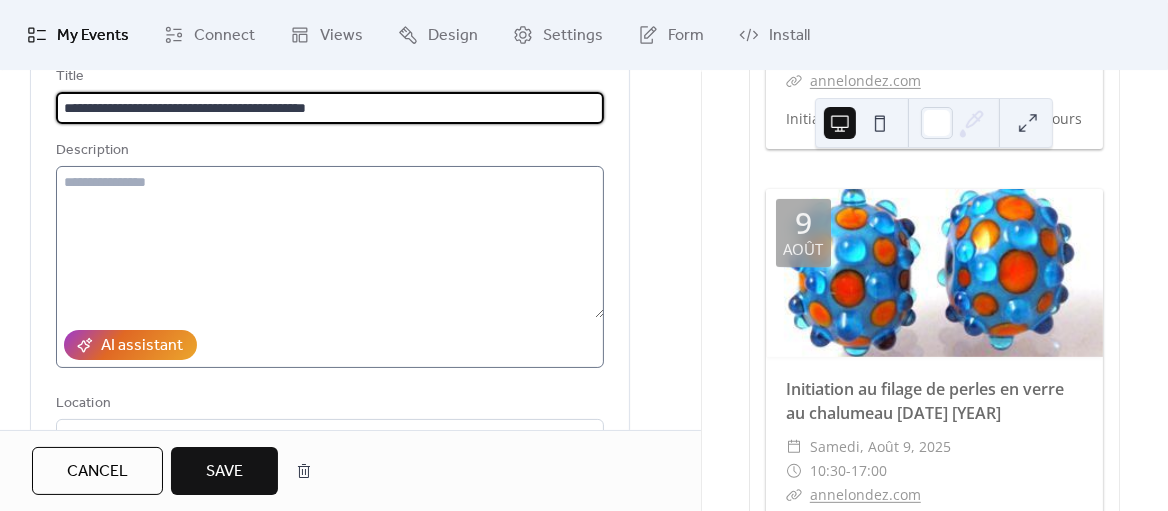 scroll, scrollTop: 563, scrollLeft: 0, axis: vertical 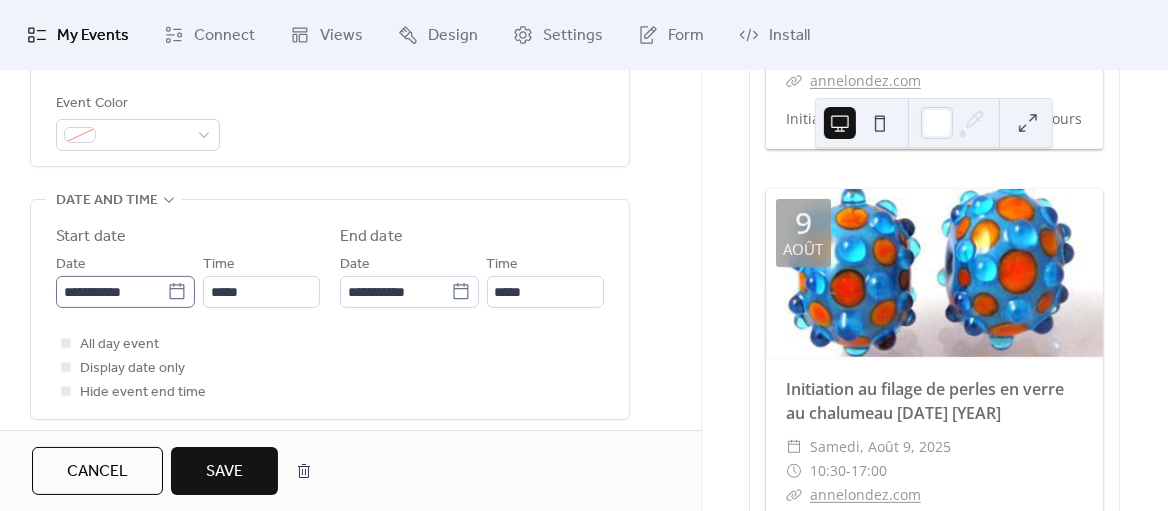 type on "**********" 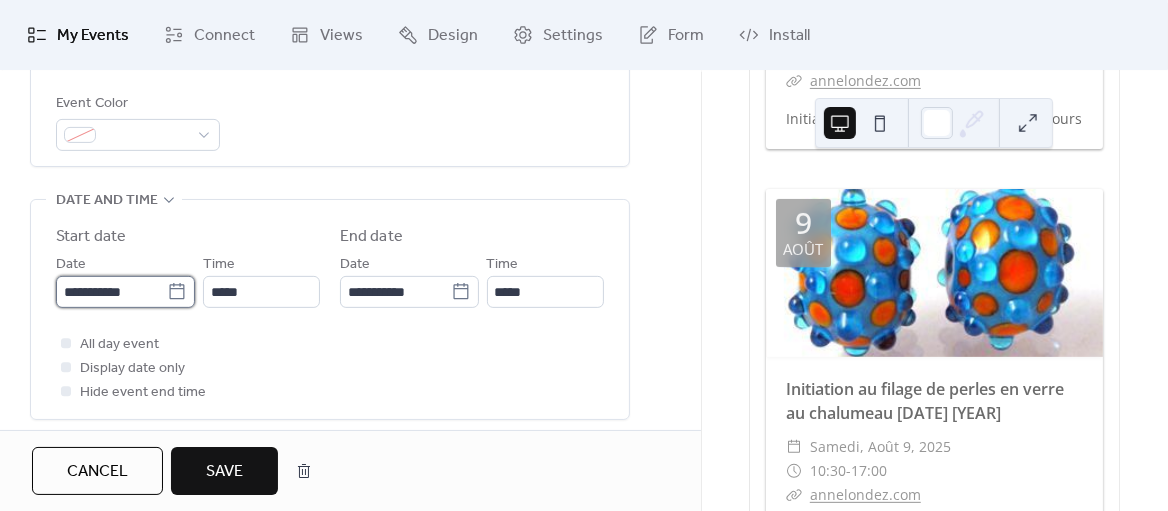 click on "**********" at bounding box center [111, 292] 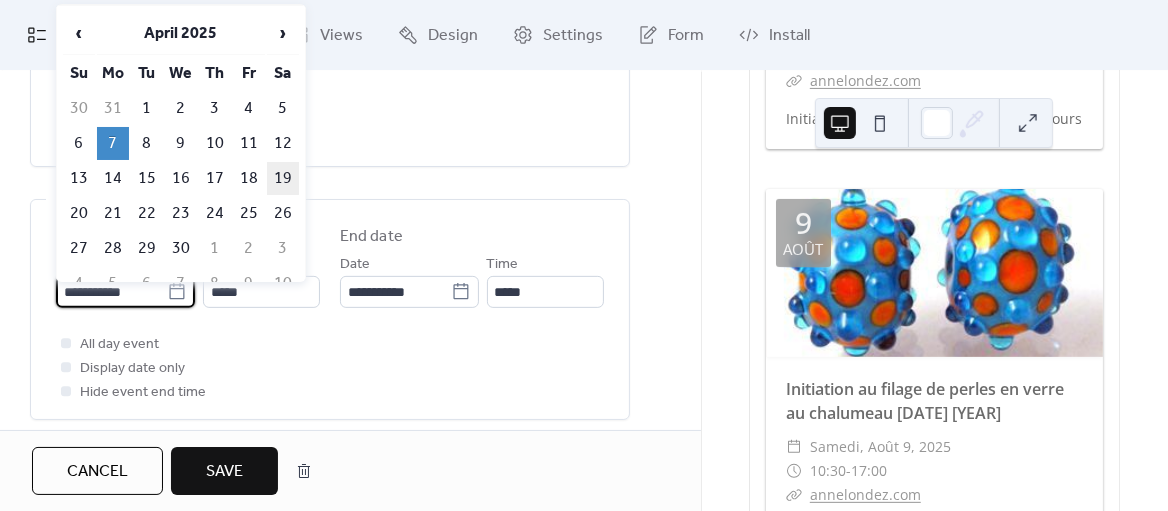click on "19" at bounding box center [283, 178] 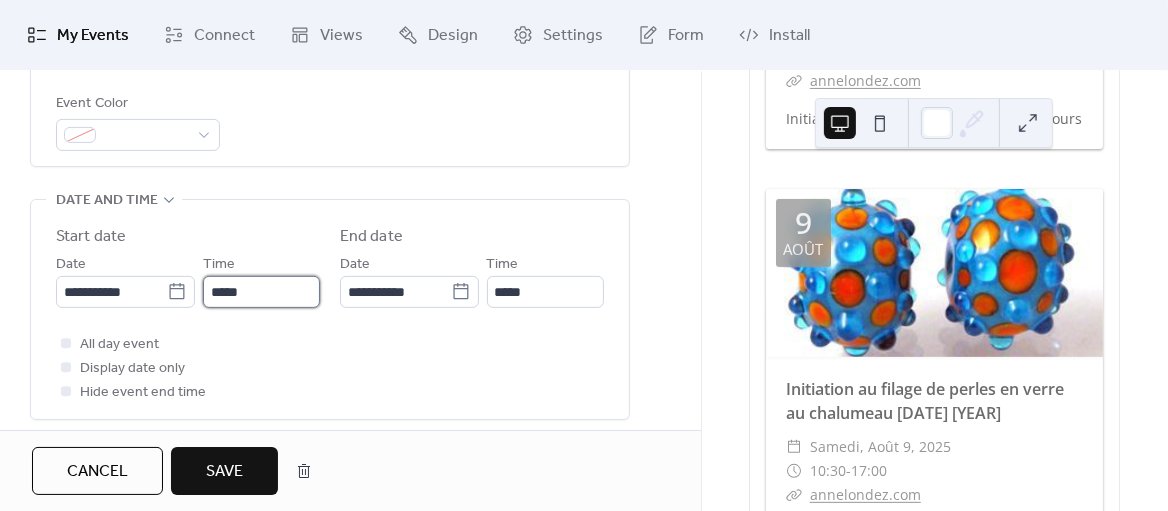 click on "*****" at bounding box center (261, 292) 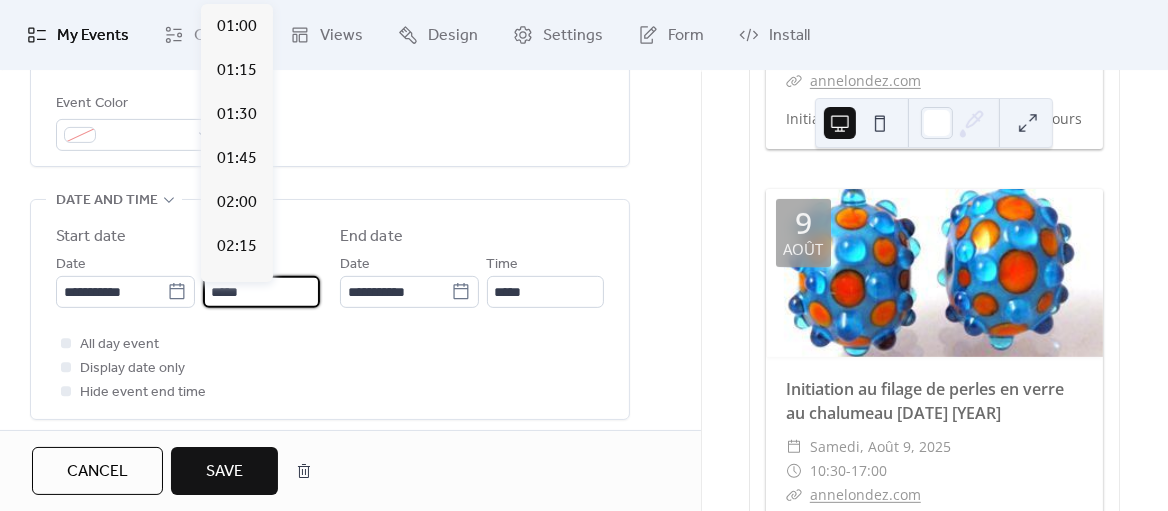 scroll, scrollTop: 1746, scrollLeft: 0, axis: vertical 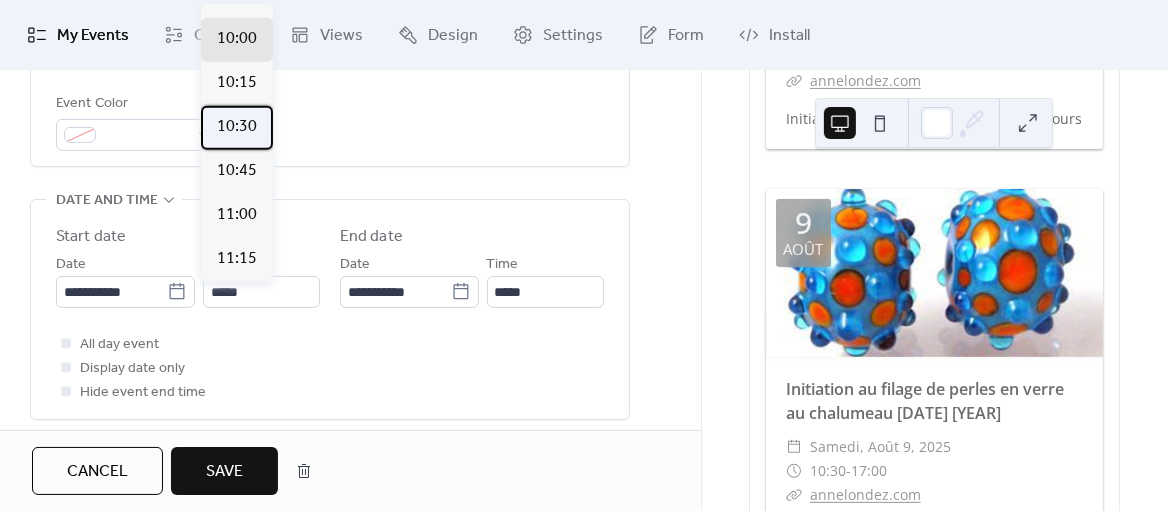 click on "10:30" at bounding box center (237, 128) 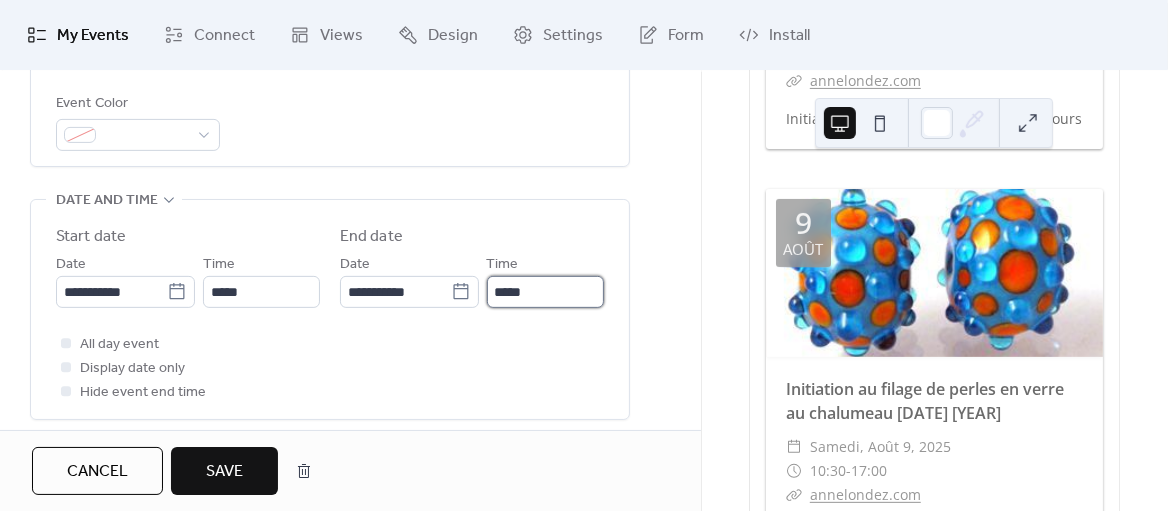 click on "*****" at bounding box center (545, 292) 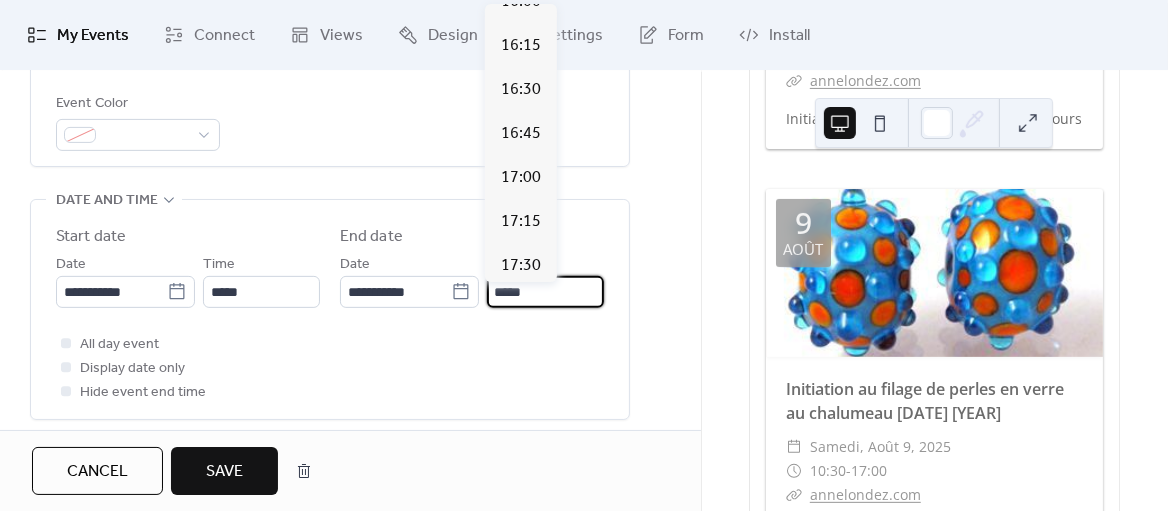 scroll, scrollTop: 965, scrollLeft: 0, axis: vertical 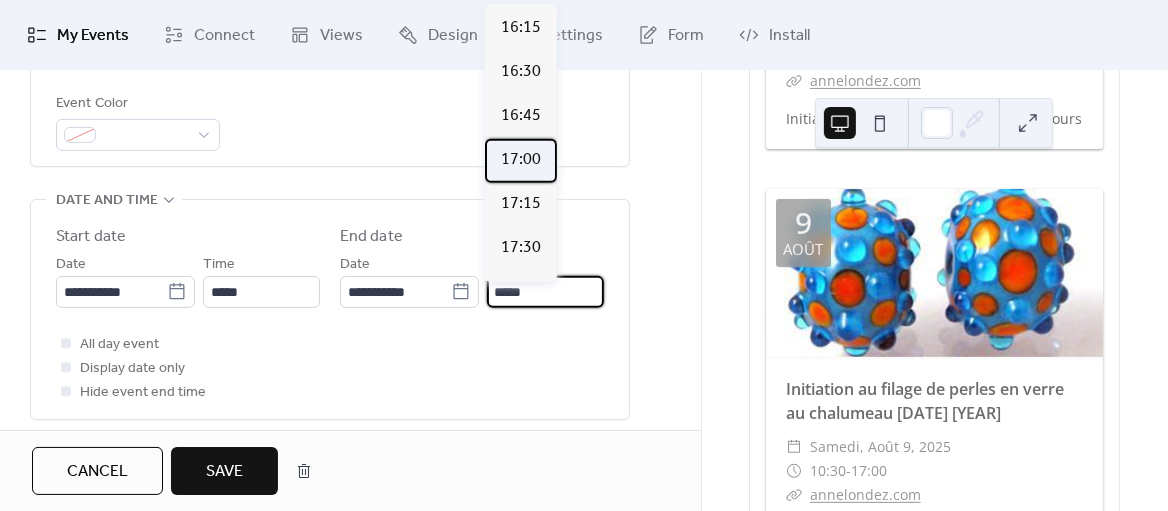 click on "17:00" at bounding box center [521, 160] 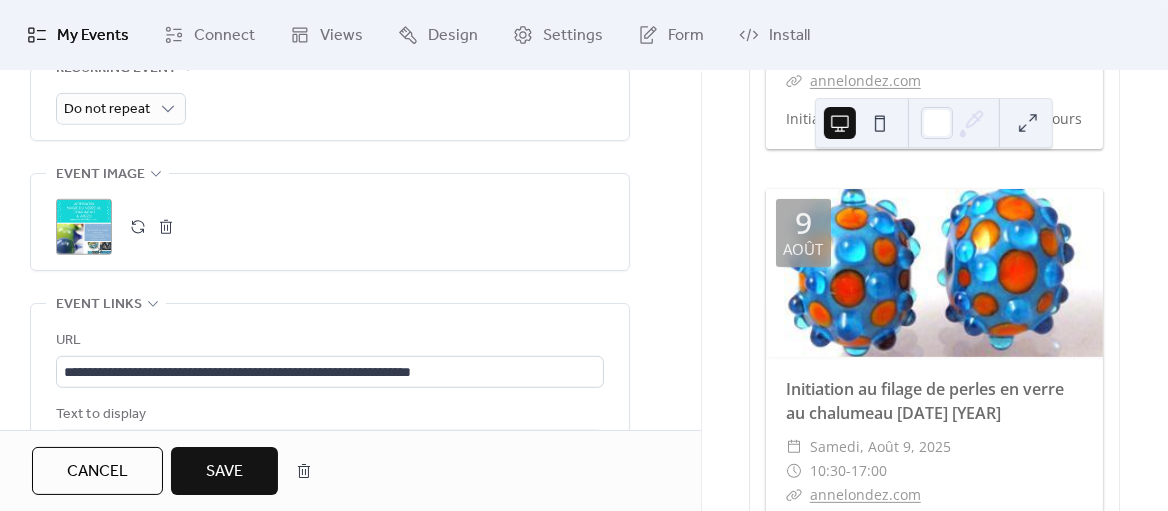 scroll, scrollTop: 986, scrollLeft: 0, axis: vertical 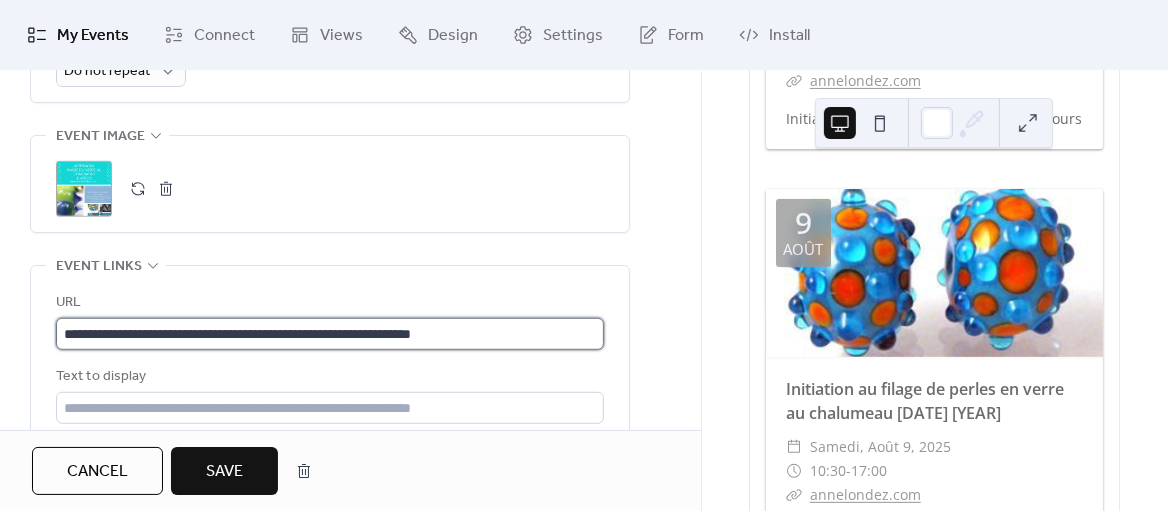click on "**********" at bounding box center [330, 334] 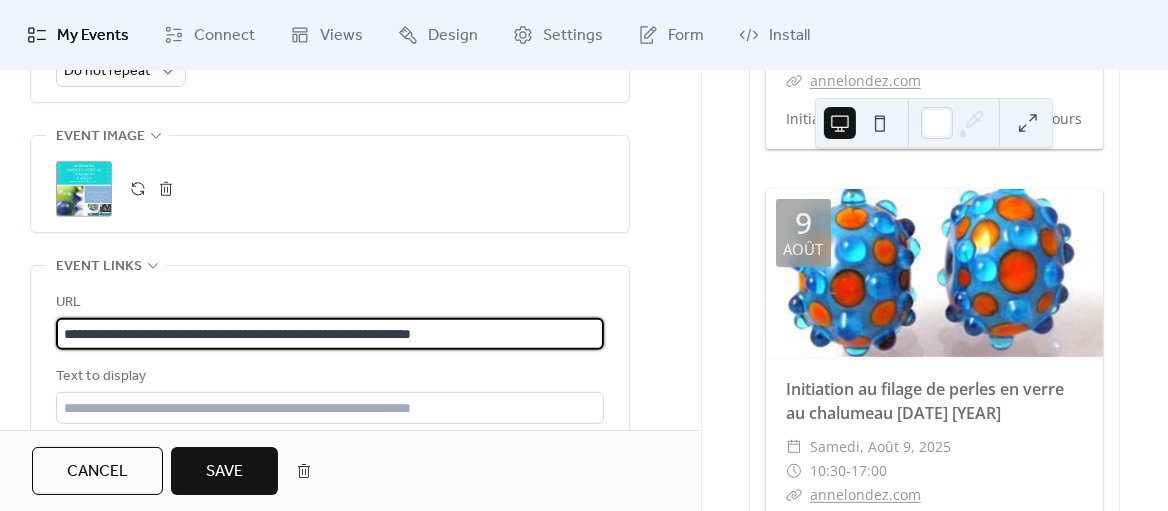 paste on "**********" 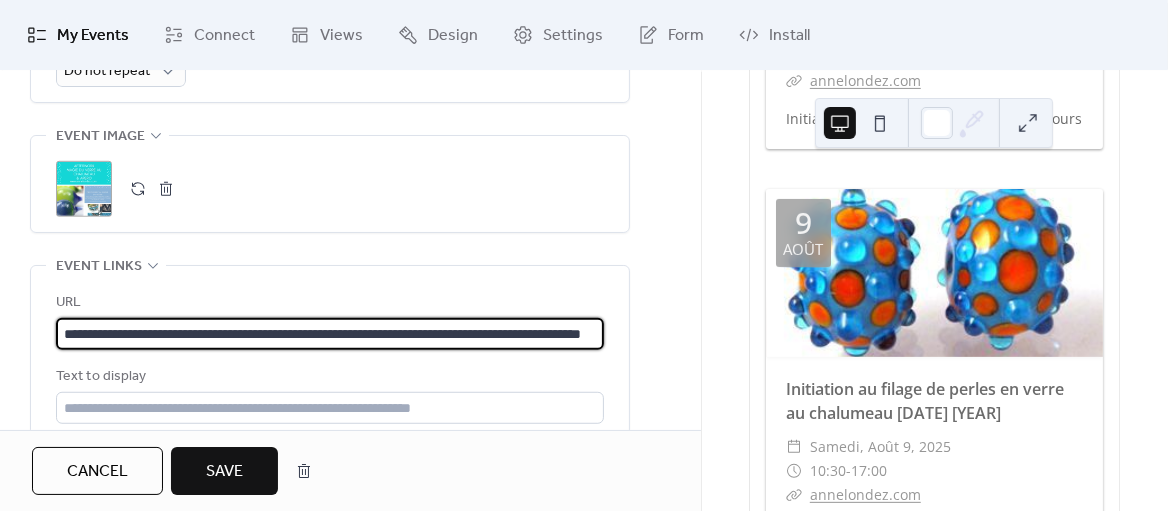 scroll, scrollTop: 0, scrollLeft: 132, axis: horizontal 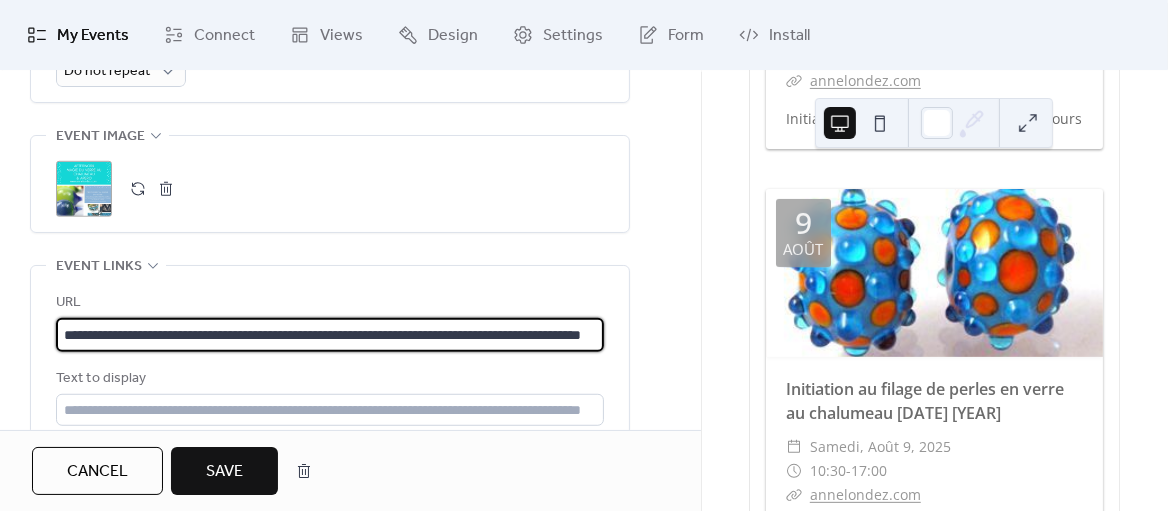 click on "**********" at bounding box center (330, 321) 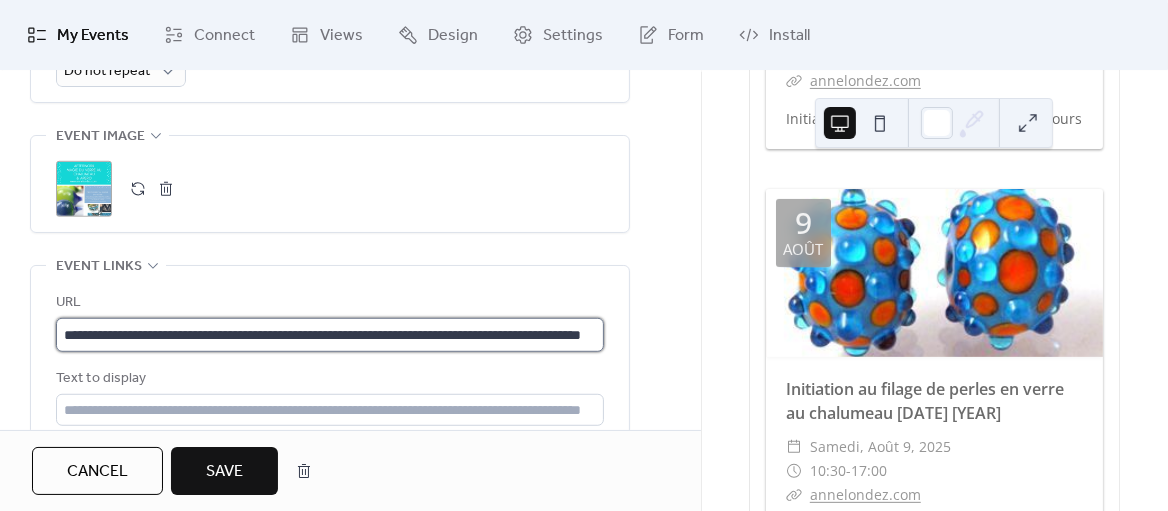 click on "**********" at bounding box center [330, 335] 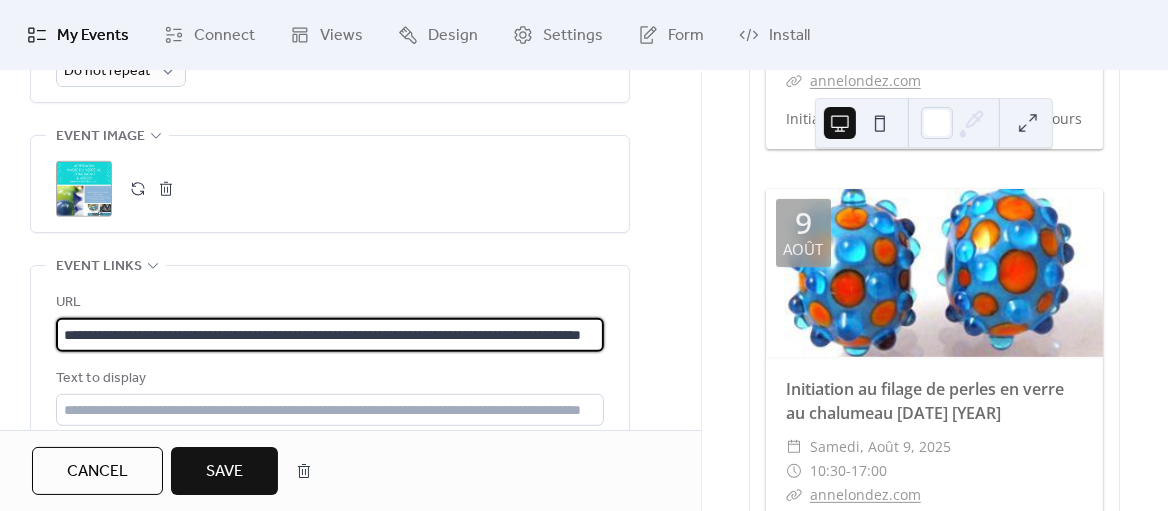 paste 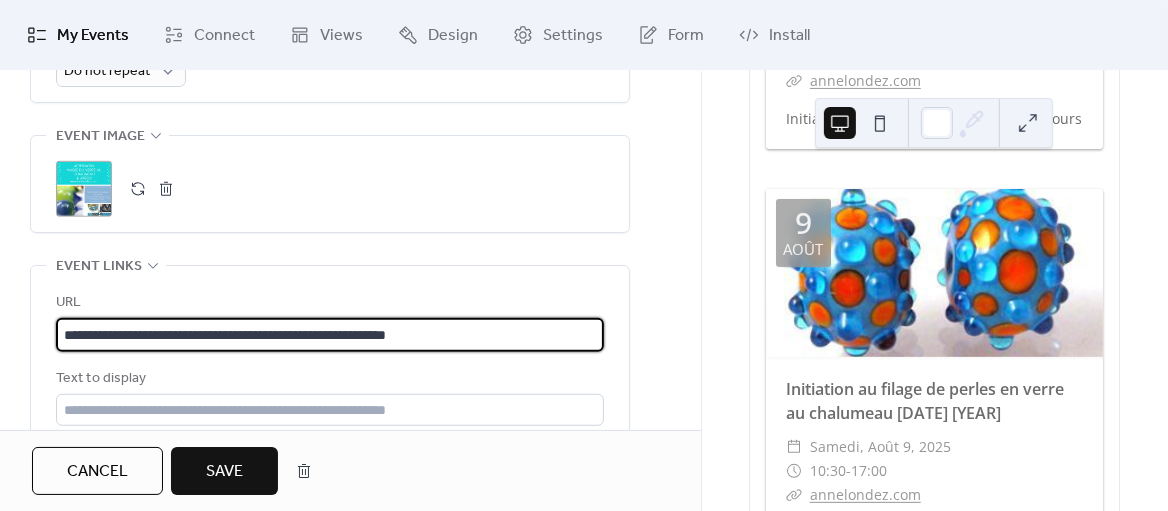 scroll, scrollTop: 0, scrollLeft: 0, axis: both 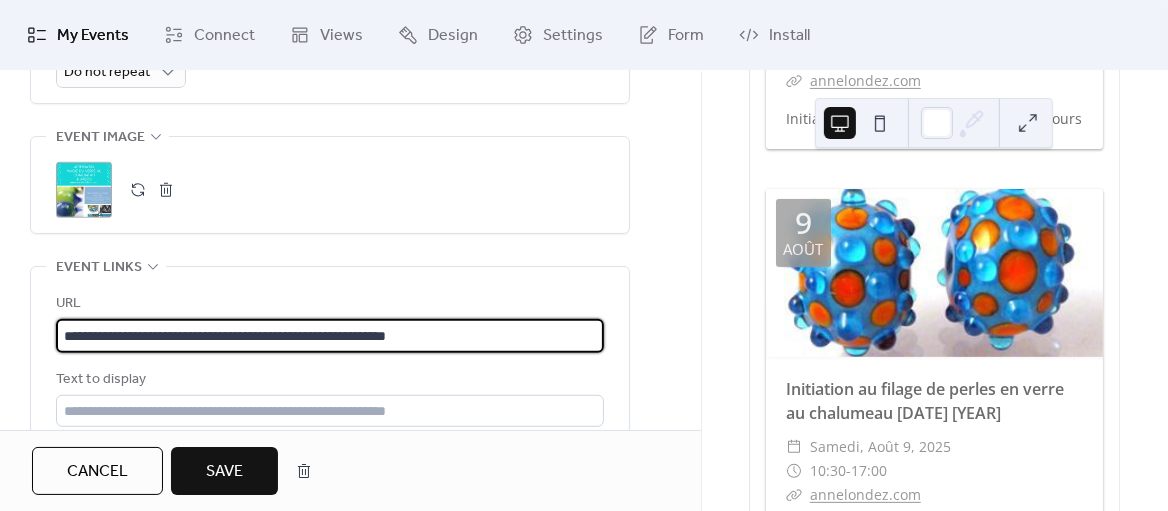 paste on "**********" 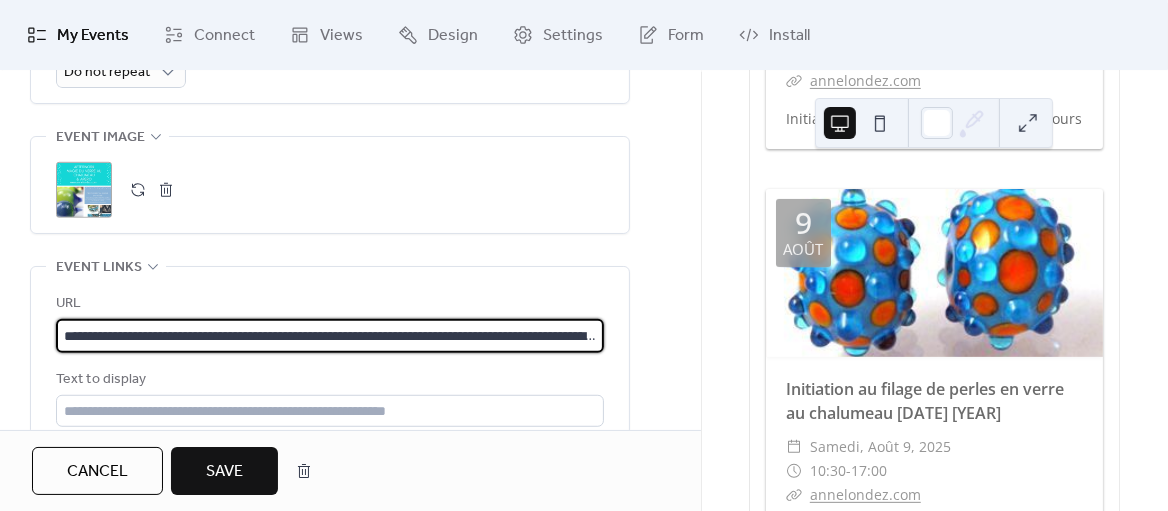 scroll, scrollTop: 0, scrollLeft: 293, axis: horizontal 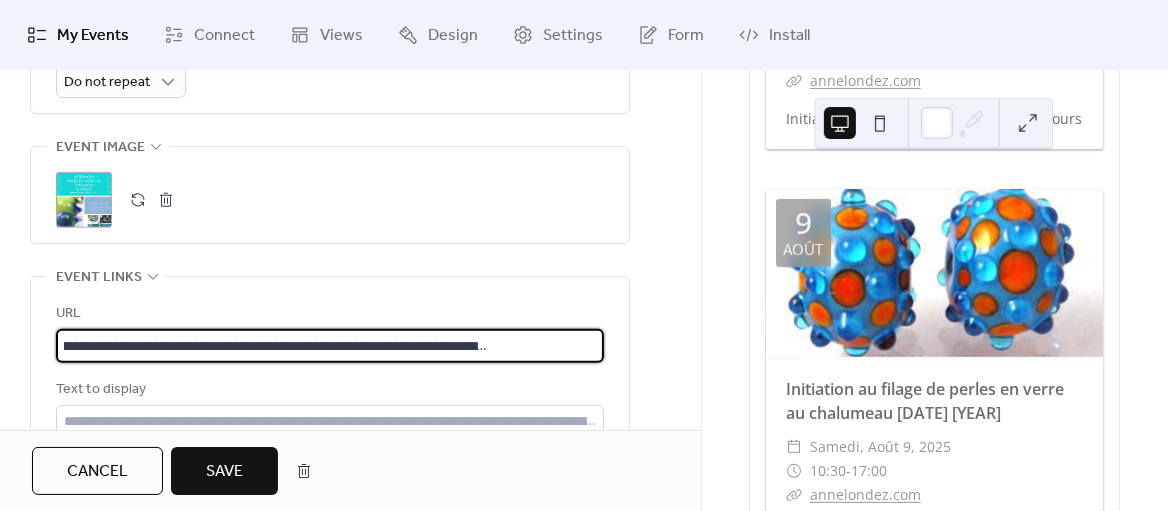 paste 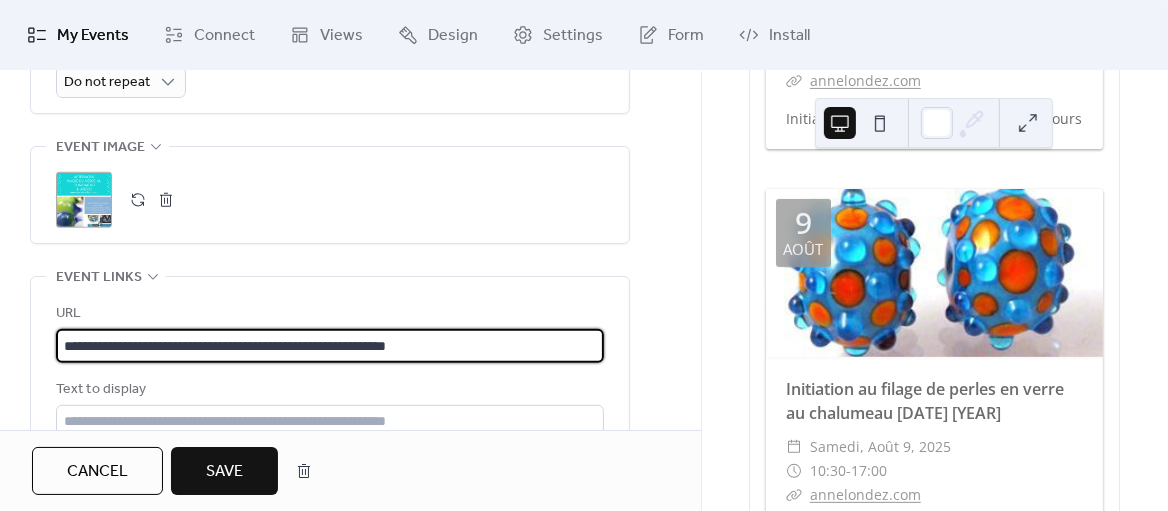 scroll, scrollTop: 972, scrollLeft: 0, axis: vertical 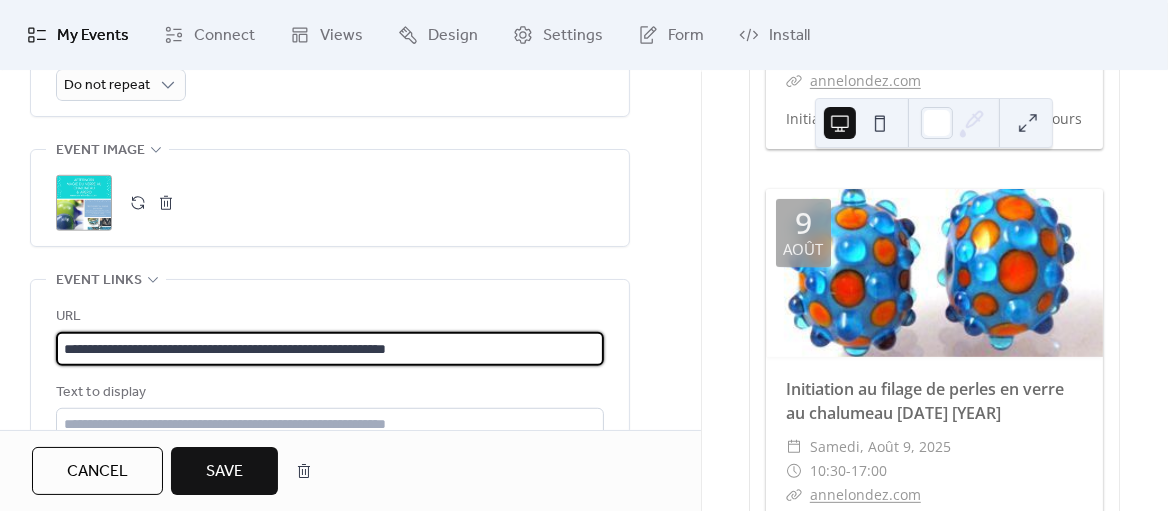 type on "**********" 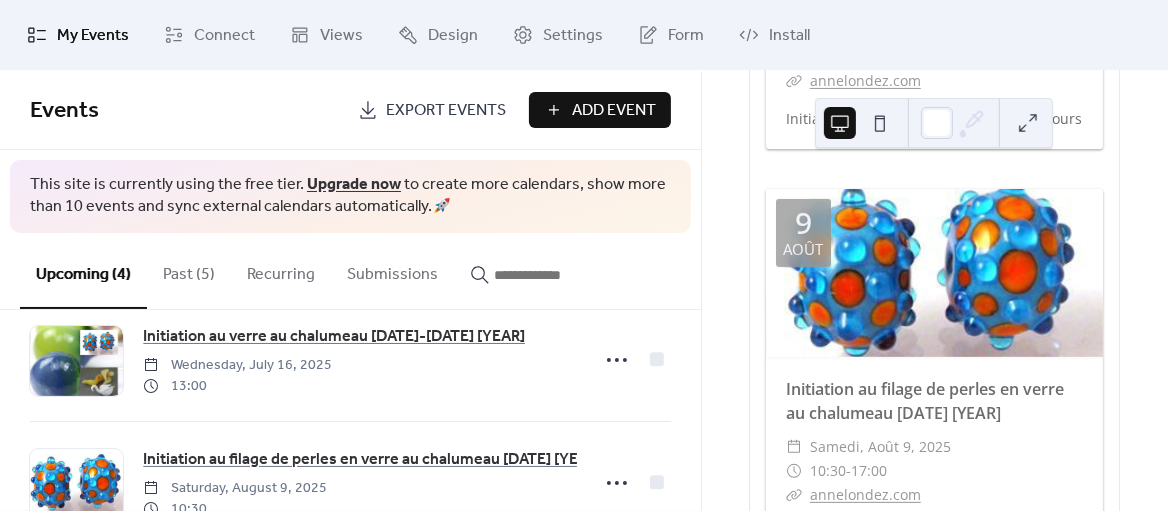 scroll, scrollTop: 0, scrollLeft: 0, axis: both 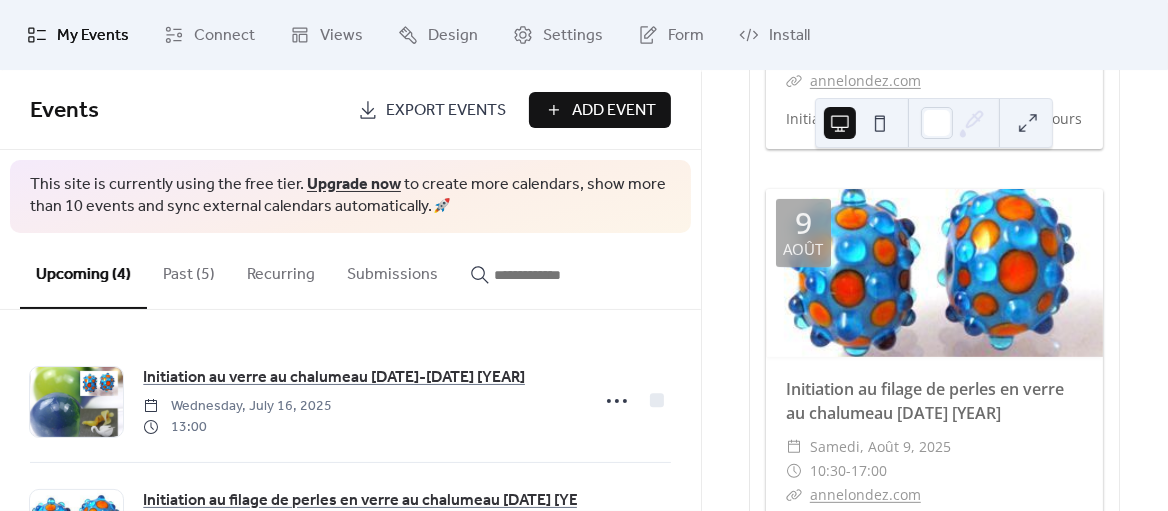 click on "Upcoming  (4)" at bounding box center [83, 271] 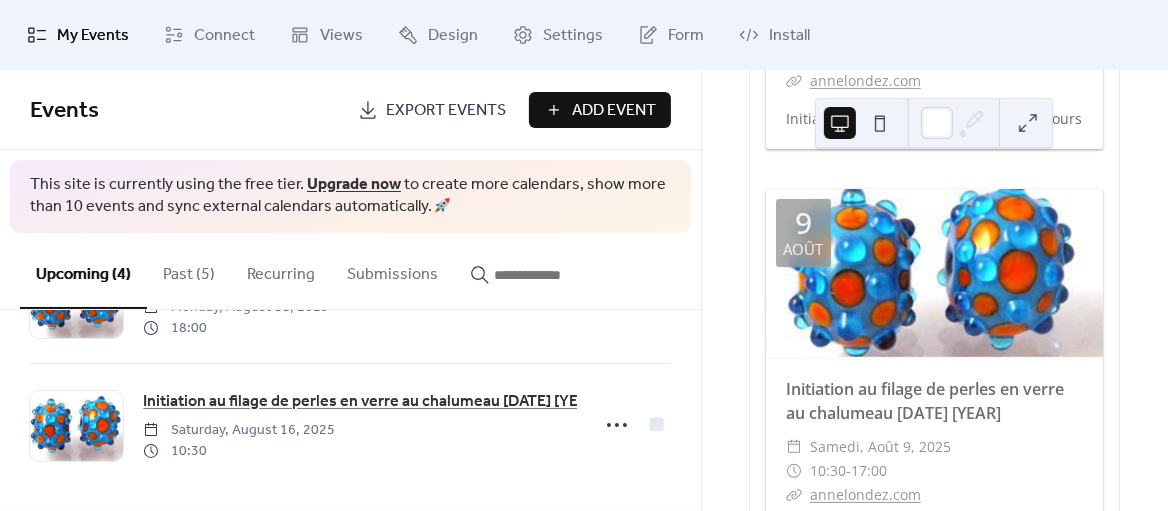 scroll, scrollTop: 350, scrollLeft: 0, axis: vertical 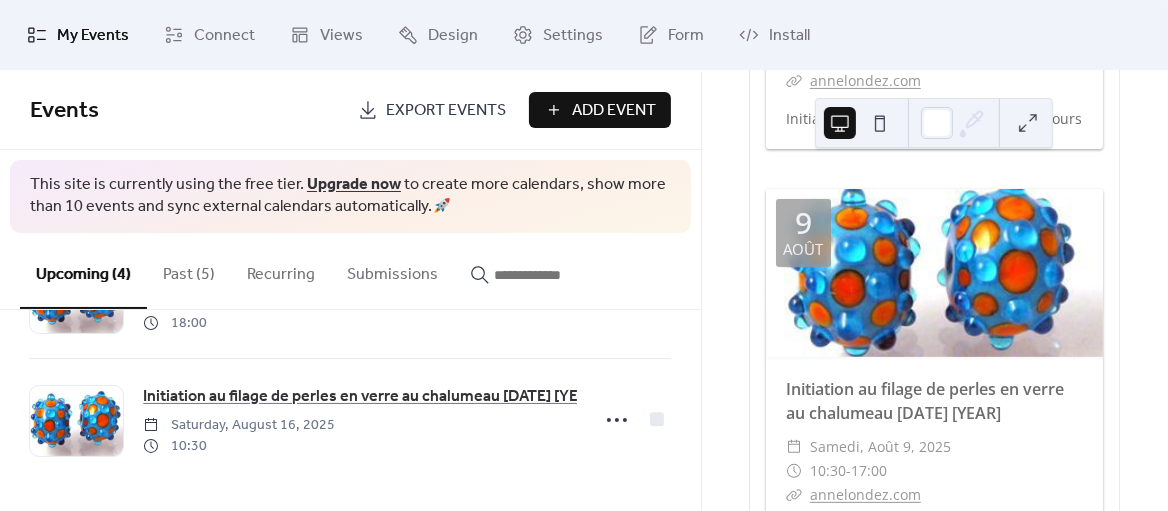 click on "Past  (5)" at bounding box center (189, 270) 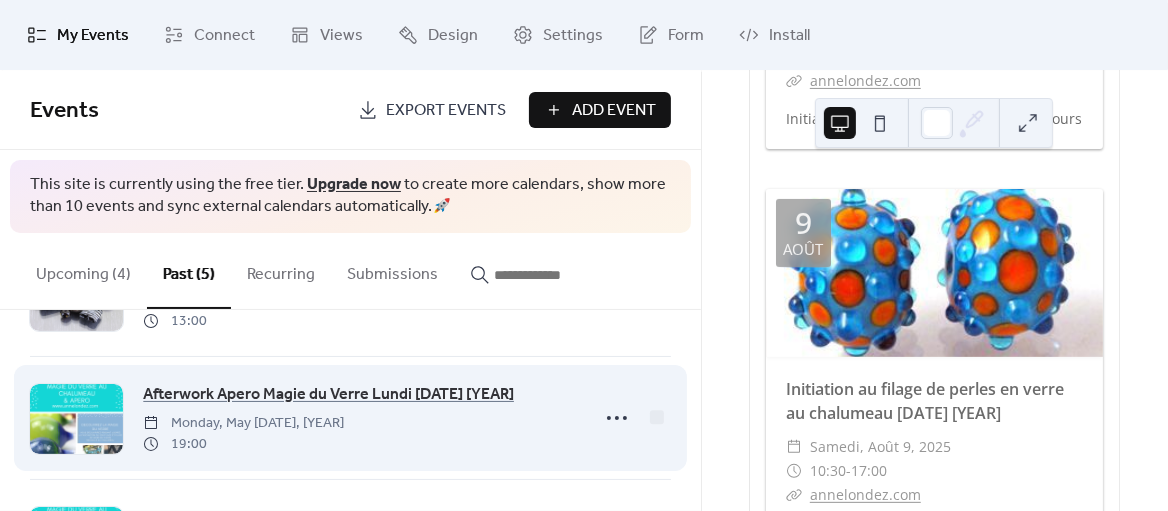scroll, scrollTop: 473, scrollLeft: 0, axis: vertical 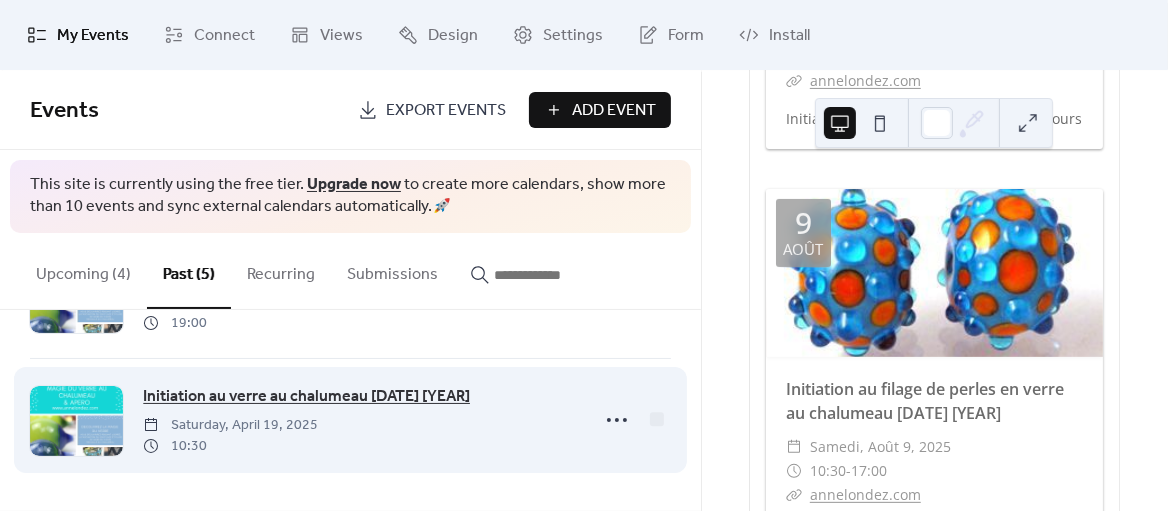 click on "Initiation au verre au chalumeau [DATE] [YEAR]" at bounding box center [306, 397] 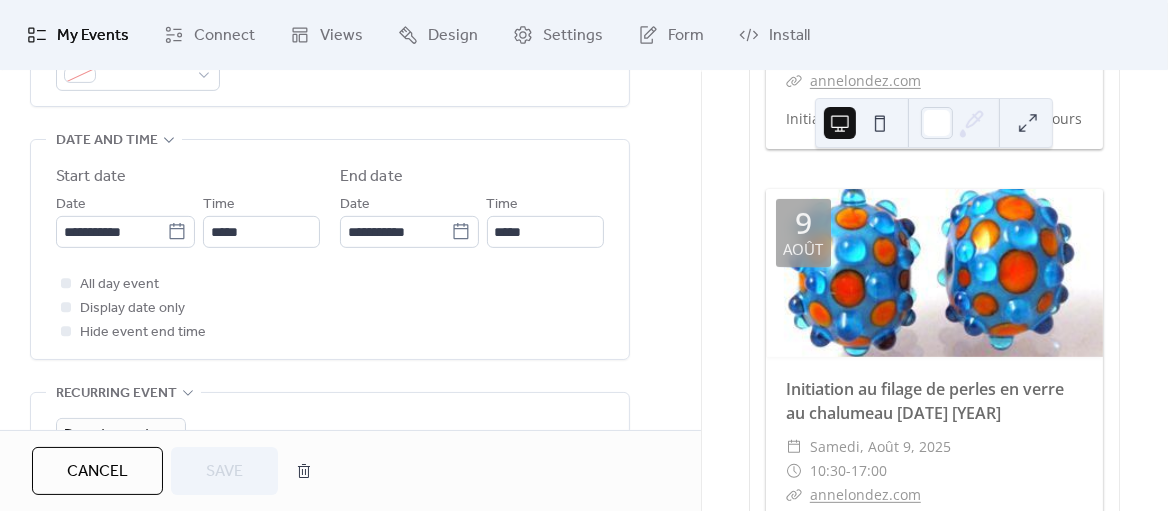 scroll, scrollTop: 634, scrollLeft: 0, axis: vertical 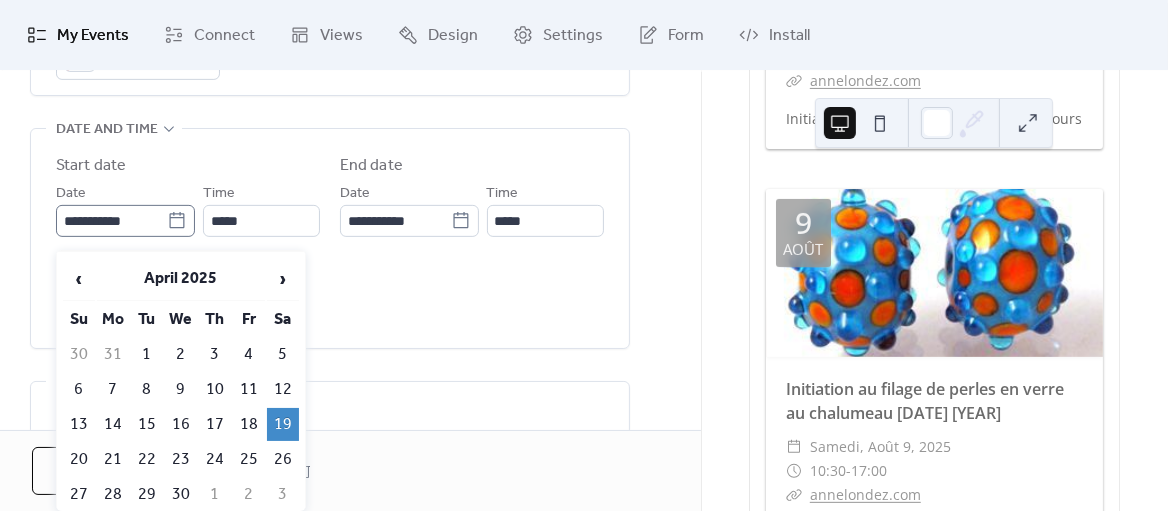 click 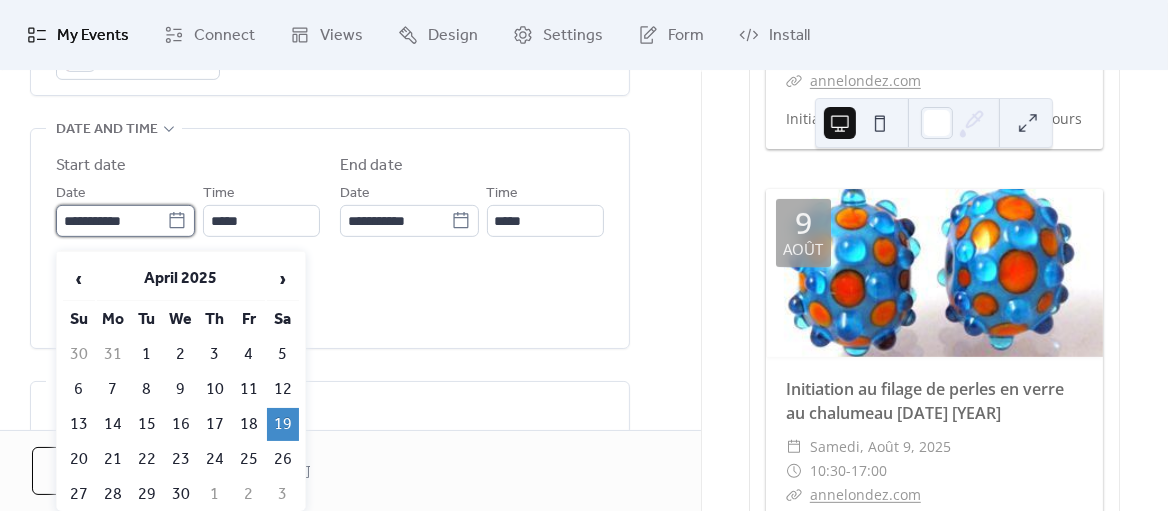 click on "**********" at bounding box center [111, 221] 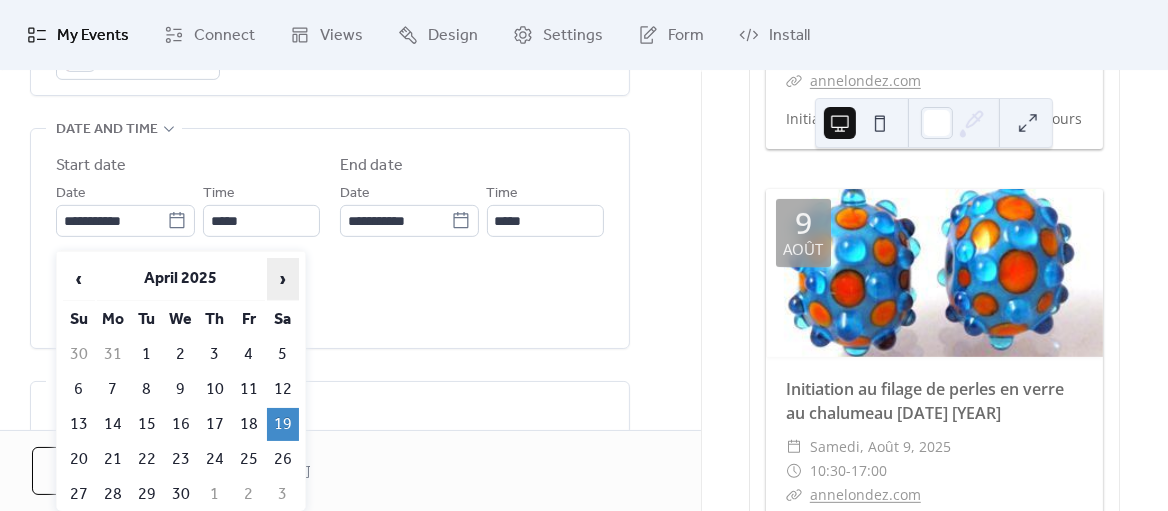 click on "›" at bounding box center (283, 279) 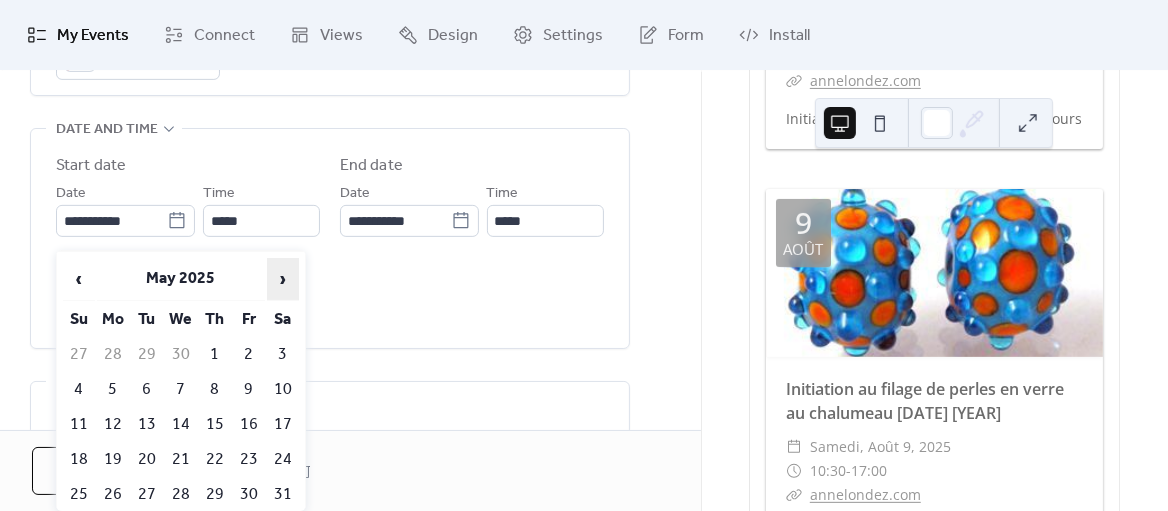click on "›" at bounding box center (283, 279) 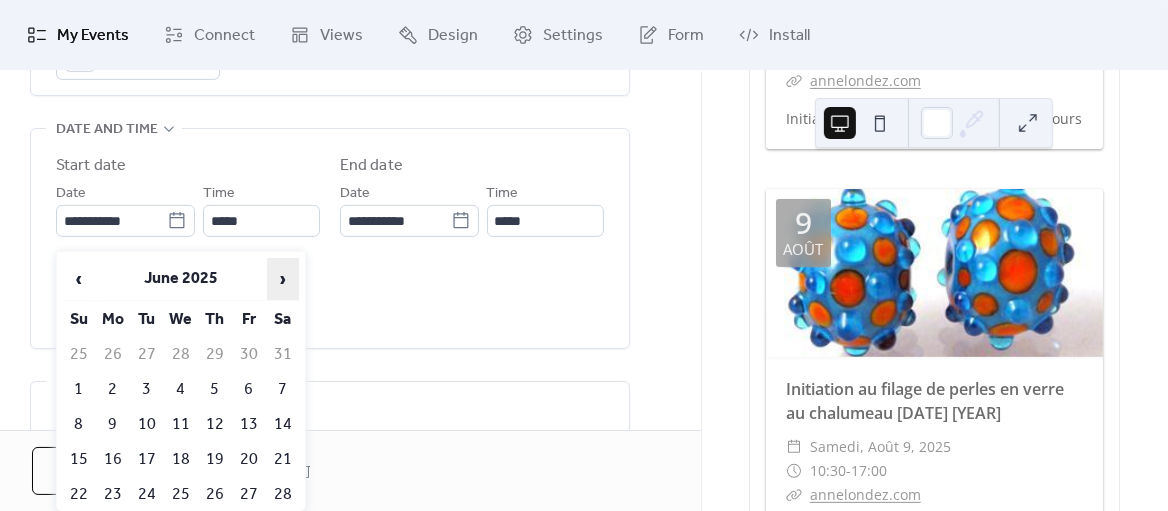 click on "›" at bounding box center [283, 279] 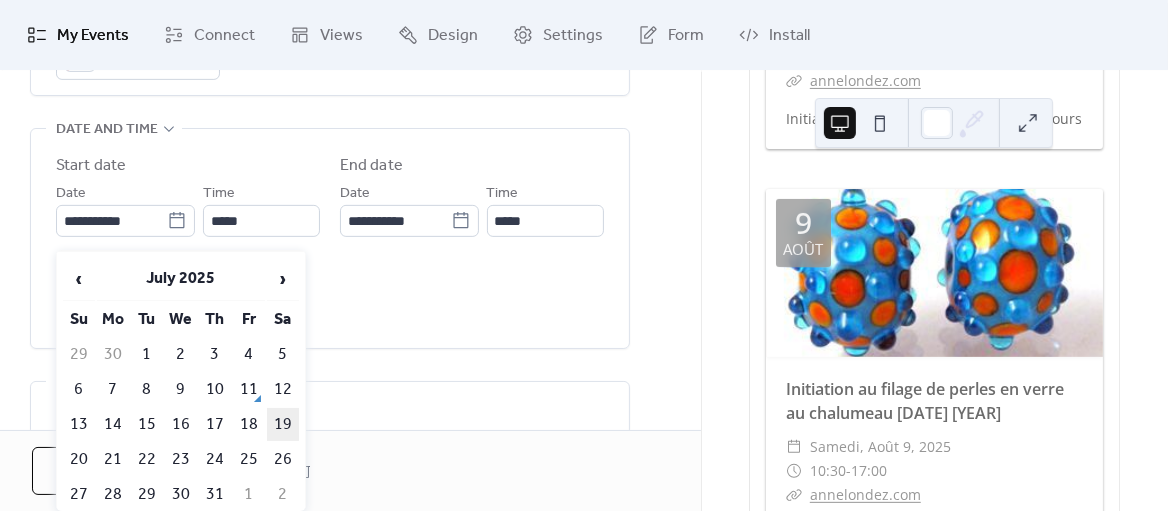 click on "19" at bounding box center (283, 424) 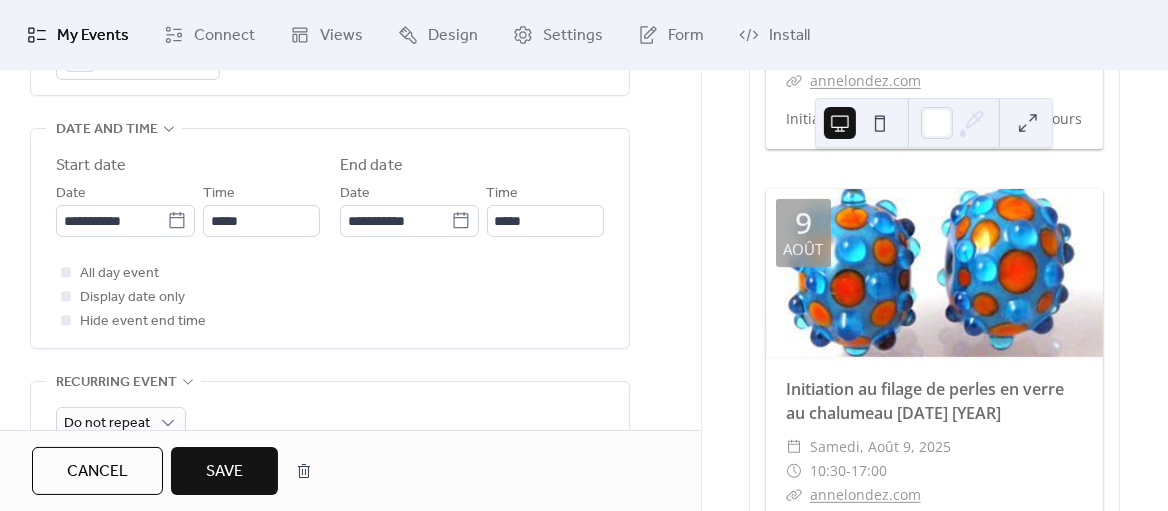click on "Cancel Save" at bounding box center [350, 470] 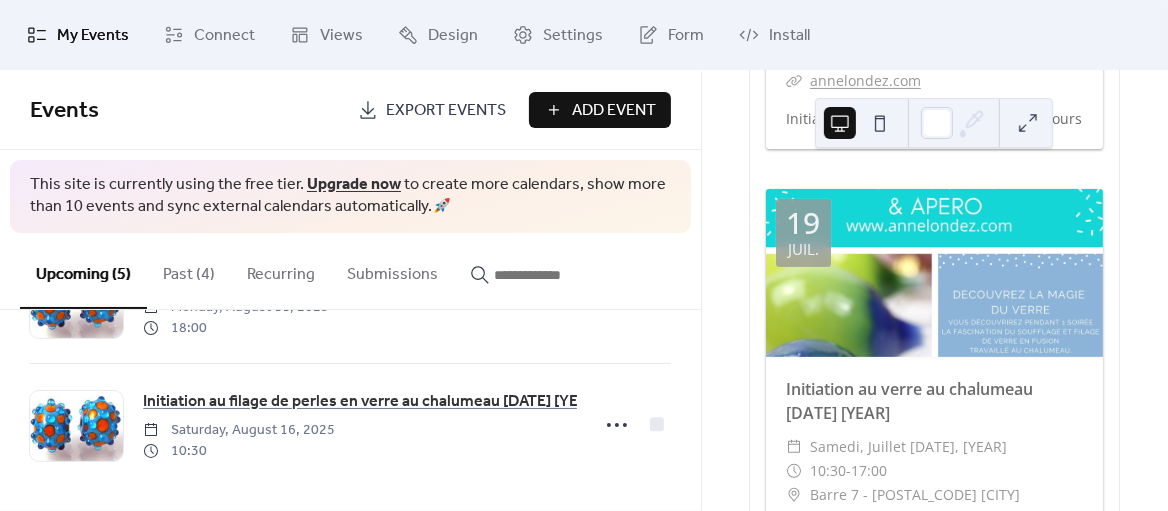 scroll, scrollTop: 473, scrollLeft: 0, axis: vertical 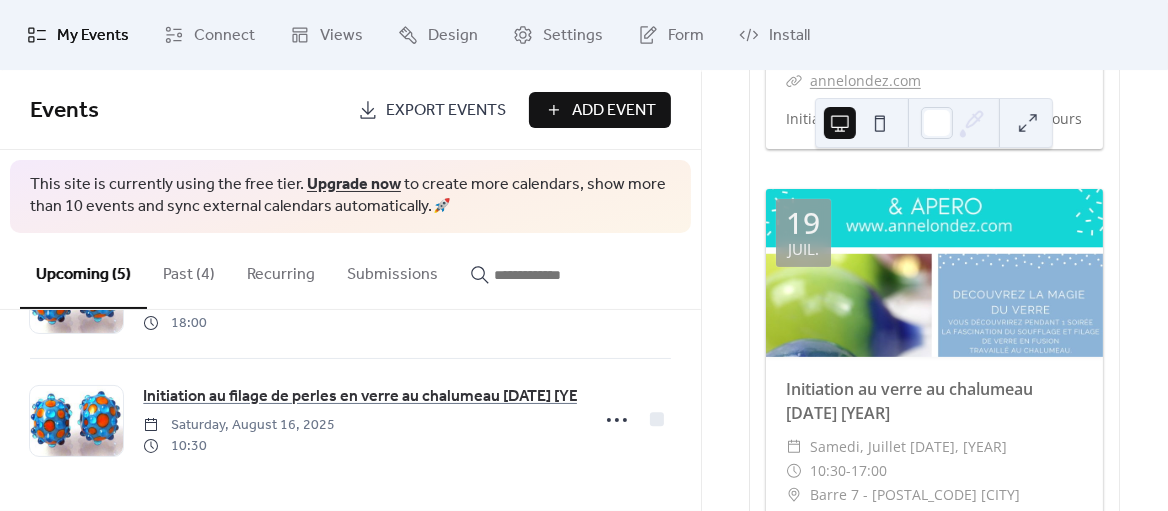 click on "Past  (4)" at bounding box center (189, 270) 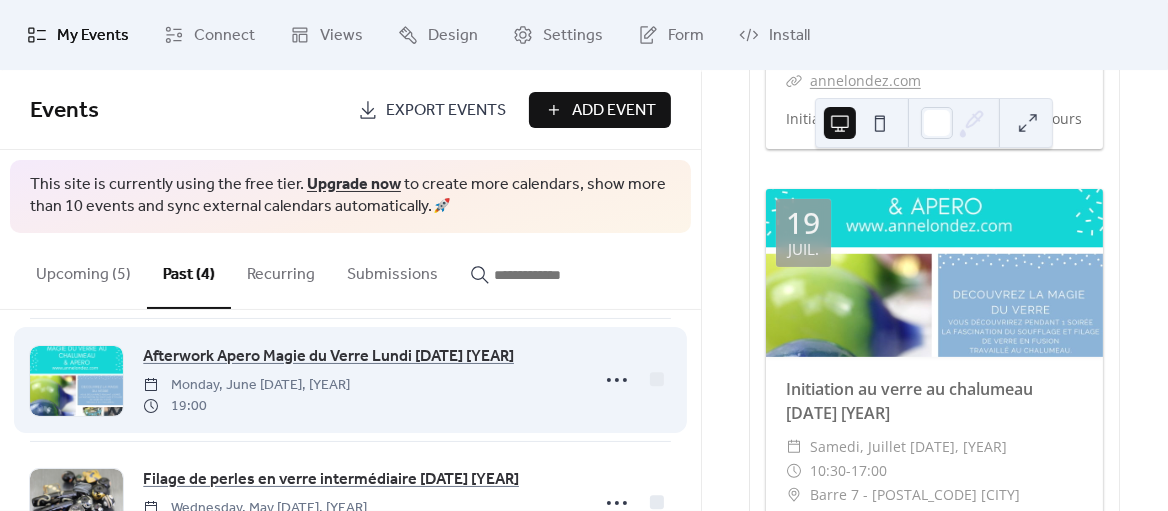 scroll, scrollTop: 141, scrollLeft: 0, axis: vertical 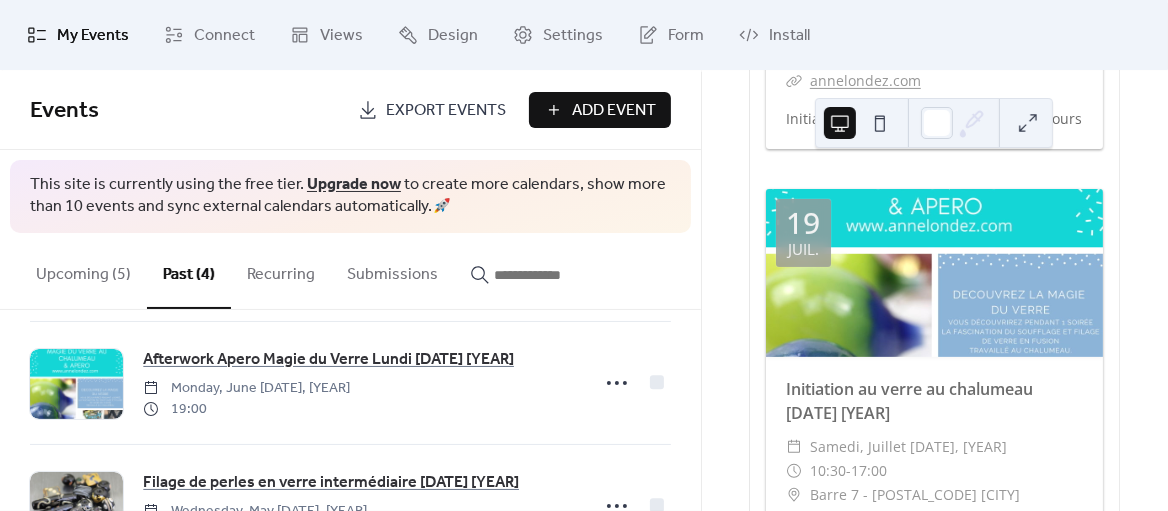 click on "Upcoming  (5)" at bounding box center (83, 270) 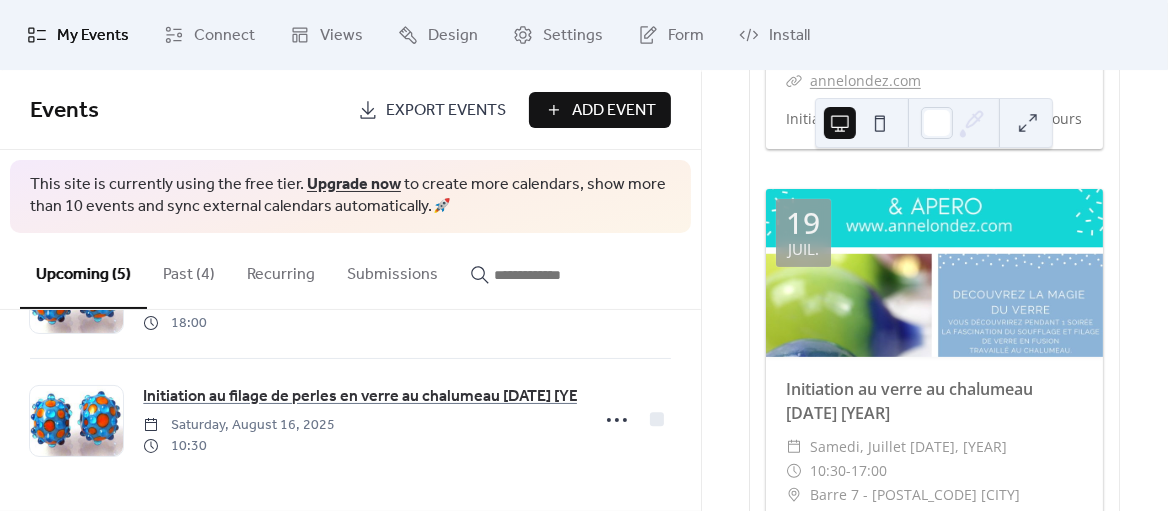 scroll, scrollTop: 473, scrollLeft: 0, axis: vertical 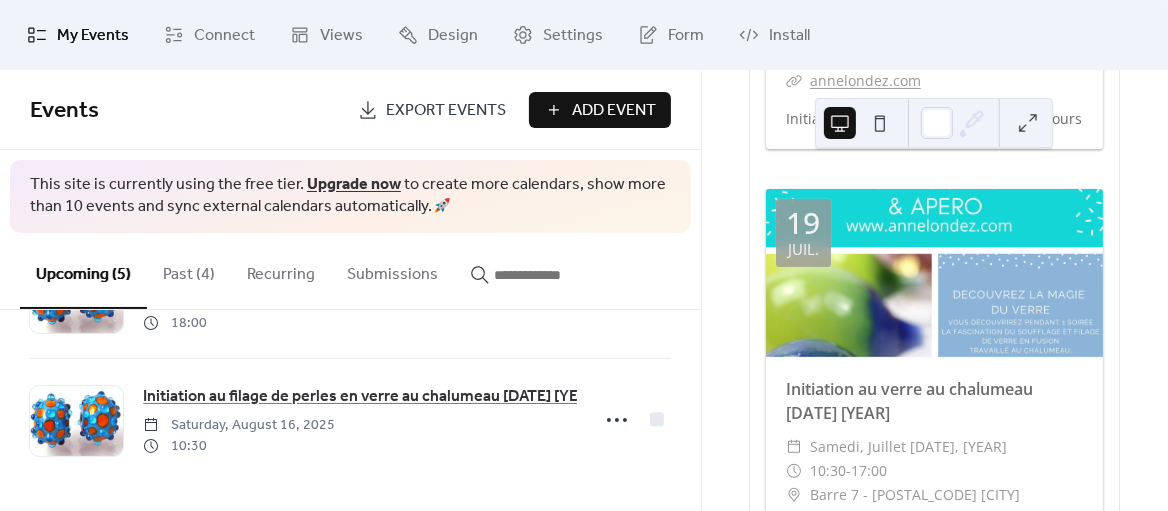 click on "Past  (4)" at bounding box center [189, 270] 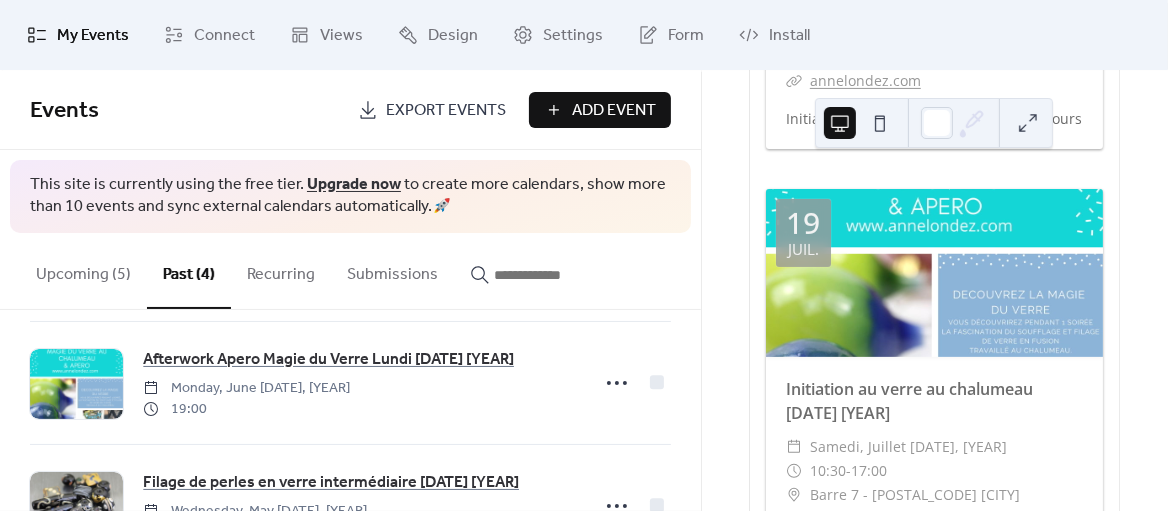click on "Upcoming  (5)" at bounding box center [83, 270] 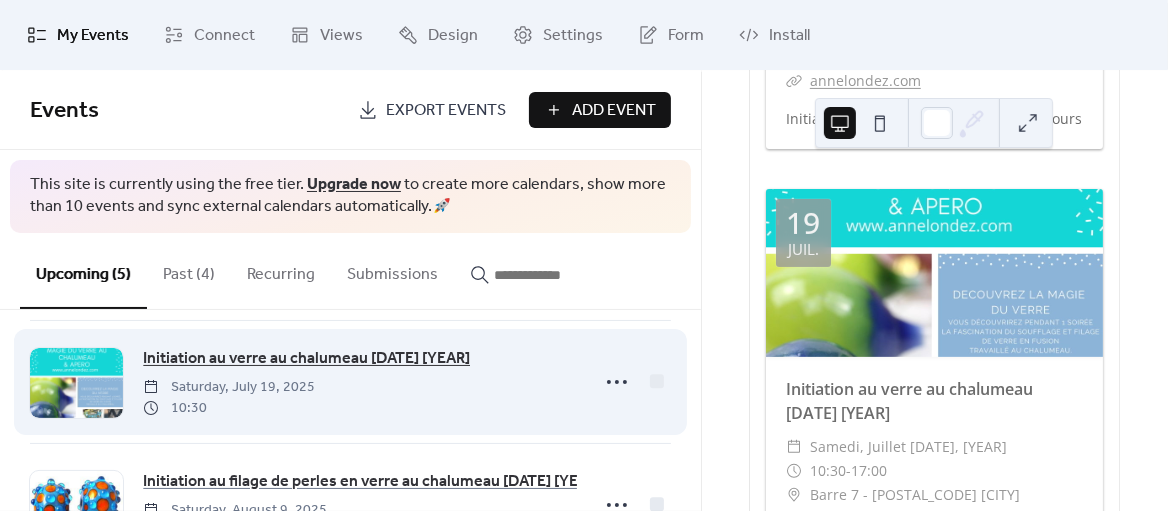 scroll, scrollTop: 121, scrollLeft: 0, axis: vertical 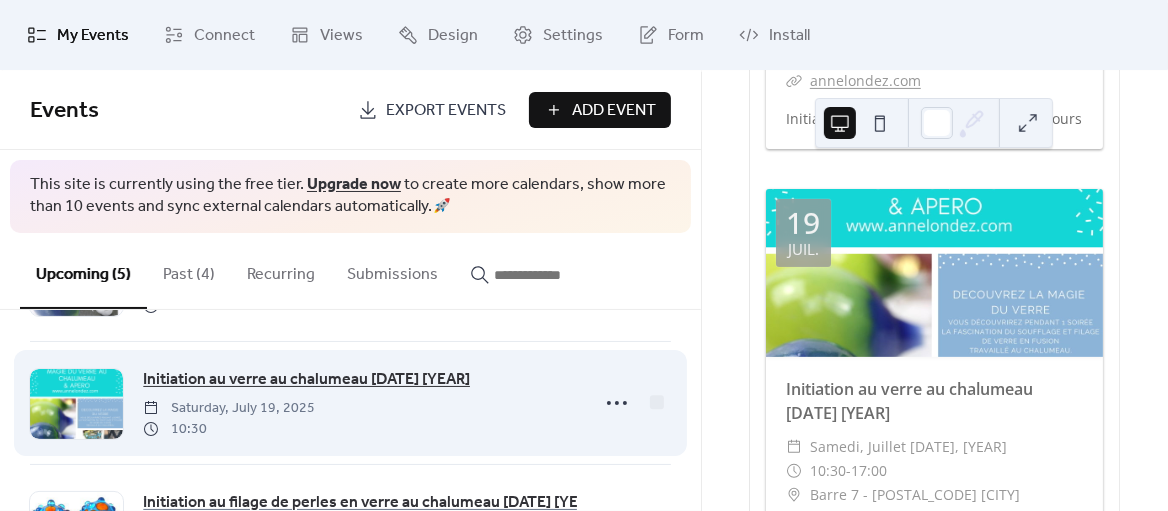 click on "Initiation au verre au chalumeau [DATE] [YEAR]" at bounding box center [306, 380] 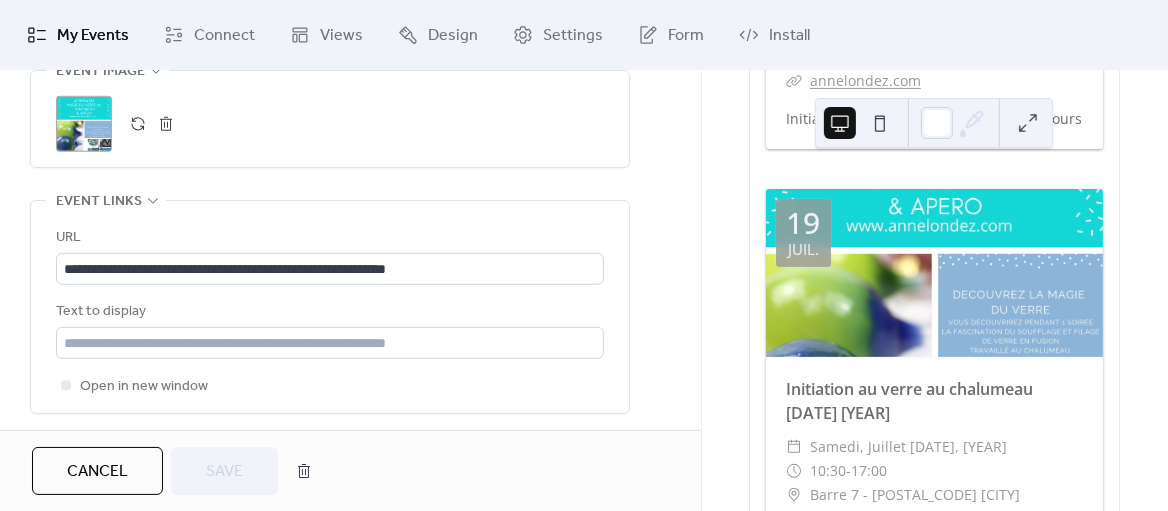 scroll, scrollTop: 1056, scrollLeft: 0, axis: vertical 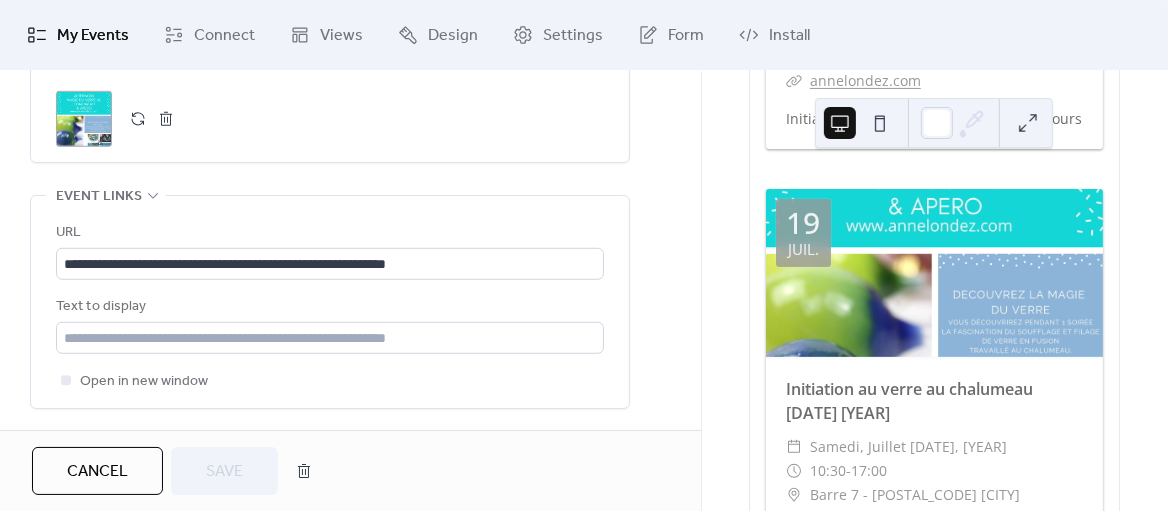 click at bounding box center (138, 119) 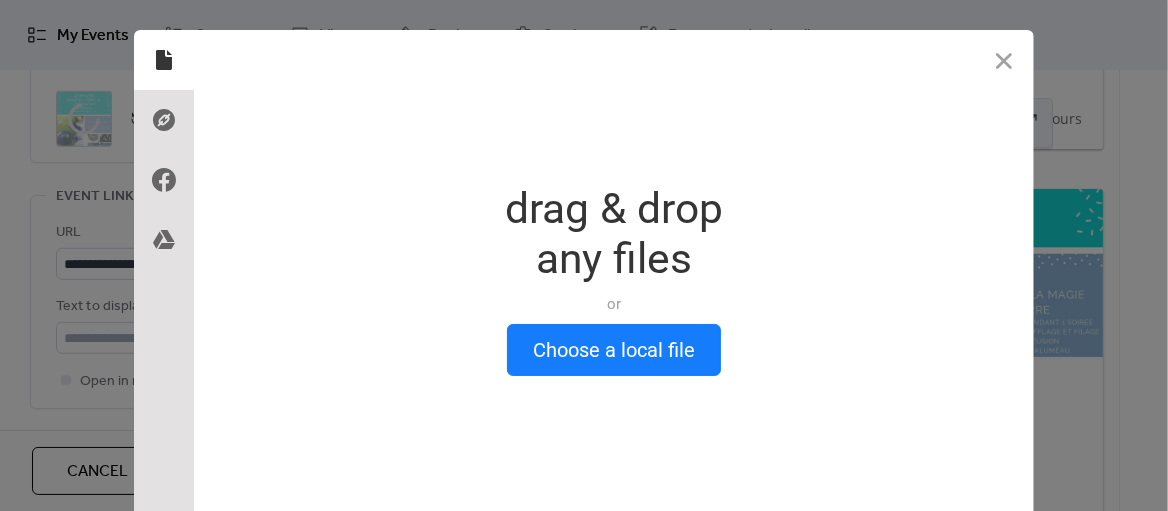 scroll, scrollTop: 1056, scrollLeft: 0, axis: vertical 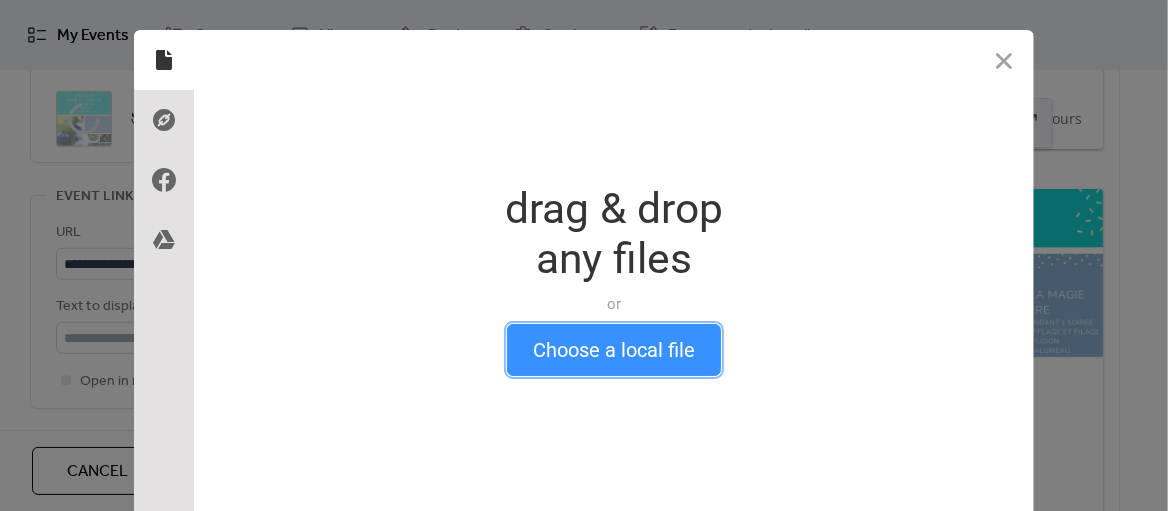 click on "Choose a local file" at bounding box center (614, 350) 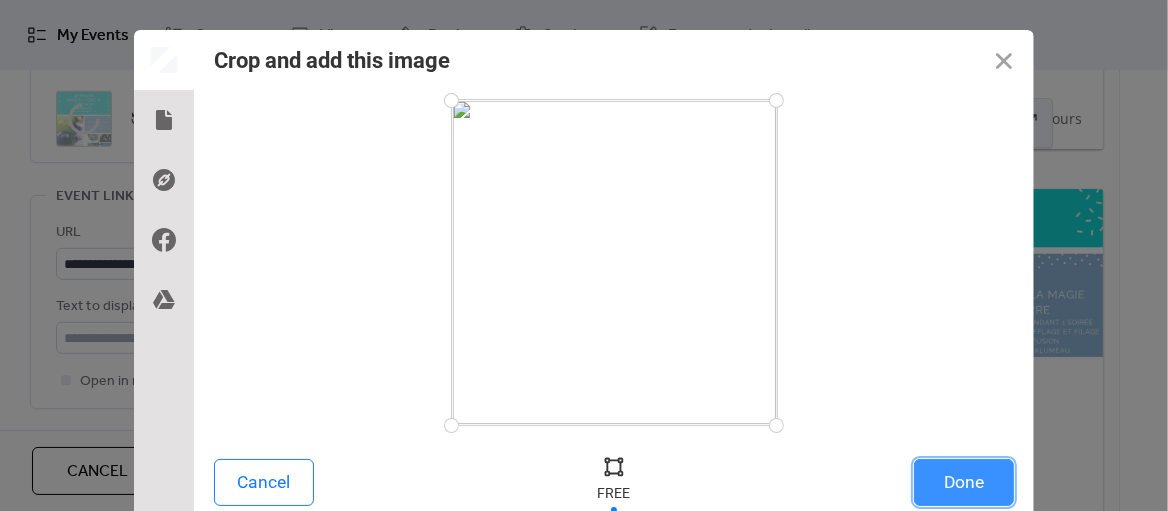 click on "Done" at bounding box center (964, 482) 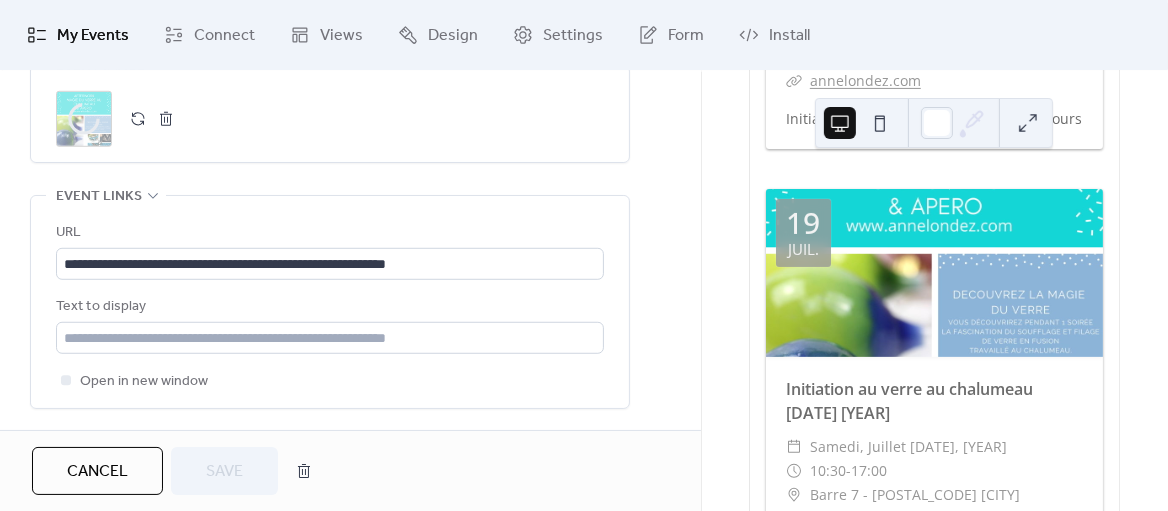 scroll, scrollTop: 1056, scrollLeft: 0, axis: vertical 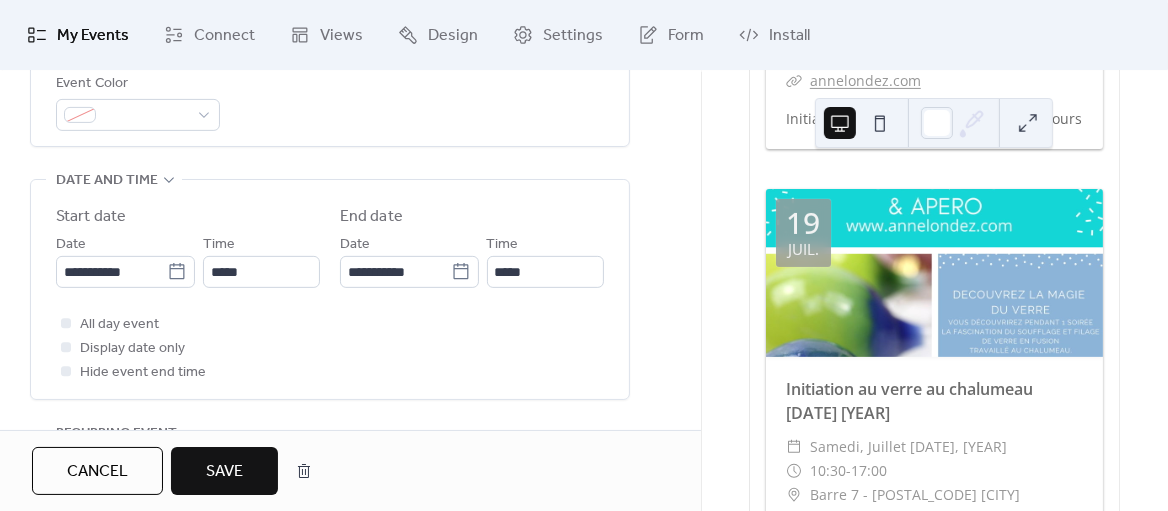 click on "Save" at bounding box center (224, 471) 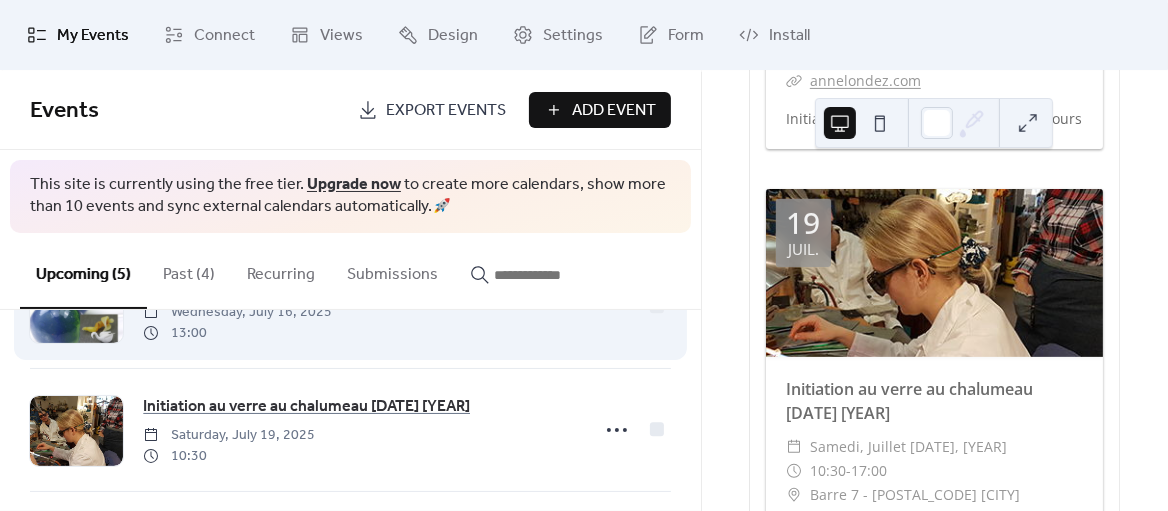 scroll, scrollTop: 70, scrollLeft: 0, axis: vertical 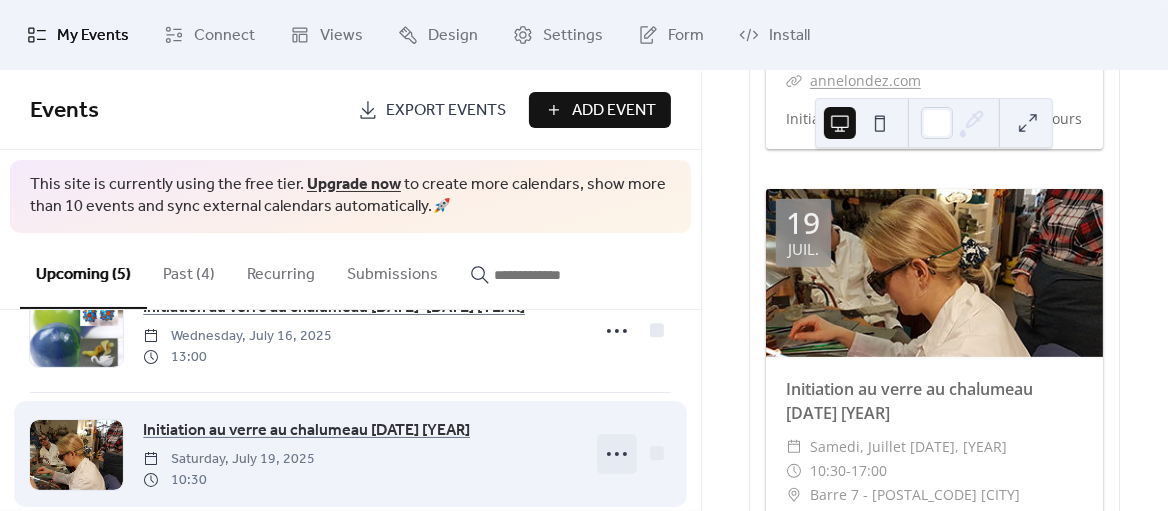 click 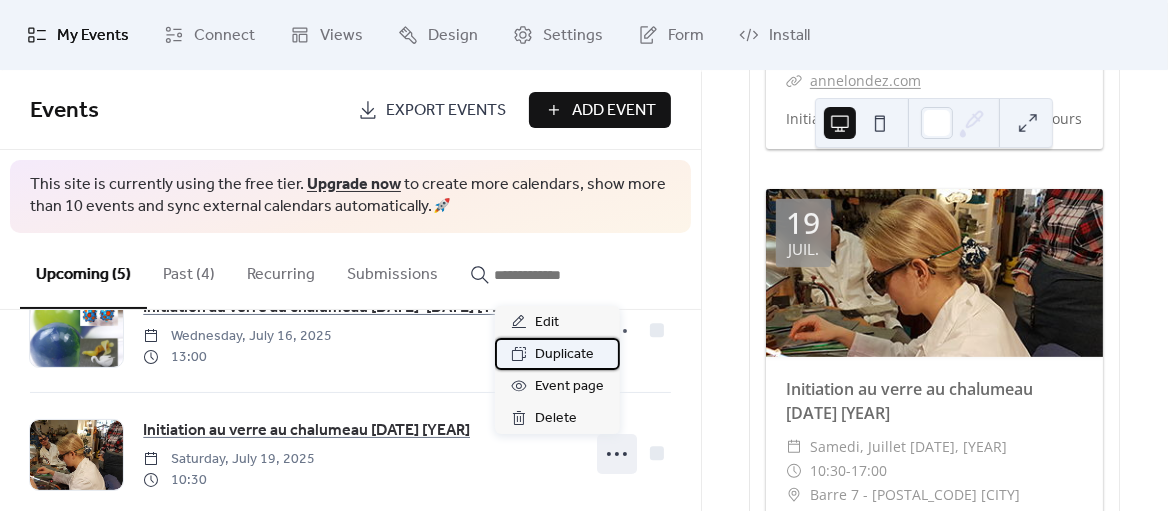 click on "Duplicate" at bounding box center [564, 355] 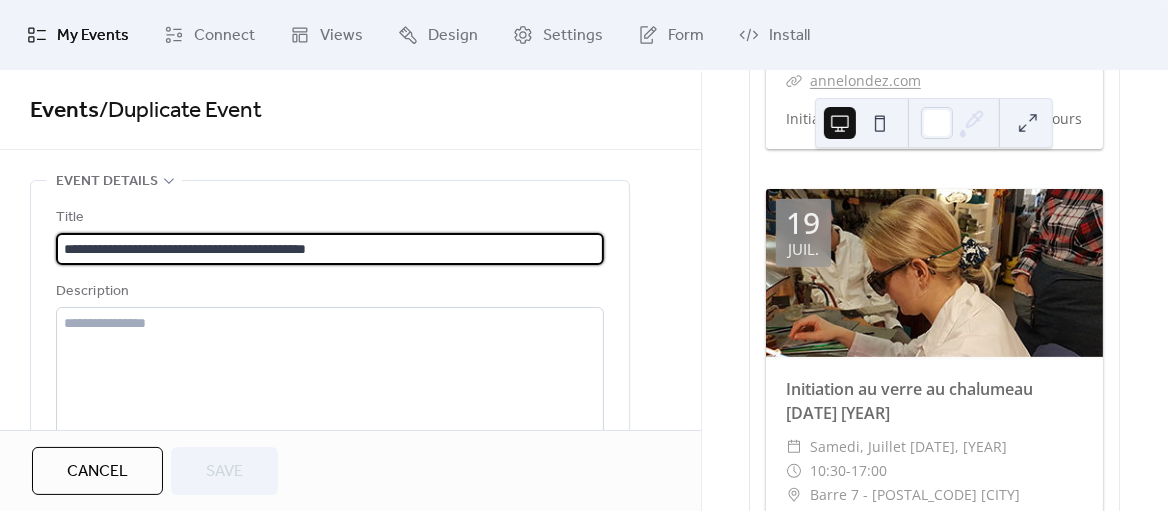 click on "**********" at bounding box center [330, 249] 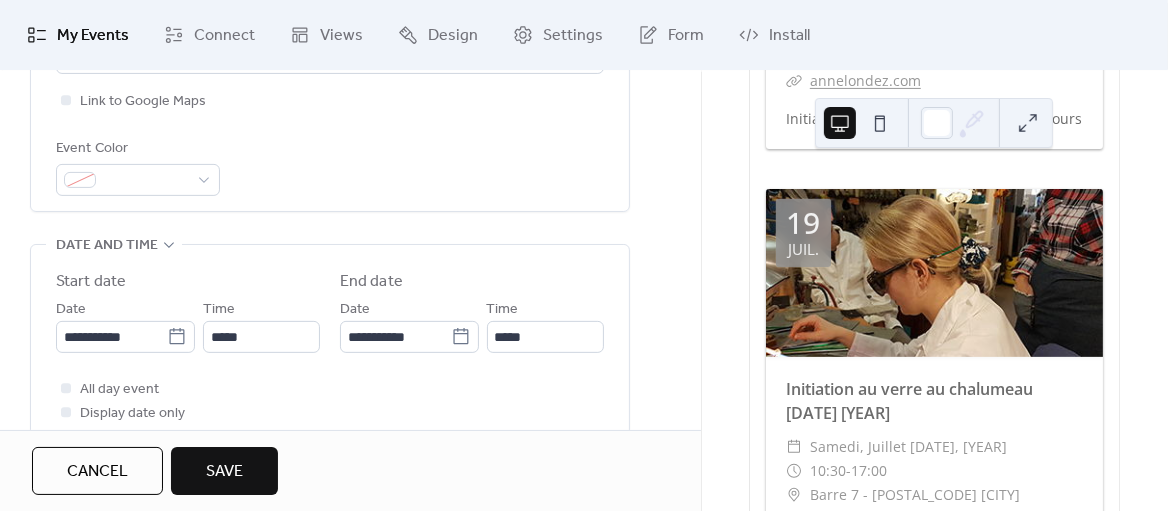 scroll, scrollTop: 563, scrollLeft: 0, axis: vertical 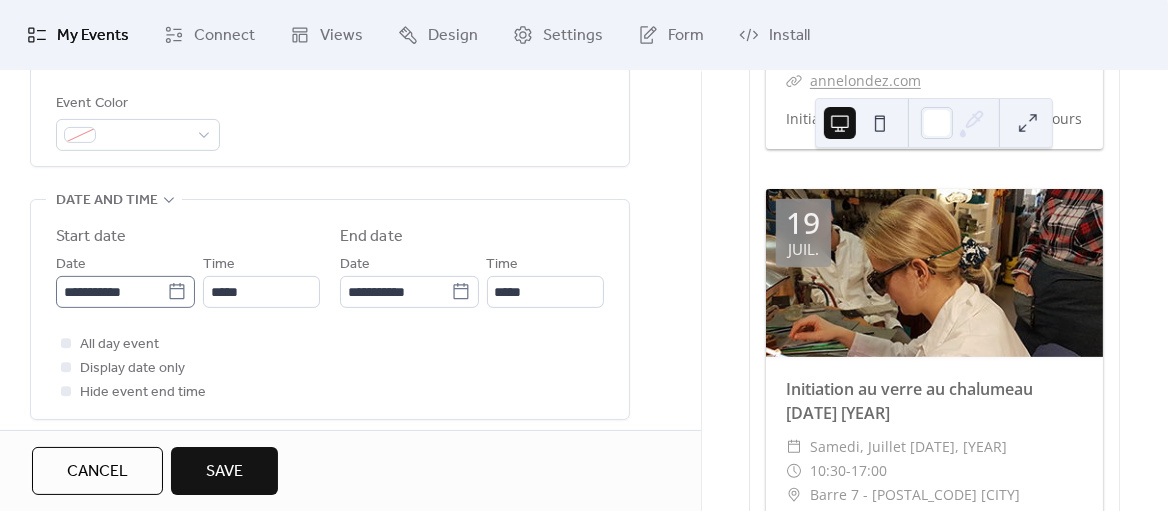 type on "**********" 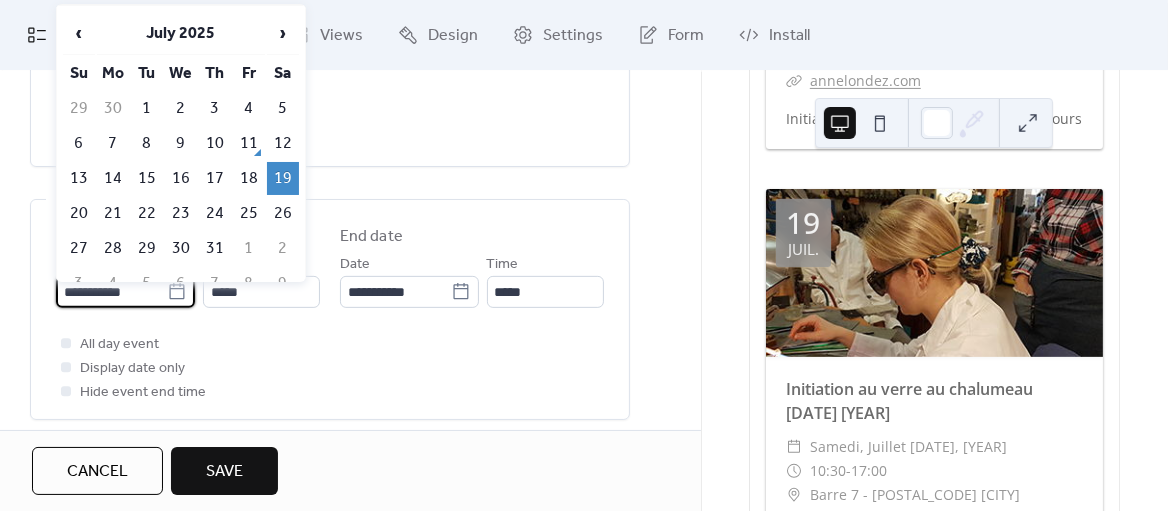 click on "**********" at bounding box center (111, 292) 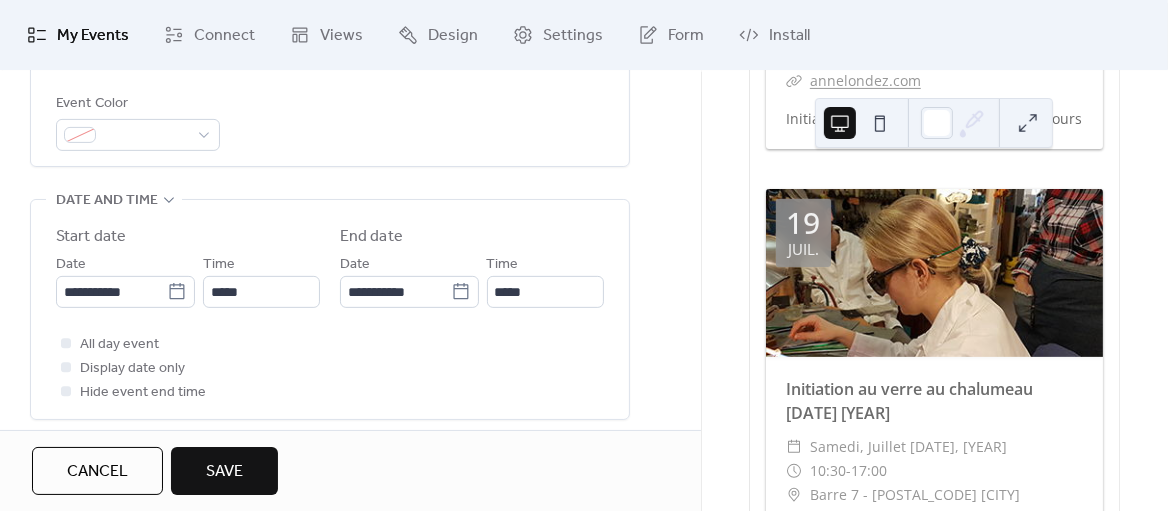 click on "Save" at bounding box center [224, 472] 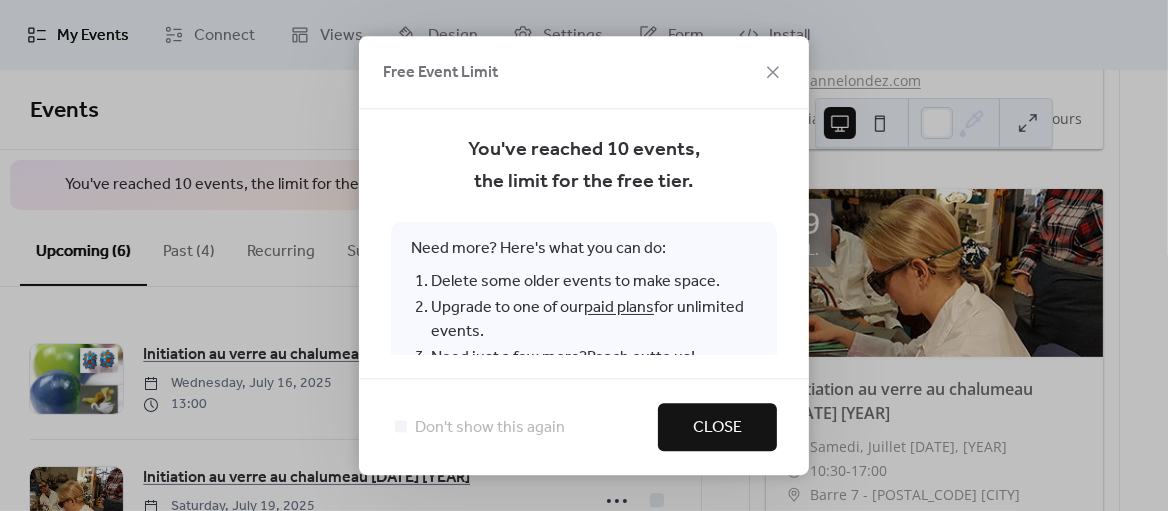 click on "Close" at bounding box center (717, 427) 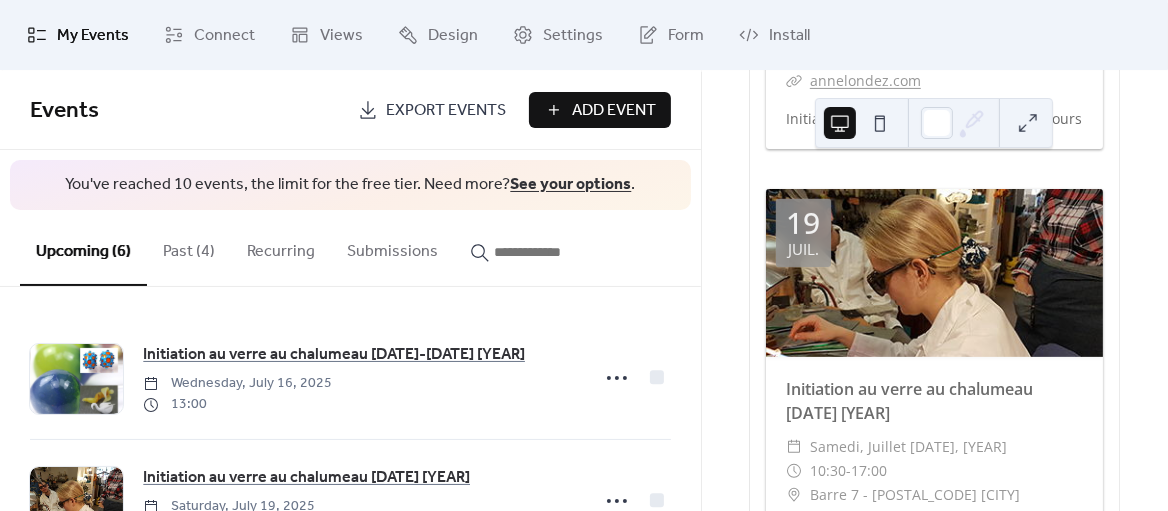click on "Past  (4)" at bounding box center [189, 247] 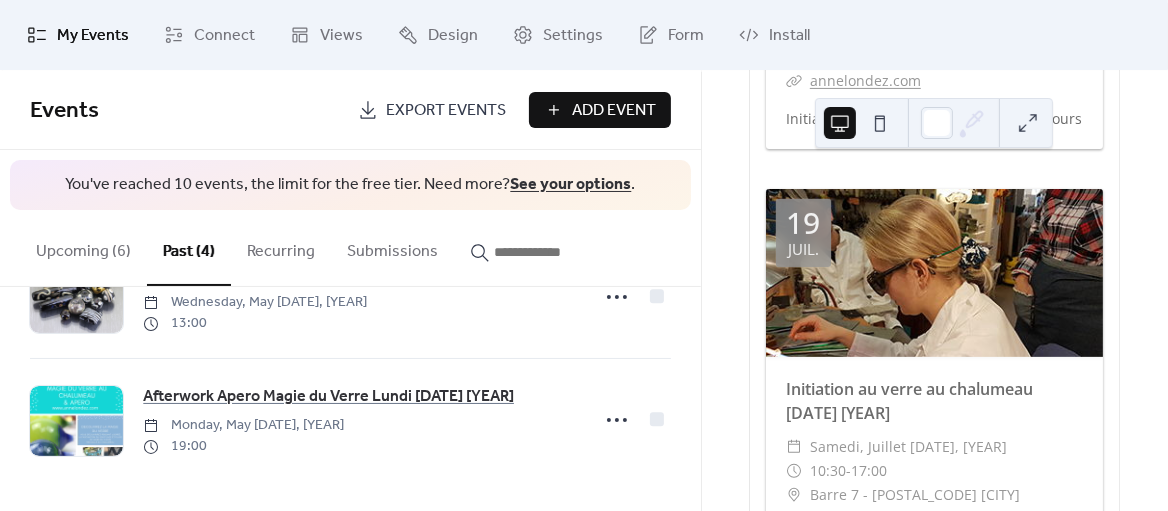 scroll, scrollTop: 0, scrollLeft: 0, axis: both 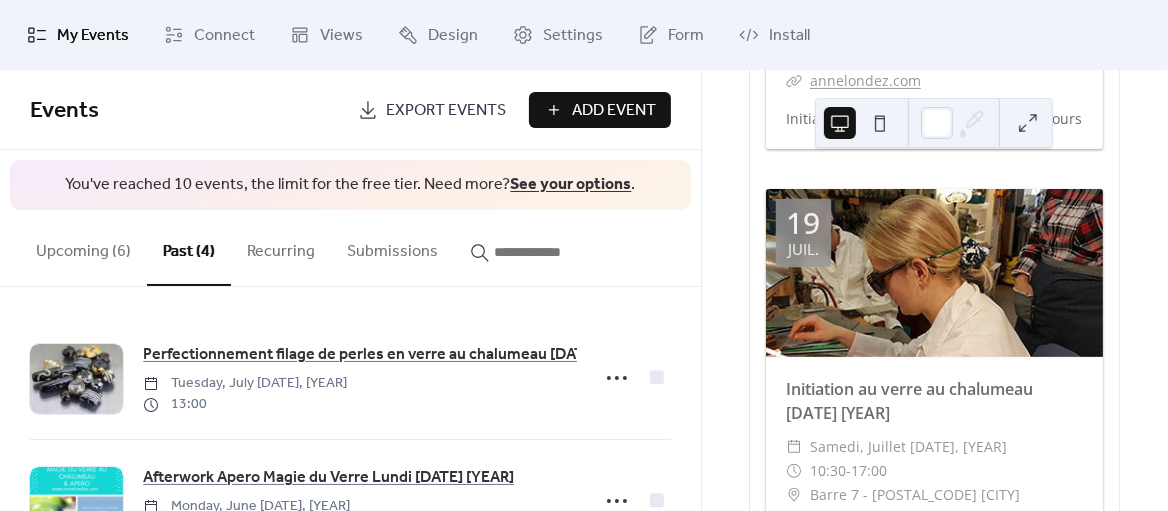 click on "Upcoming  (6)" at bounding box center (83, 247) 